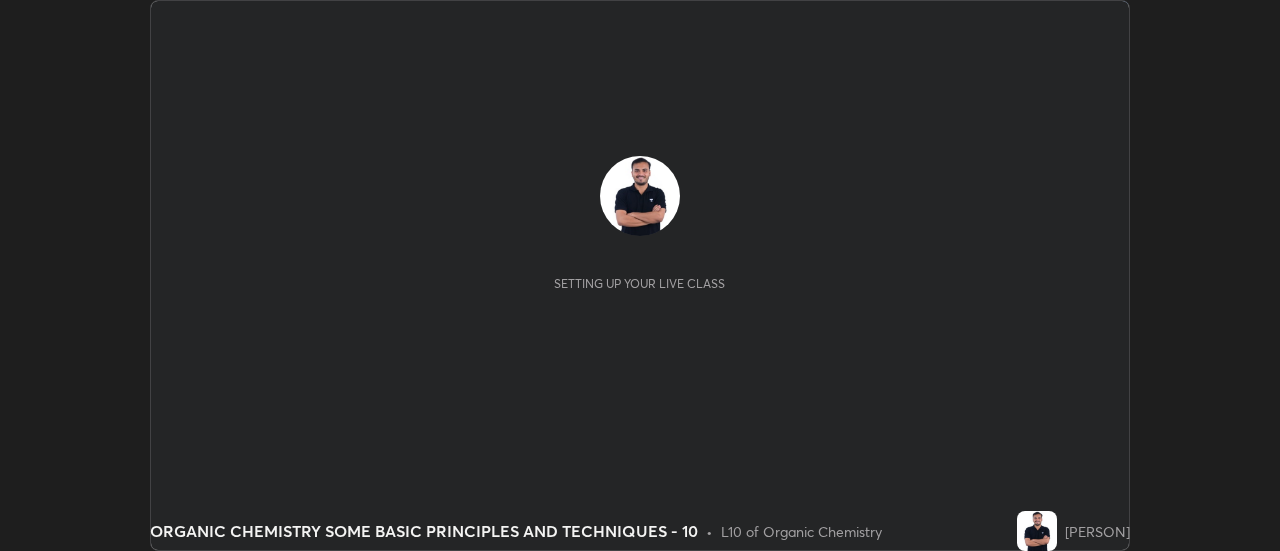 scroll, scrollTop: 0, scrollLeft: 0, axis: both 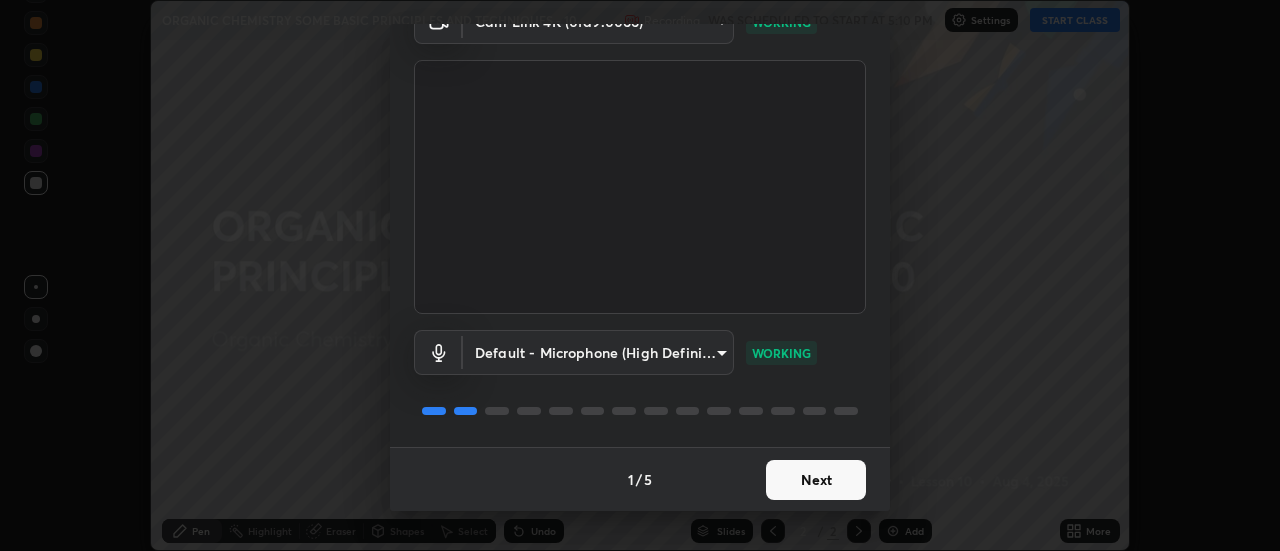 click on "Next" at bounding box center [816, 480] 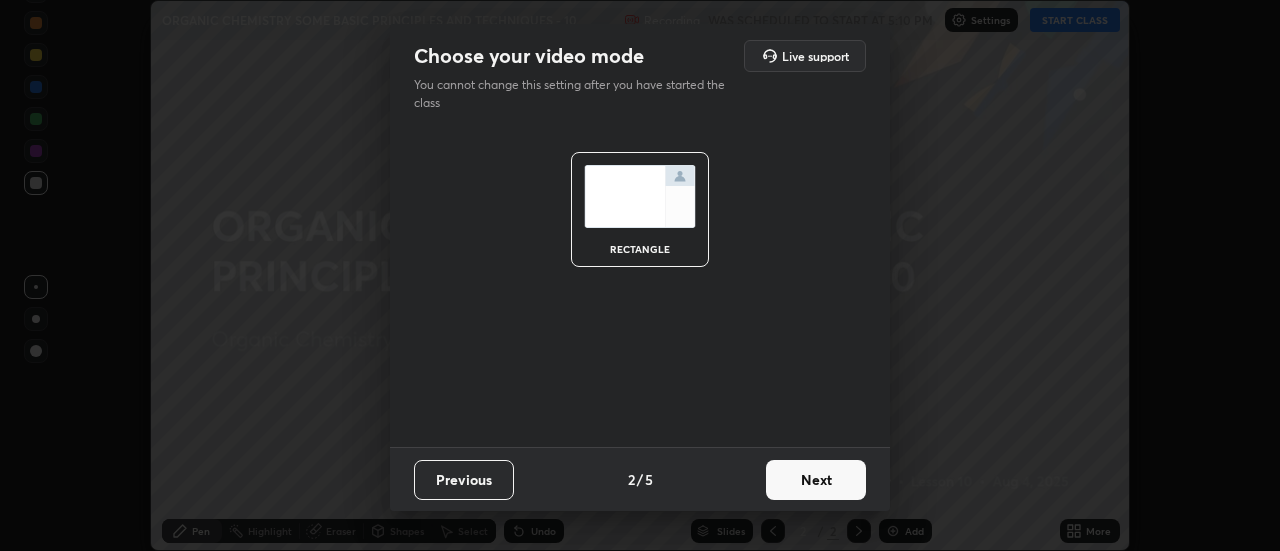 scroll, scrollTop: 0, scrollLeft: 0, axis: both 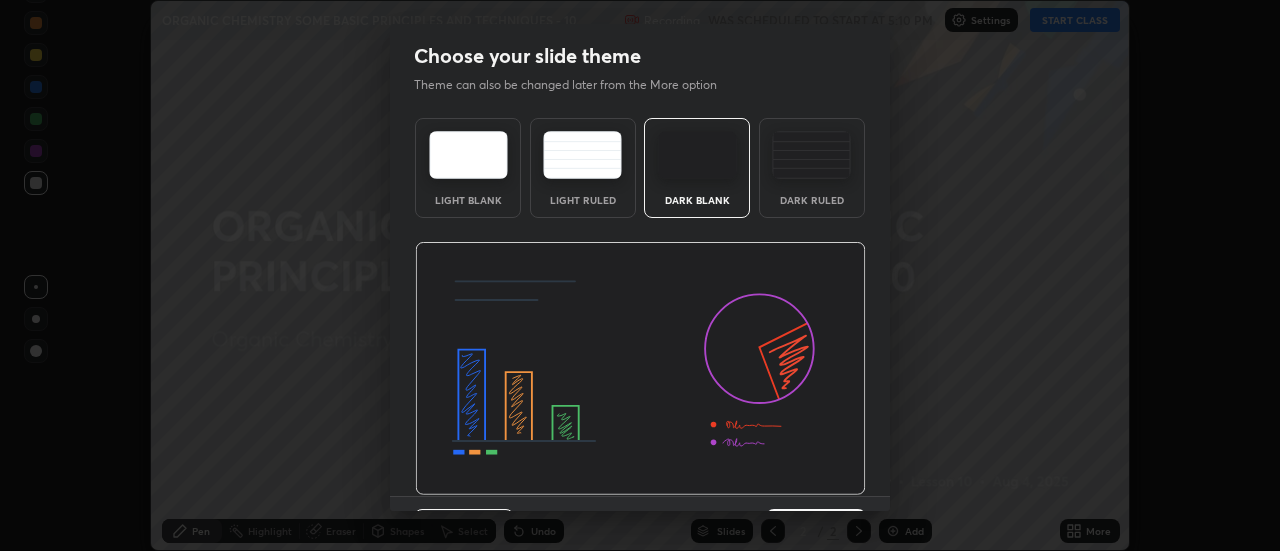 click at bounding box center (811, 155) 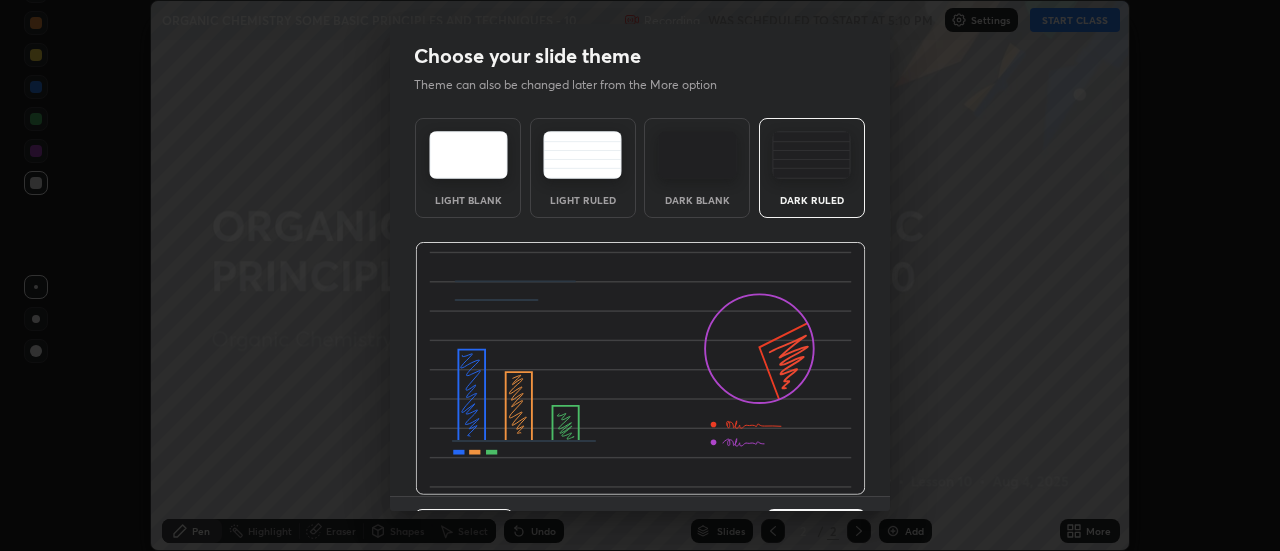 scroll, scrollTop: 49, scrollLeft: 0, axis: vertical 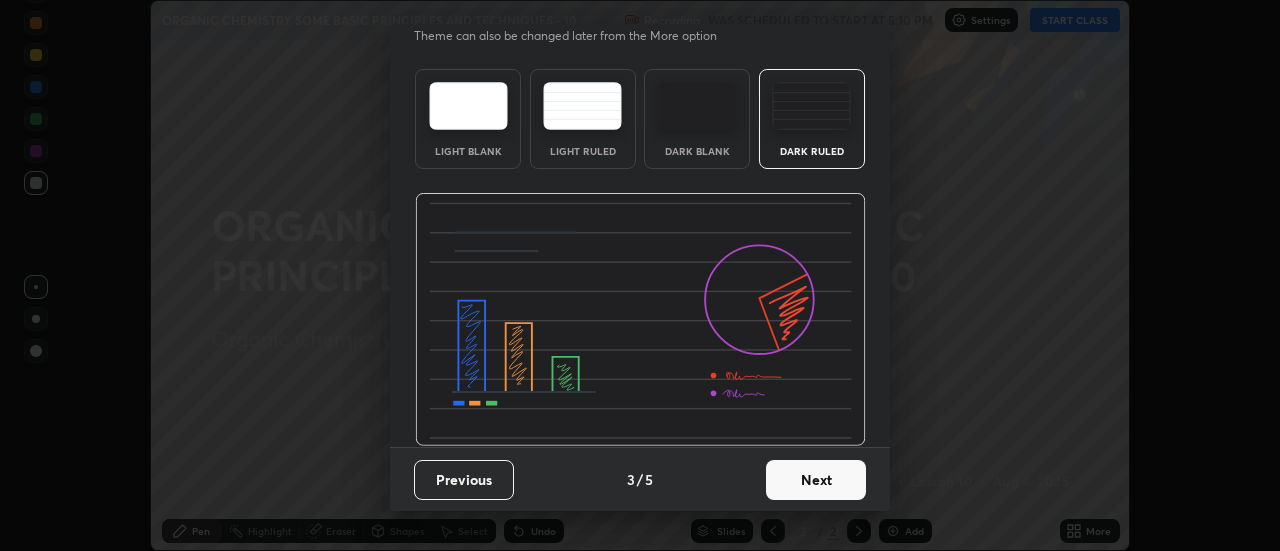 click on "Next" at bounding box center (816, 480) 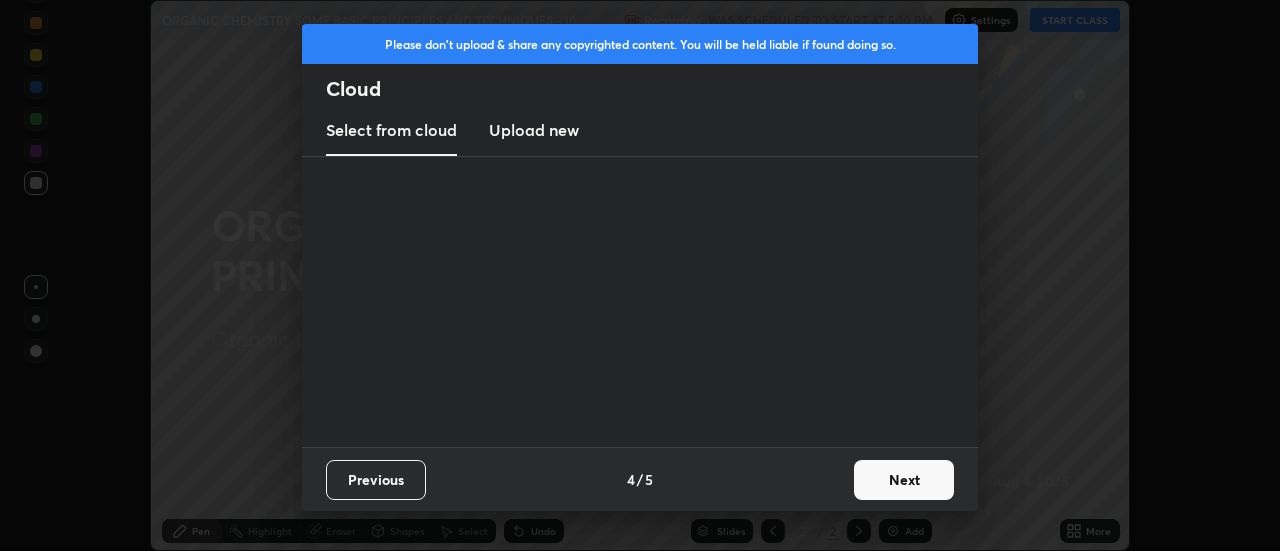 scroll, scrollTop: 0, scrollLeft: 0, axis: both 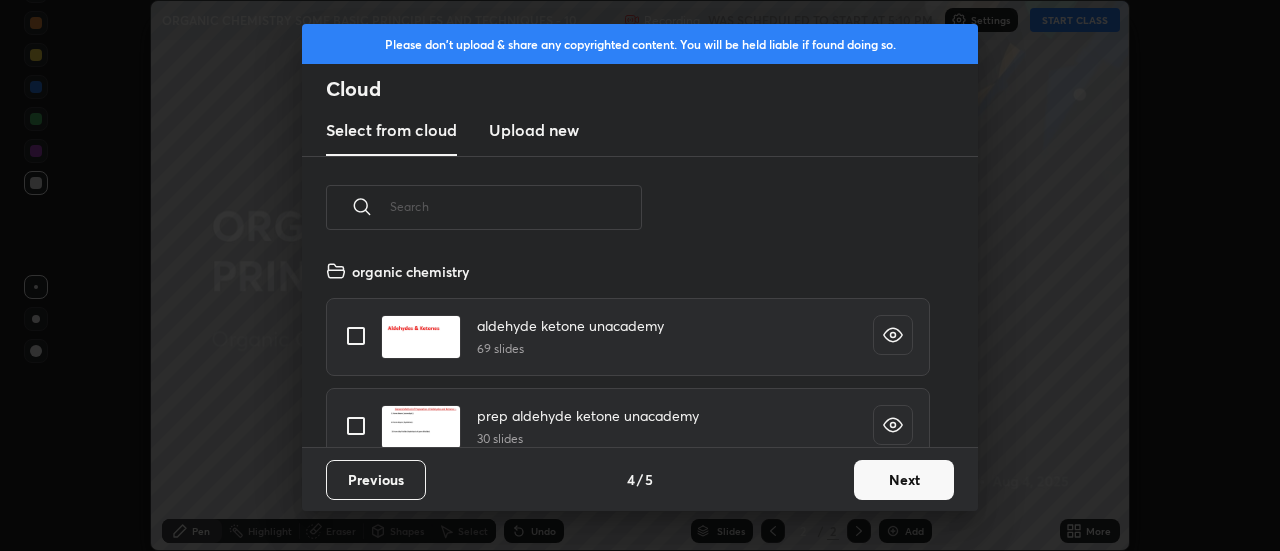 click on "Next" at bounding box center [904, 480] 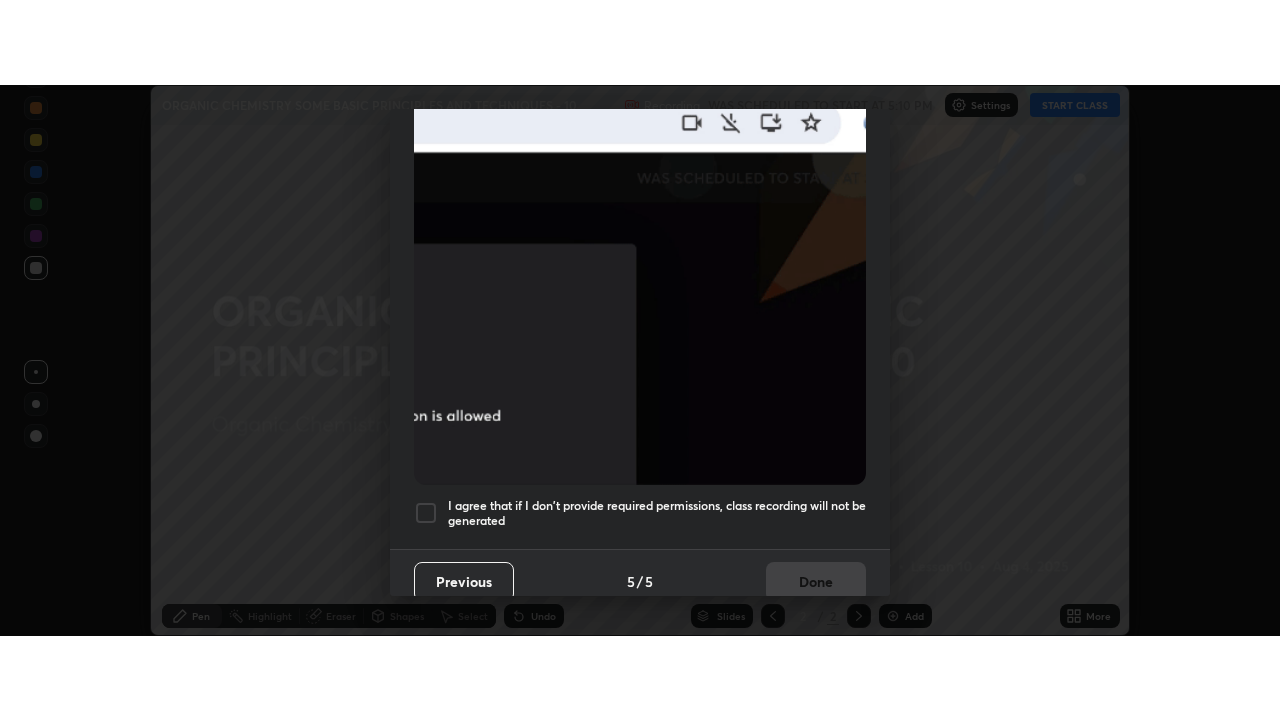 scroll, scrollTop: 513, scrollLeft: 0, axis: vertical 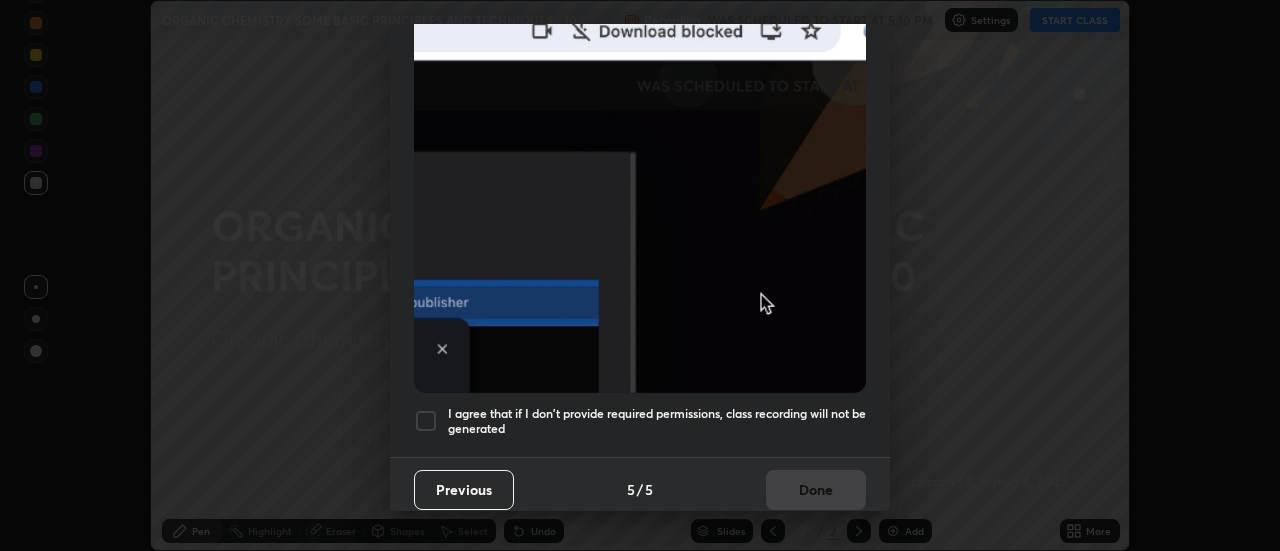 click at bounding box center (426, 421) 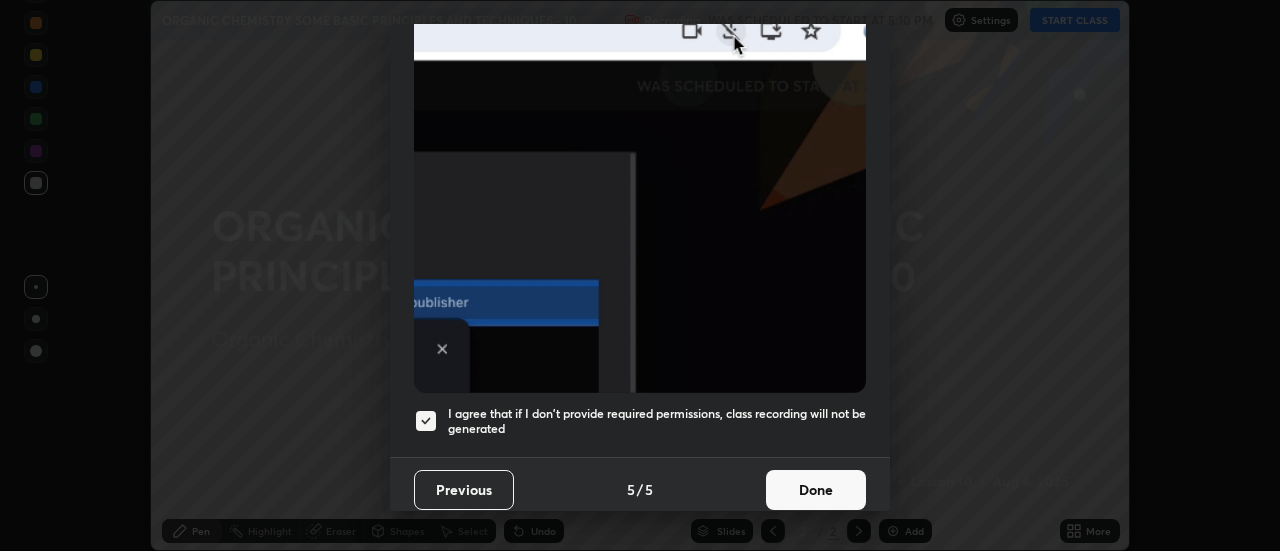 click on "Done" at bounding box center [816, 490] 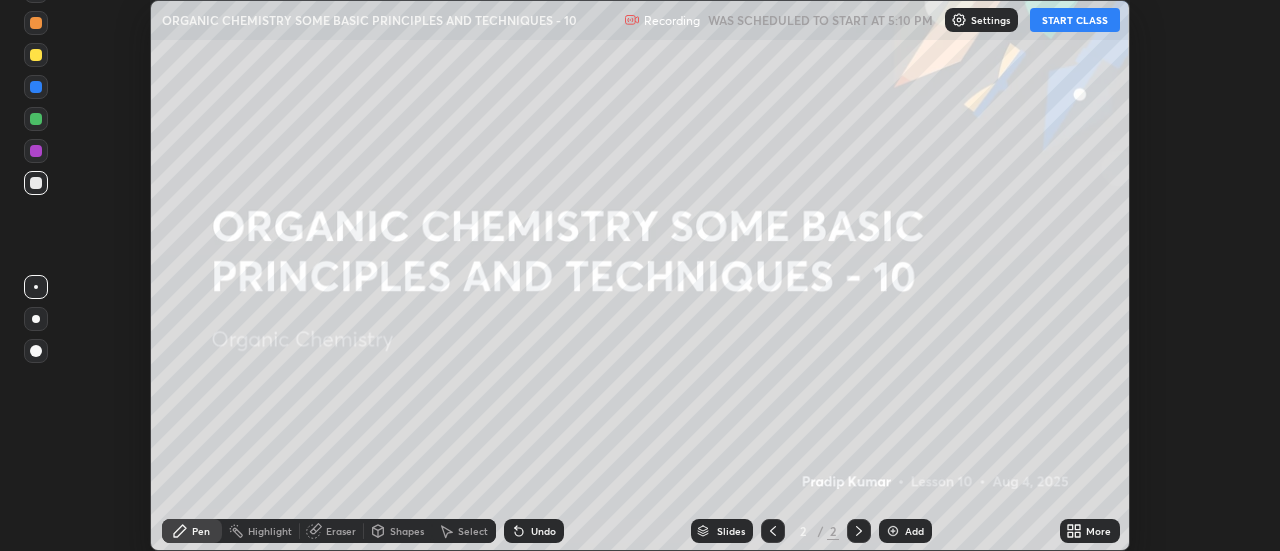 click on "START CLASS" at bounding box center (1075, 20) 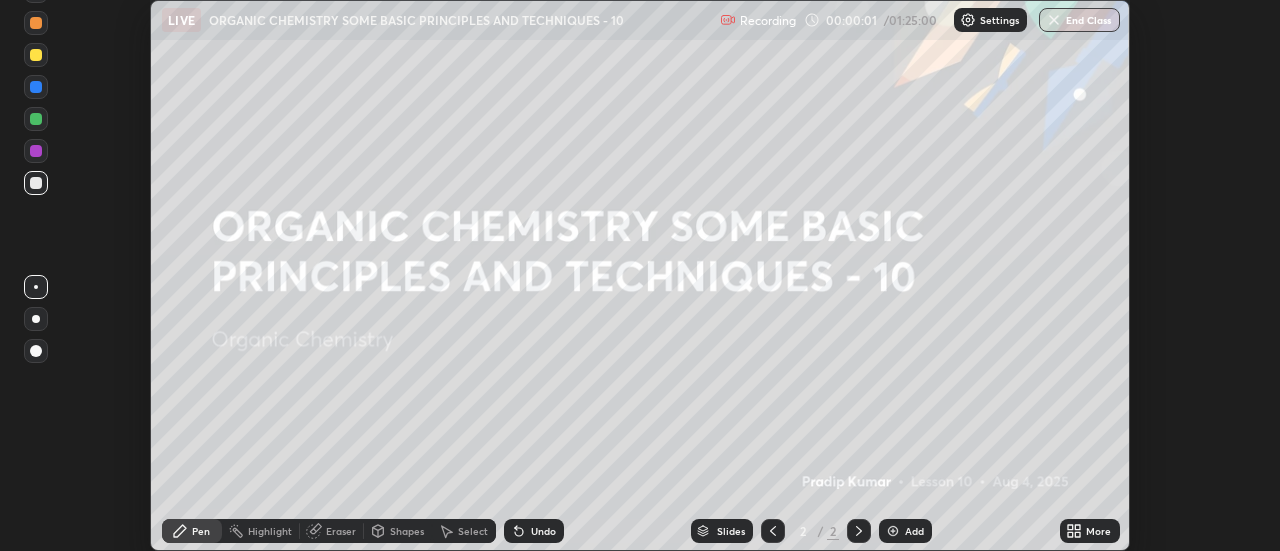 click on "More" at bounding box center [1098, 531] 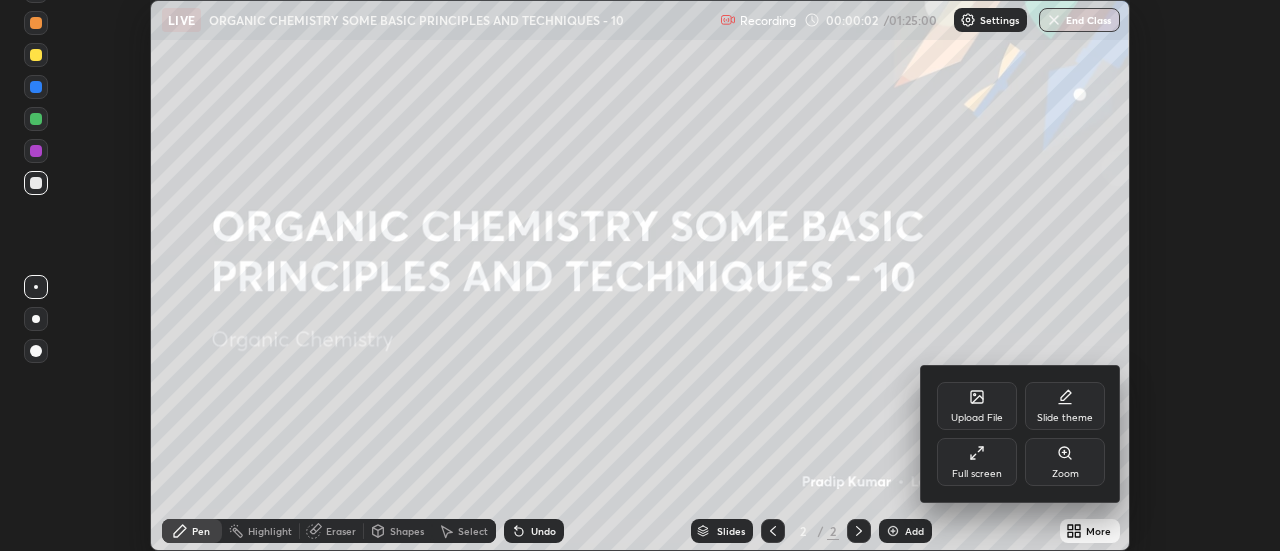 click on "Slide theme" at bounding box center (1065, 406) 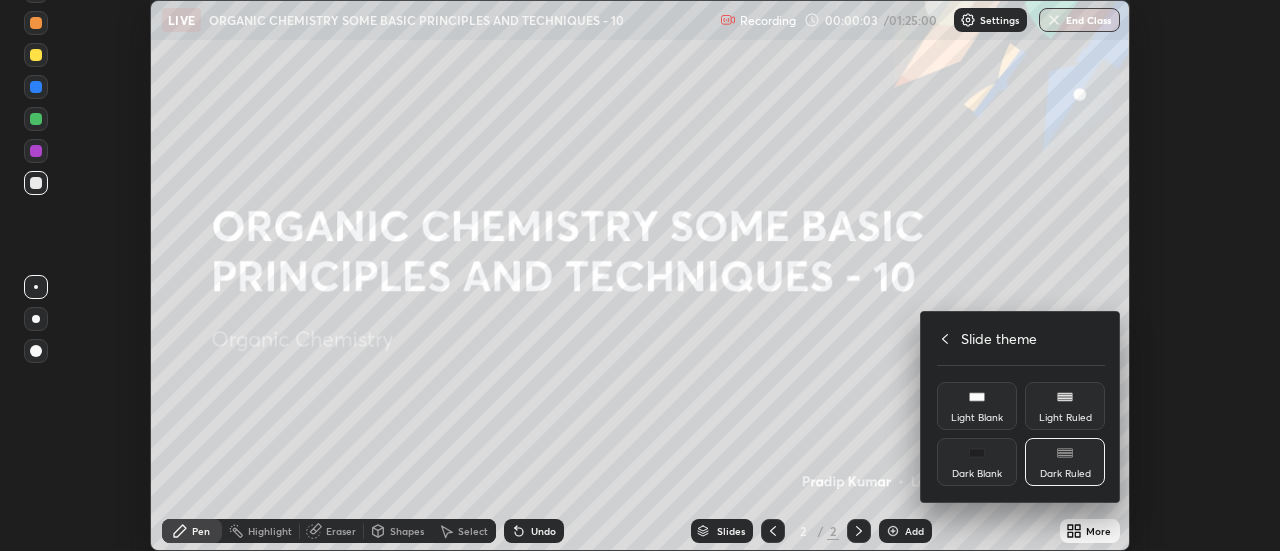 click 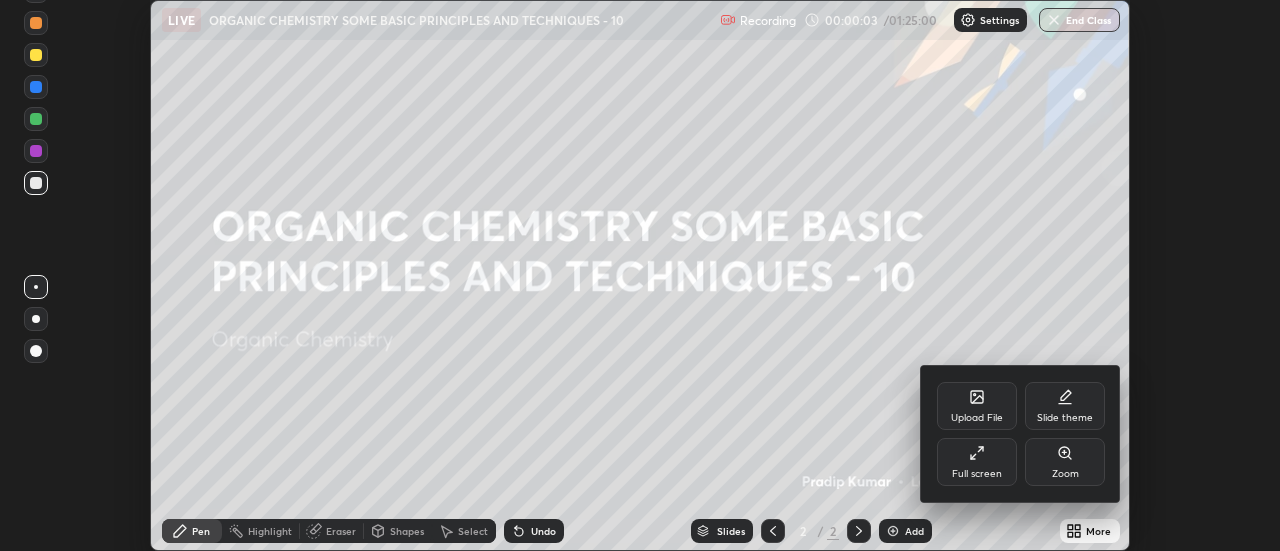 click at bounding box center (640, 275) 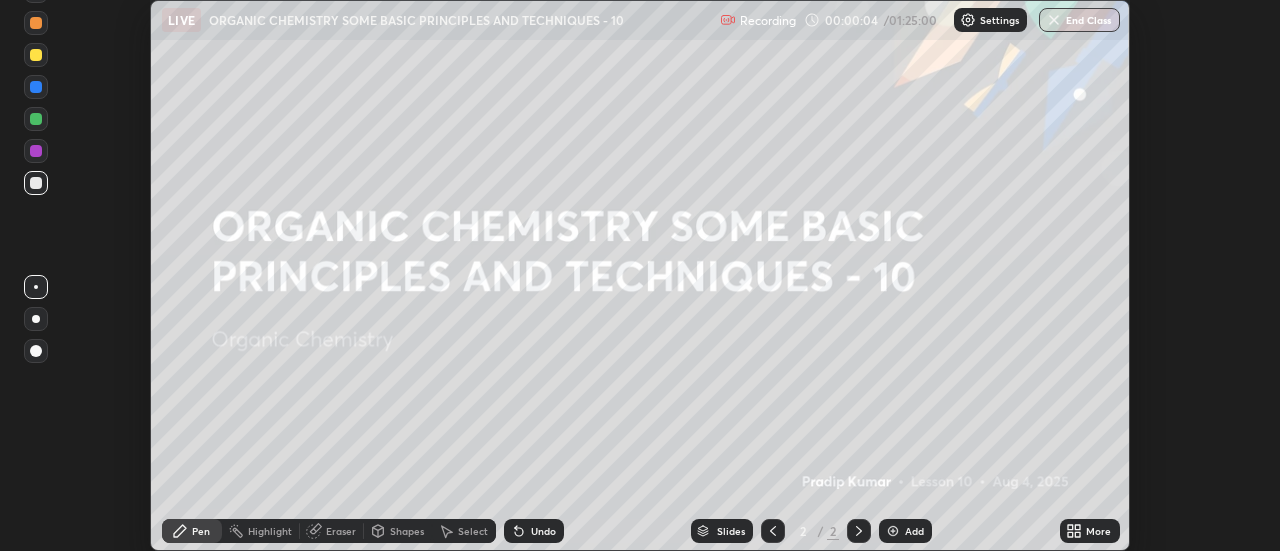 click at bounding box center (893, 531) 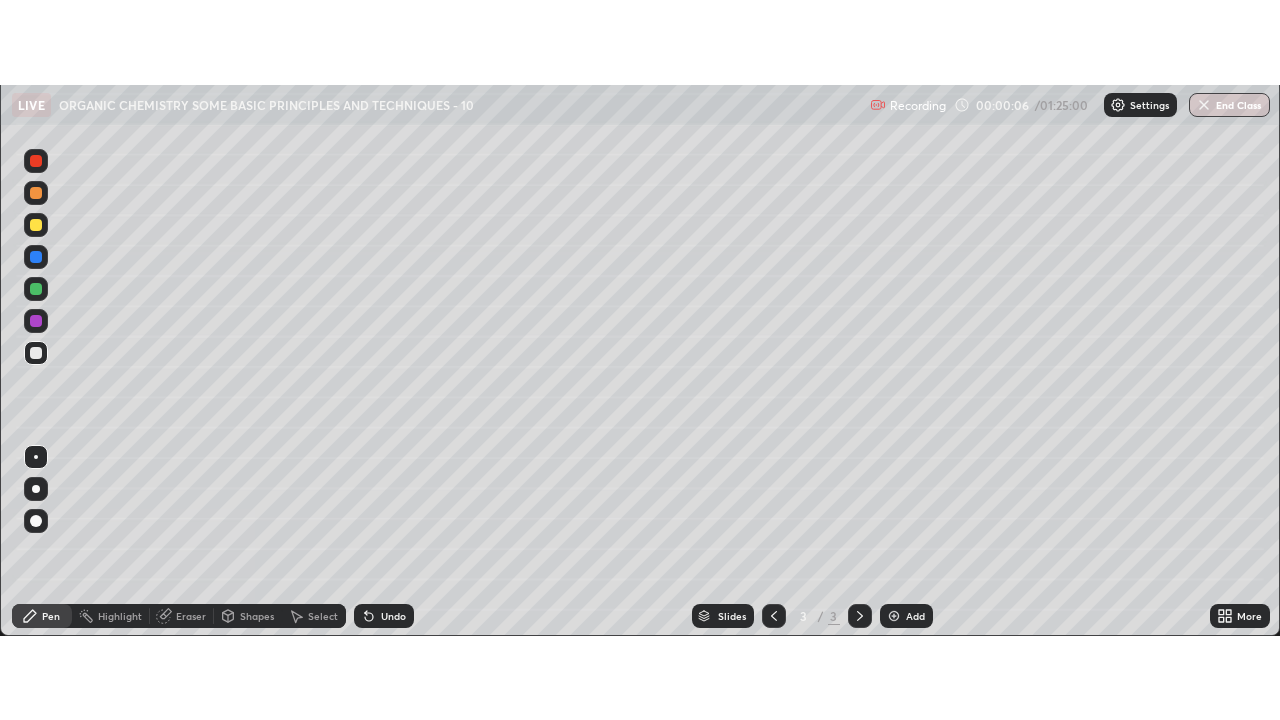 scroll, scrollTop: 99280, scrollLeft: 98720, axis: both 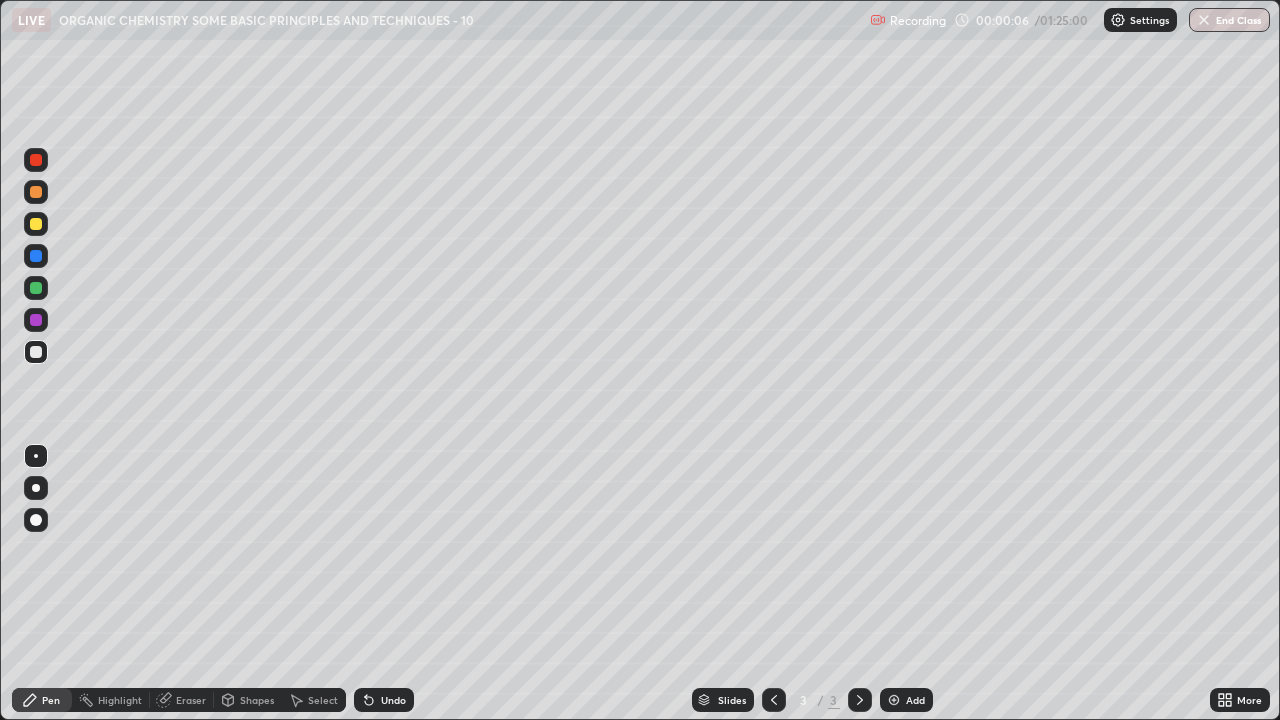 click at bounding box center (36, 456) 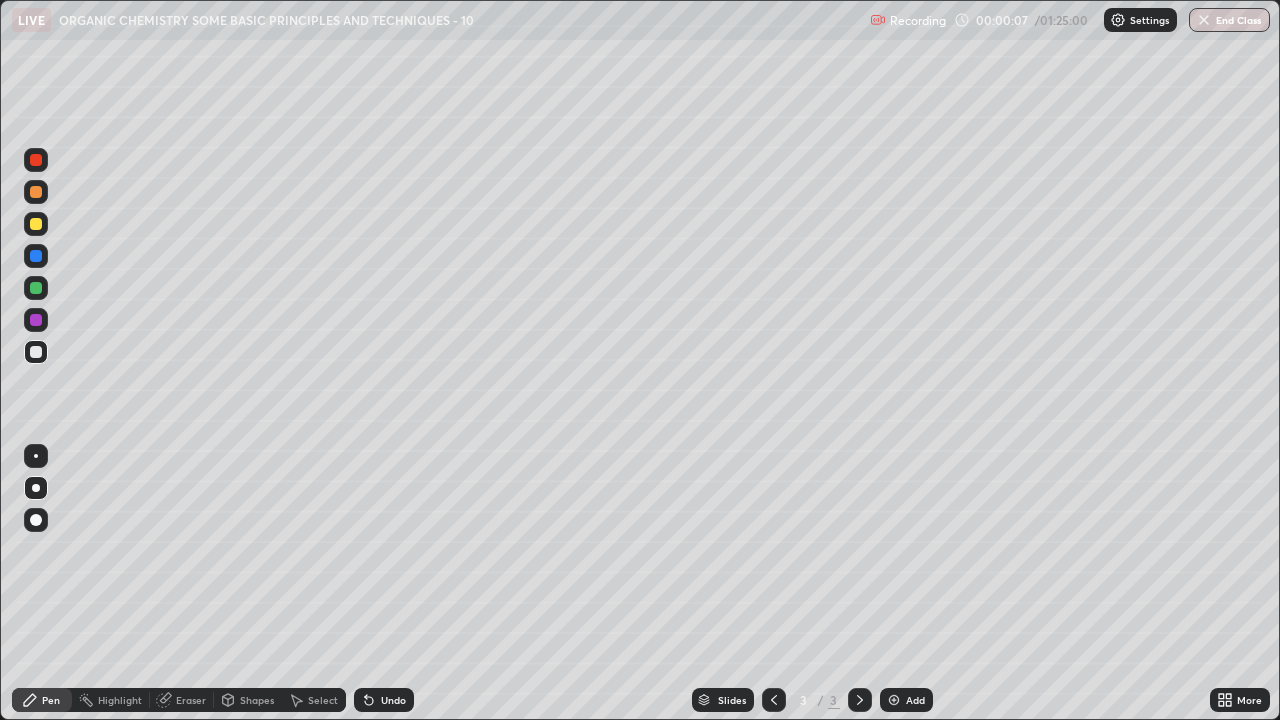 click at bounding box center [36, 224] 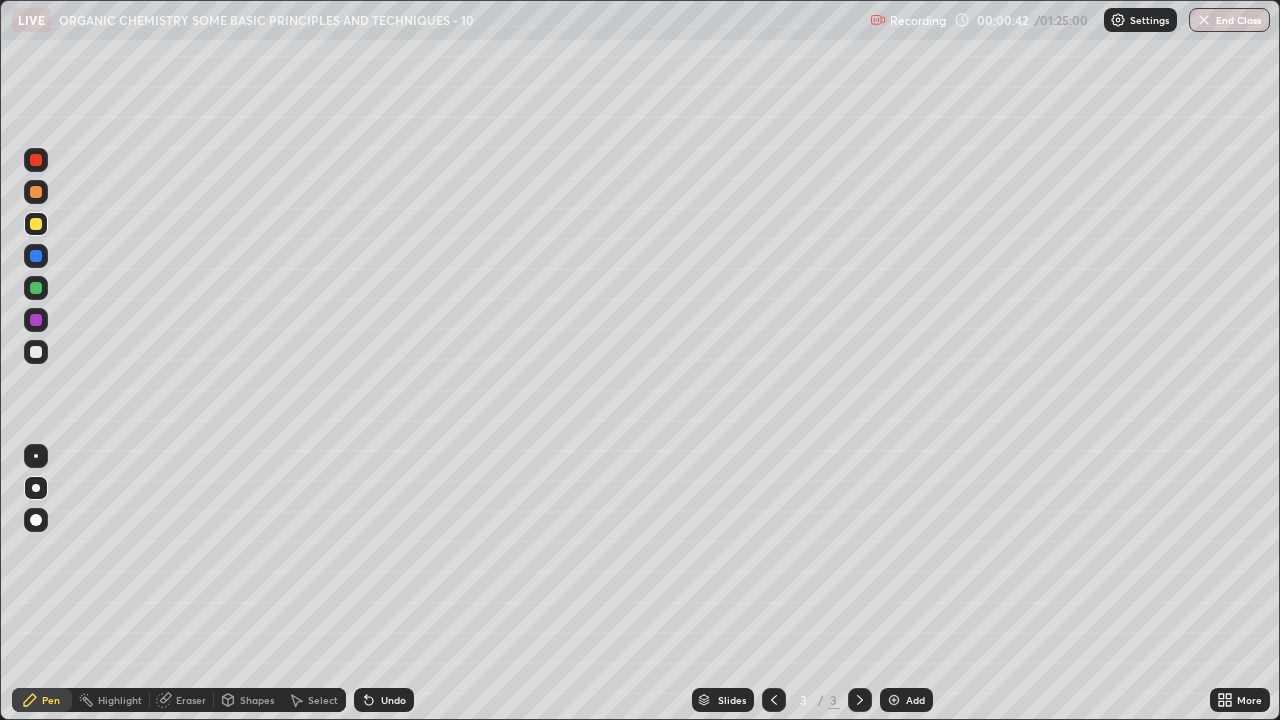 click 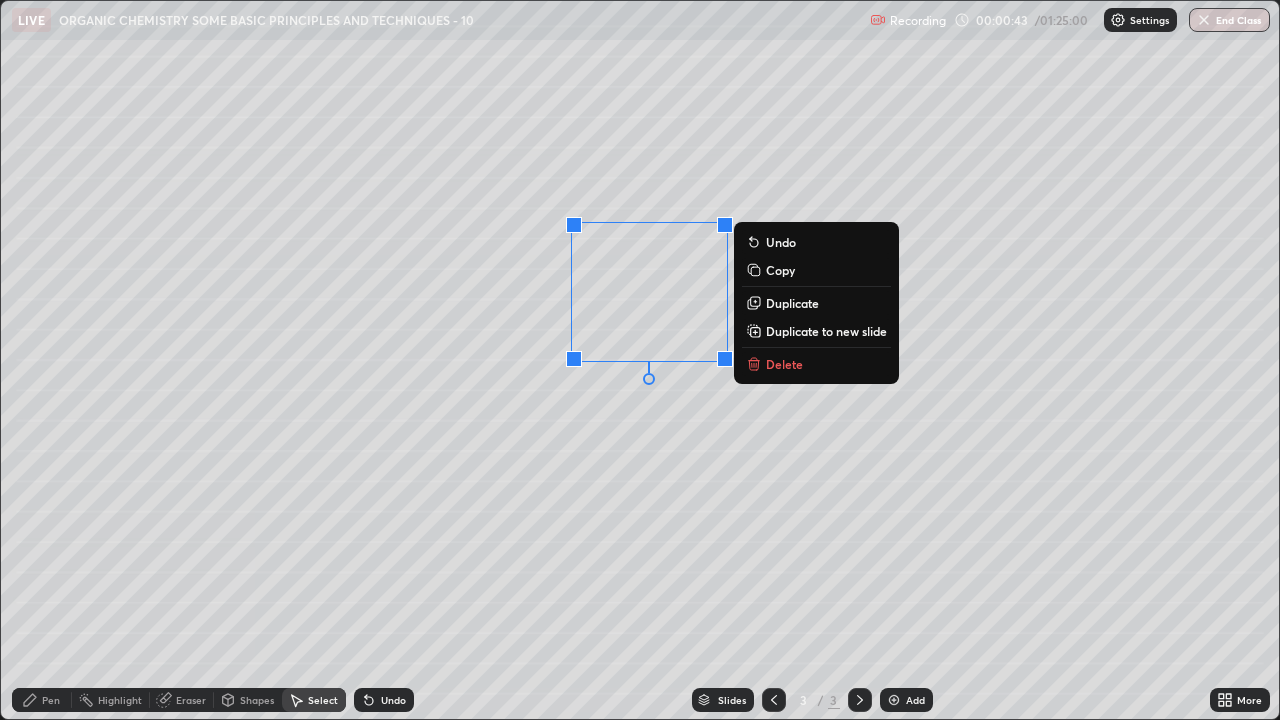 click 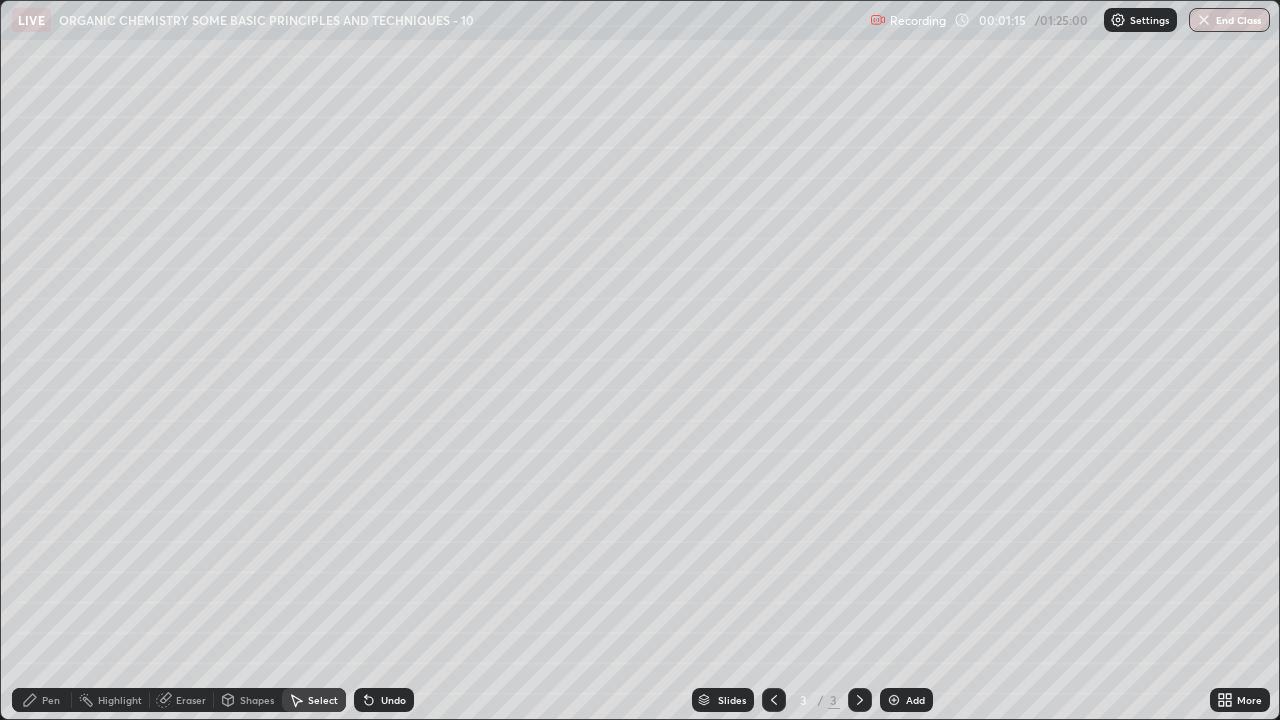 click on "Pen" at bounding box center [42, 700] 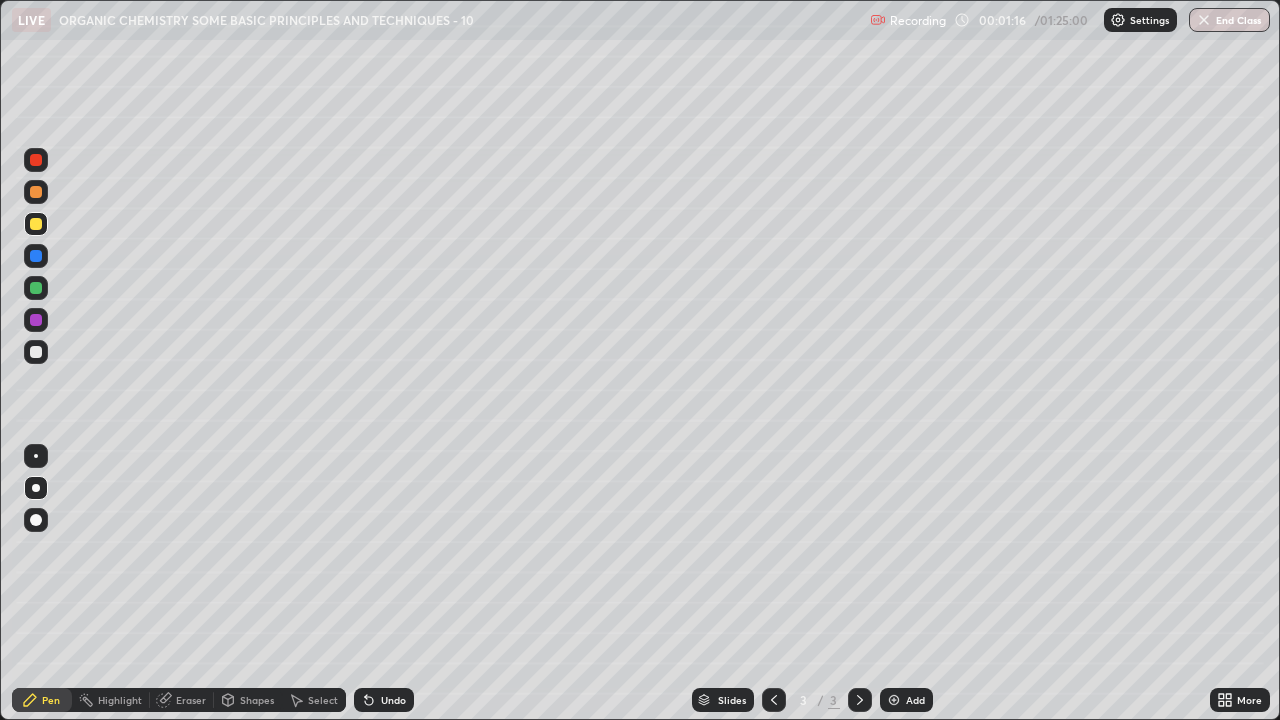 click at bounding box center [36, 224] 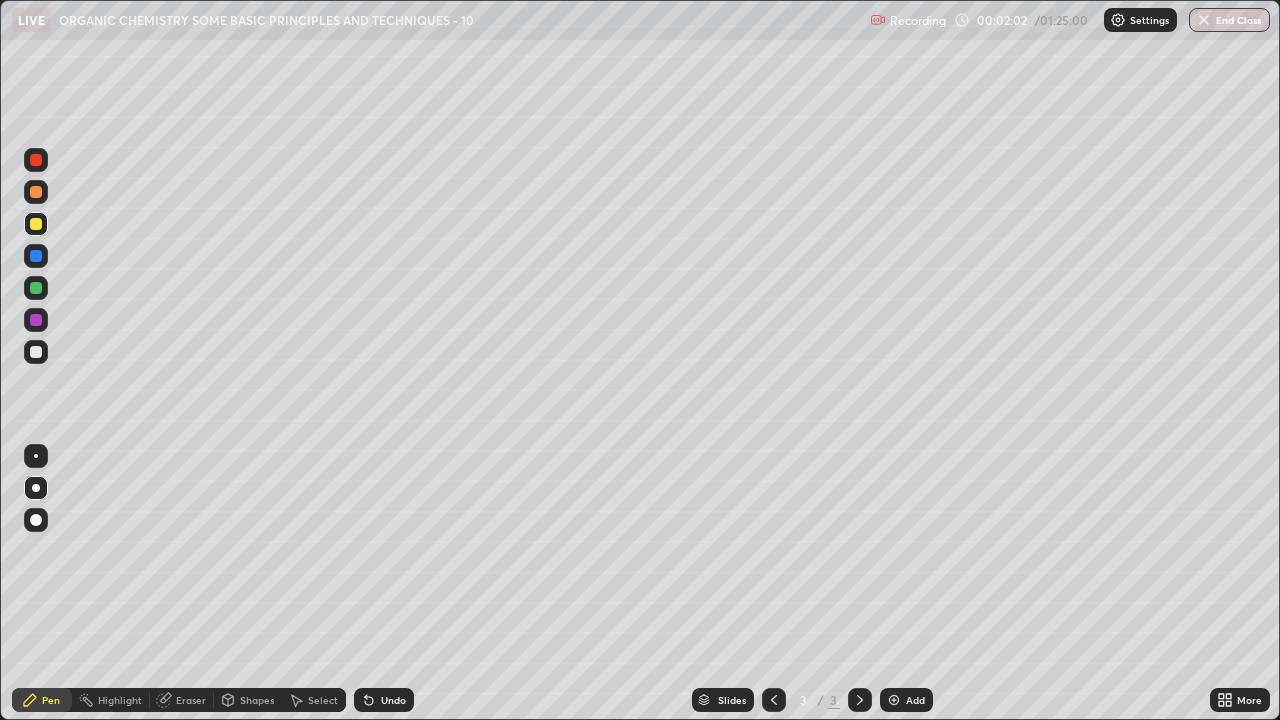 click on "Undo" at bounding box center [393, 700] 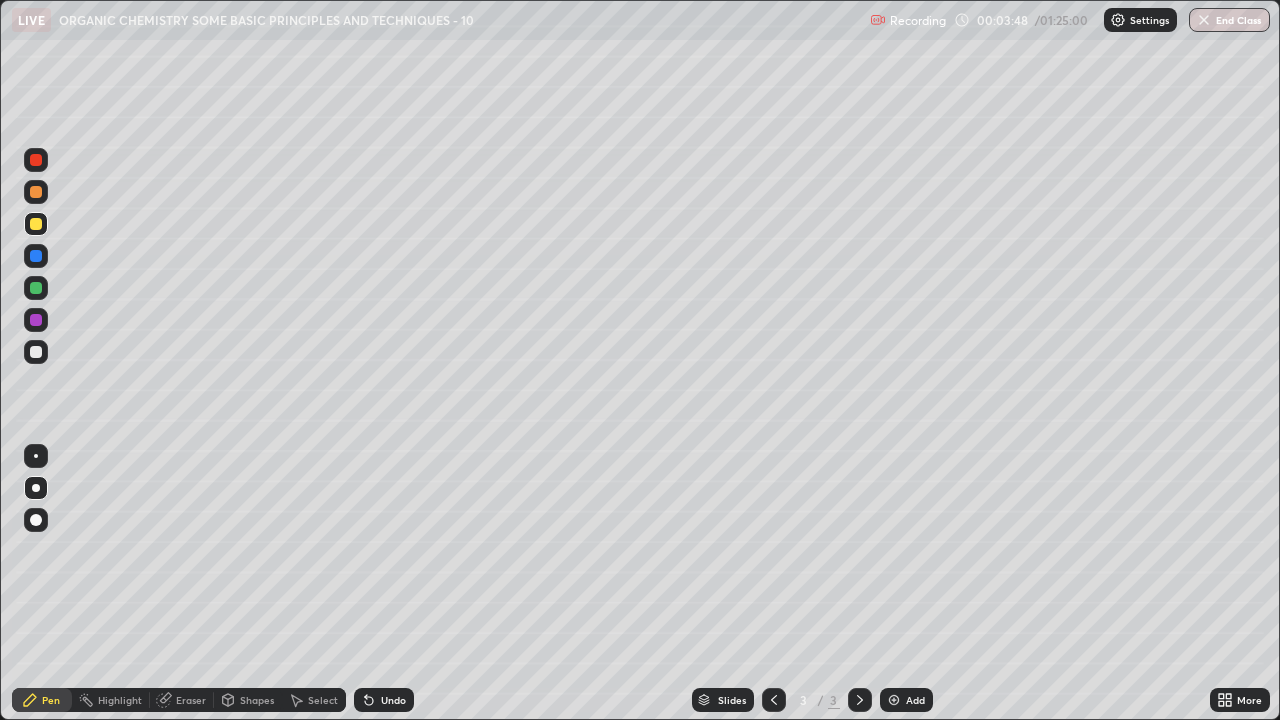 click on "Undo" at bounding box center [393, 700] 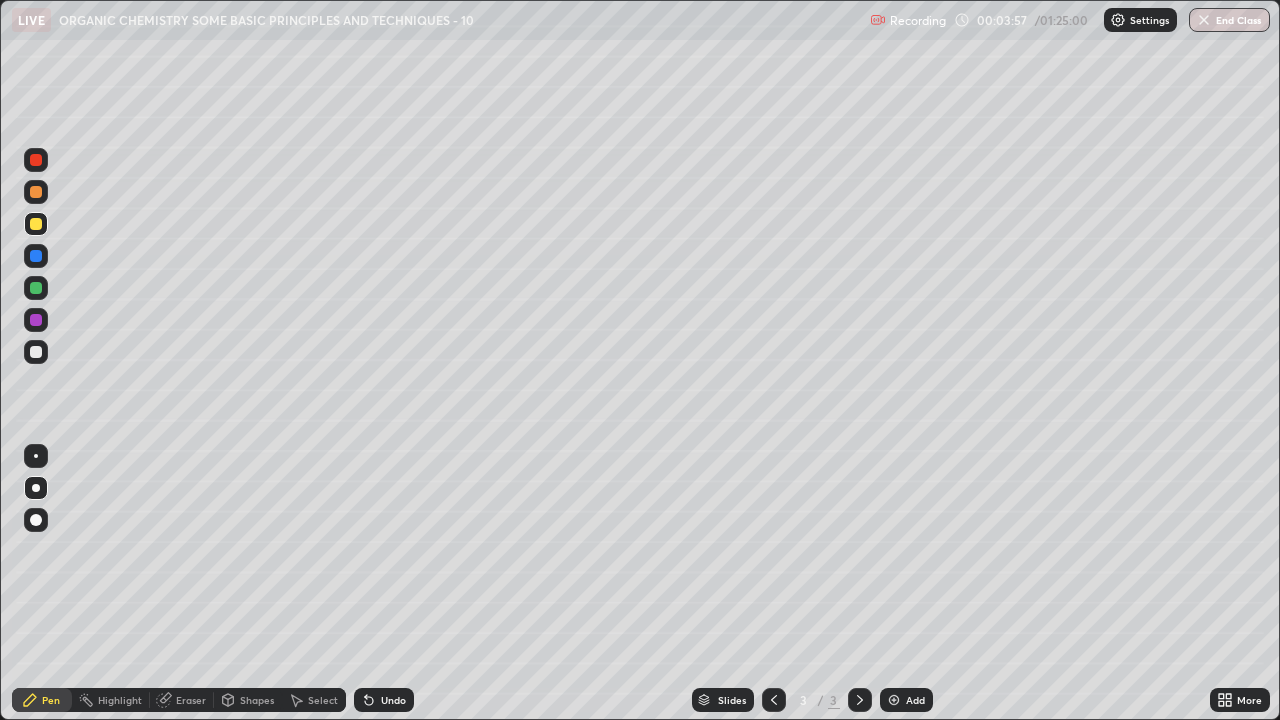 click on "Undo" at bounding box center (384, 700) 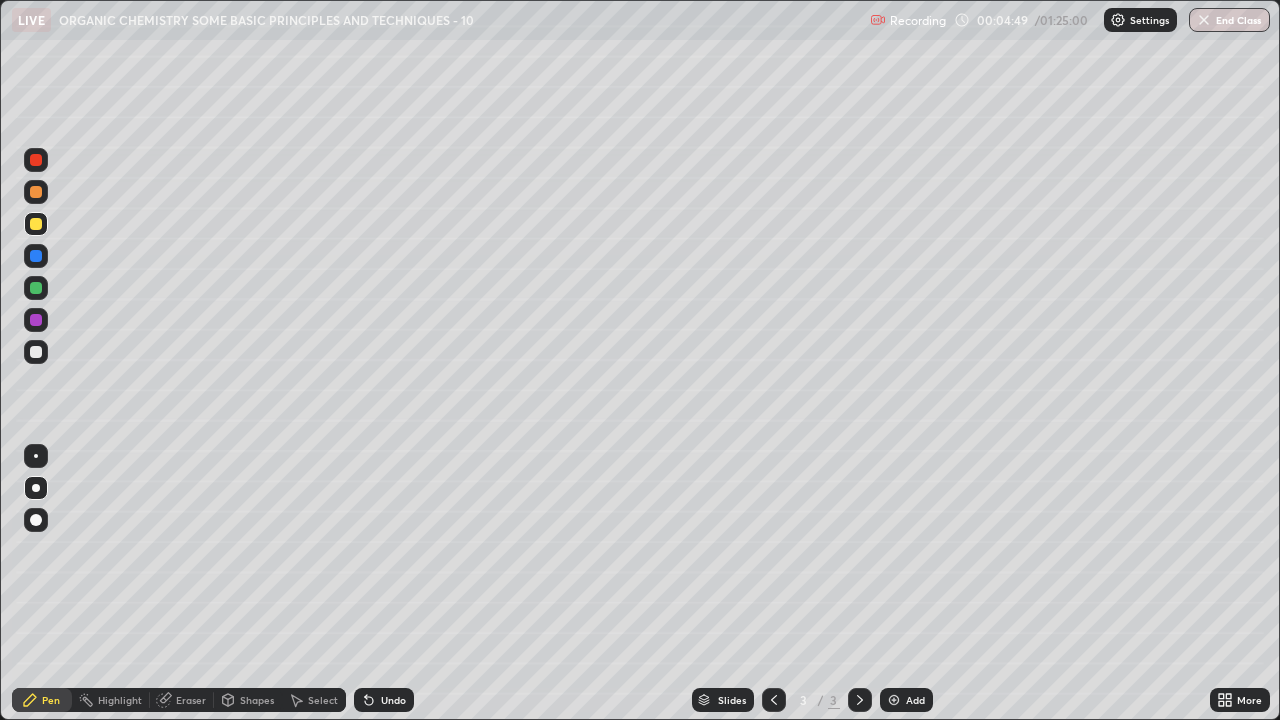 click at bounding box center [36, 352] 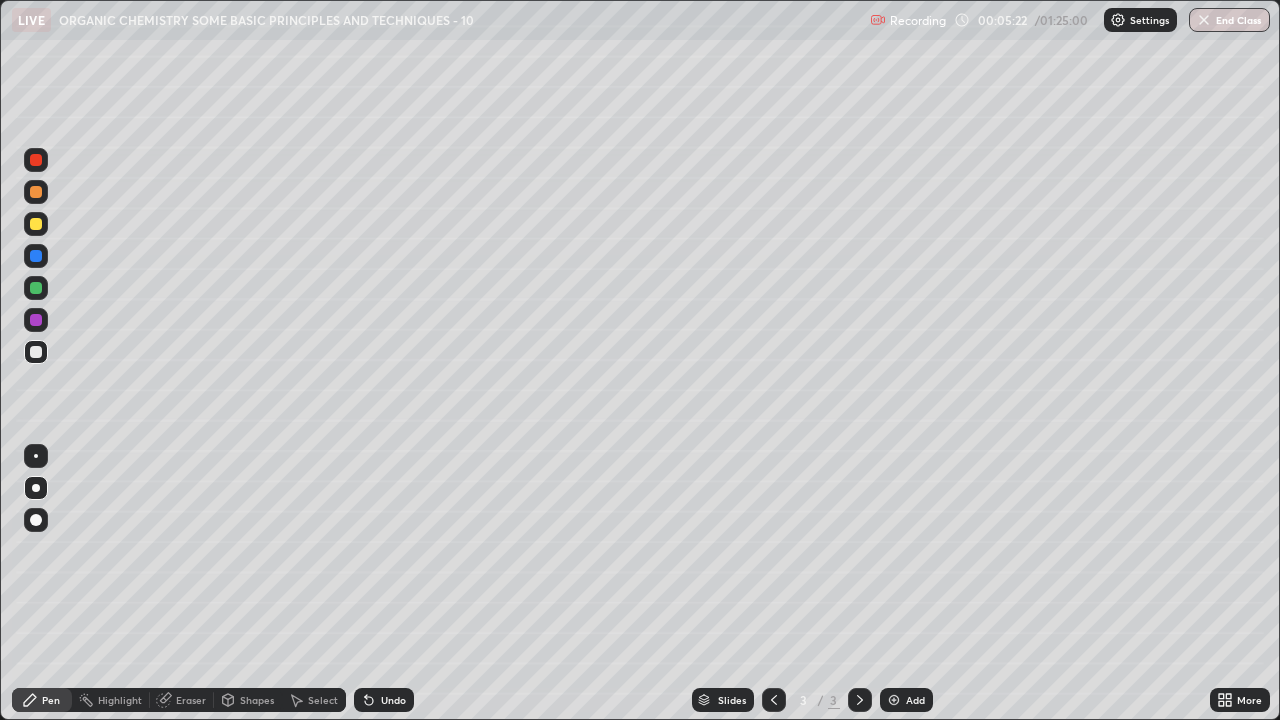 click on "Undo" at bounding box center [393, 700] 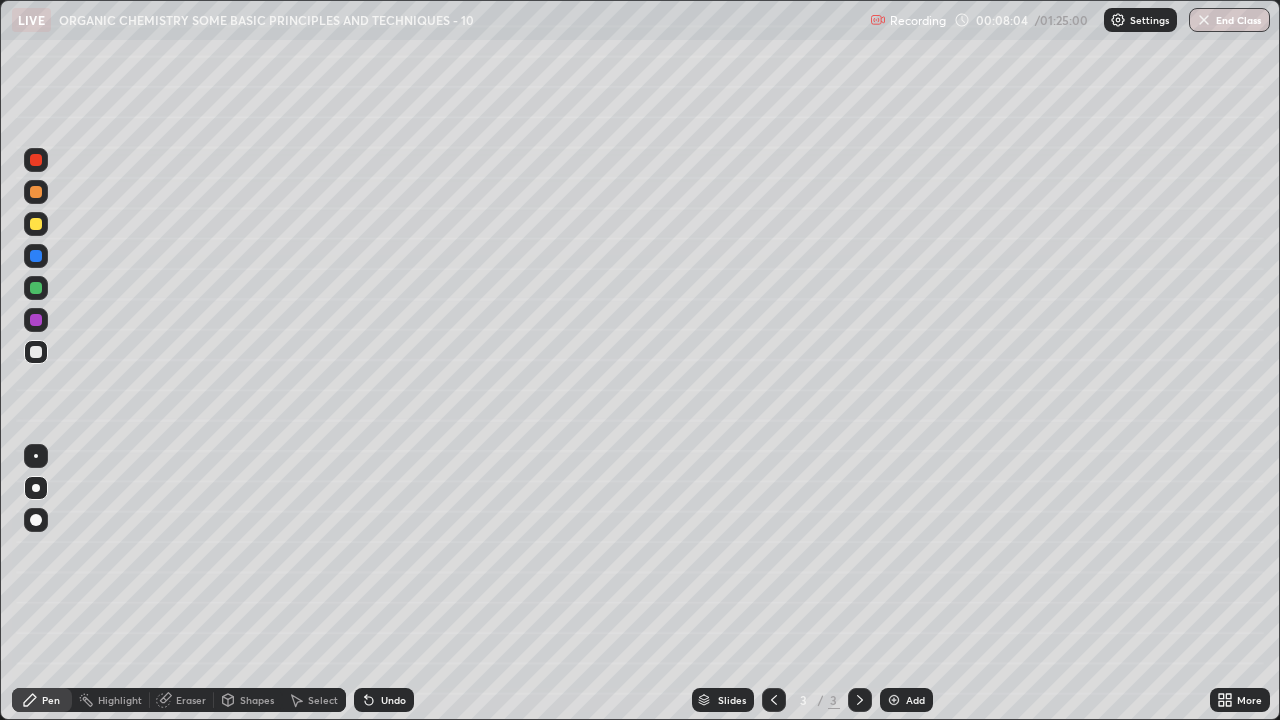 click on "Add" at bounding box center [906, 700] 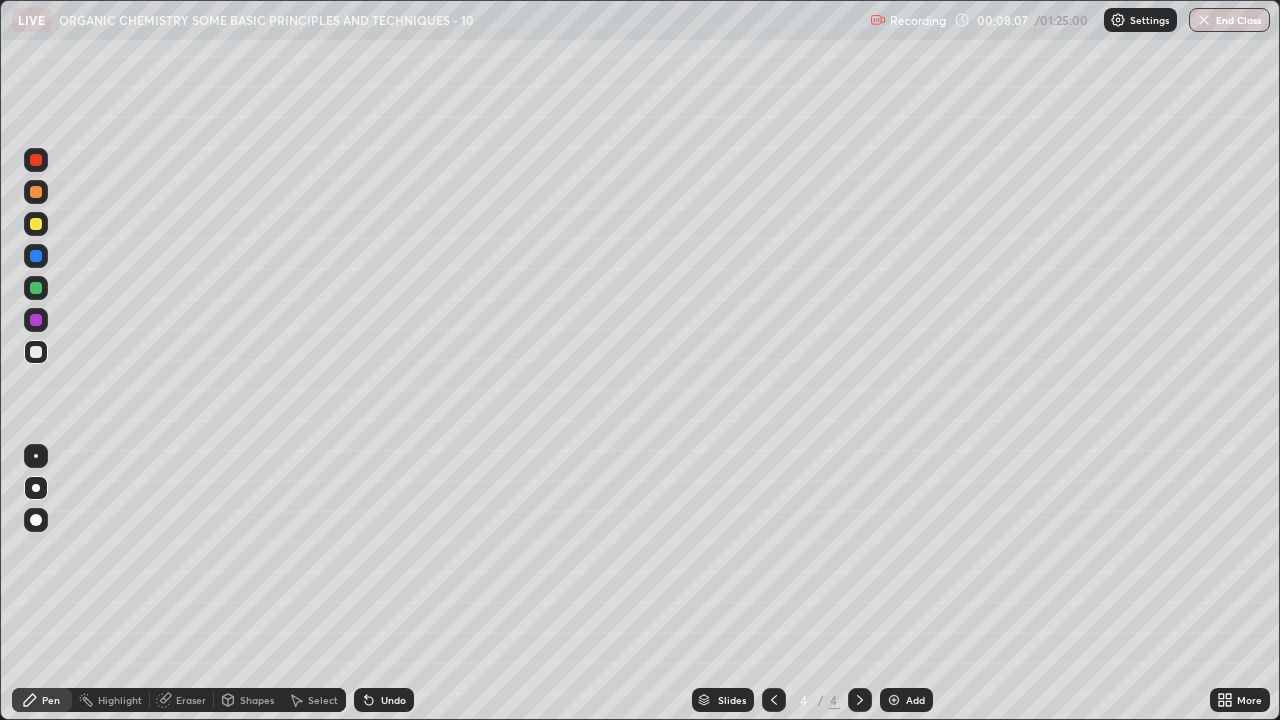 click at bounding box center [36, 224] 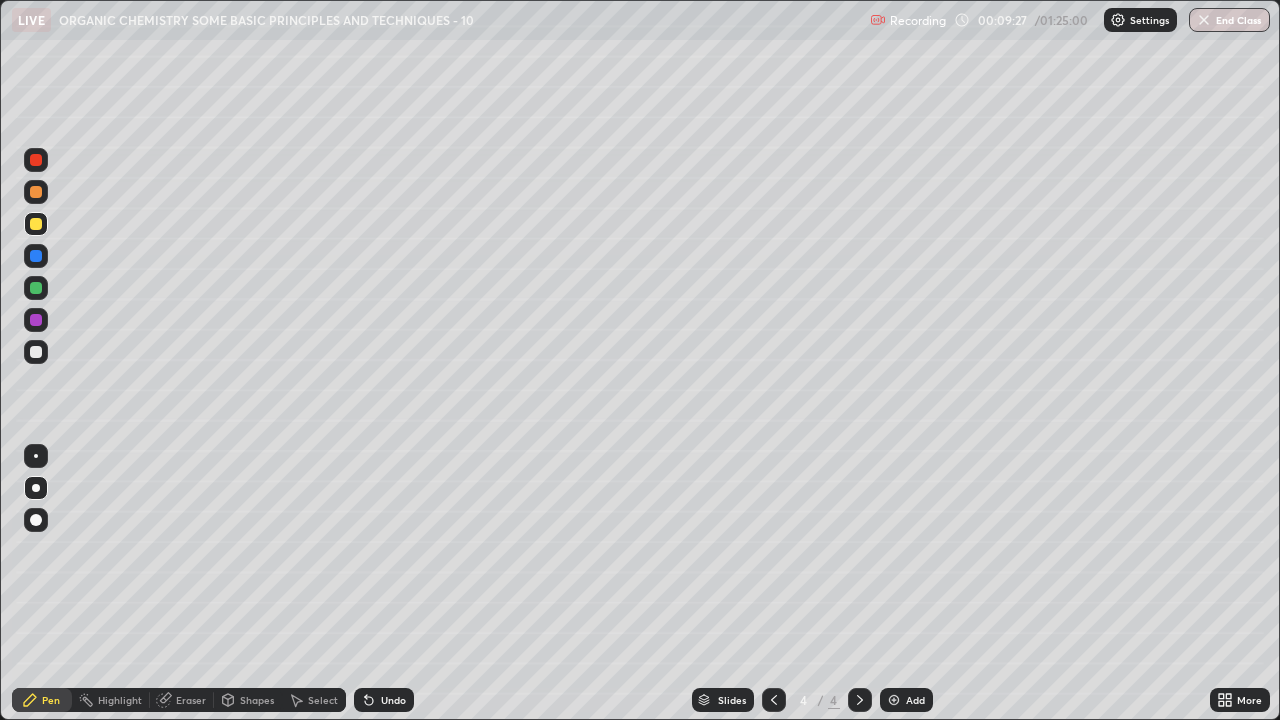click at bounding box center (36, 352) 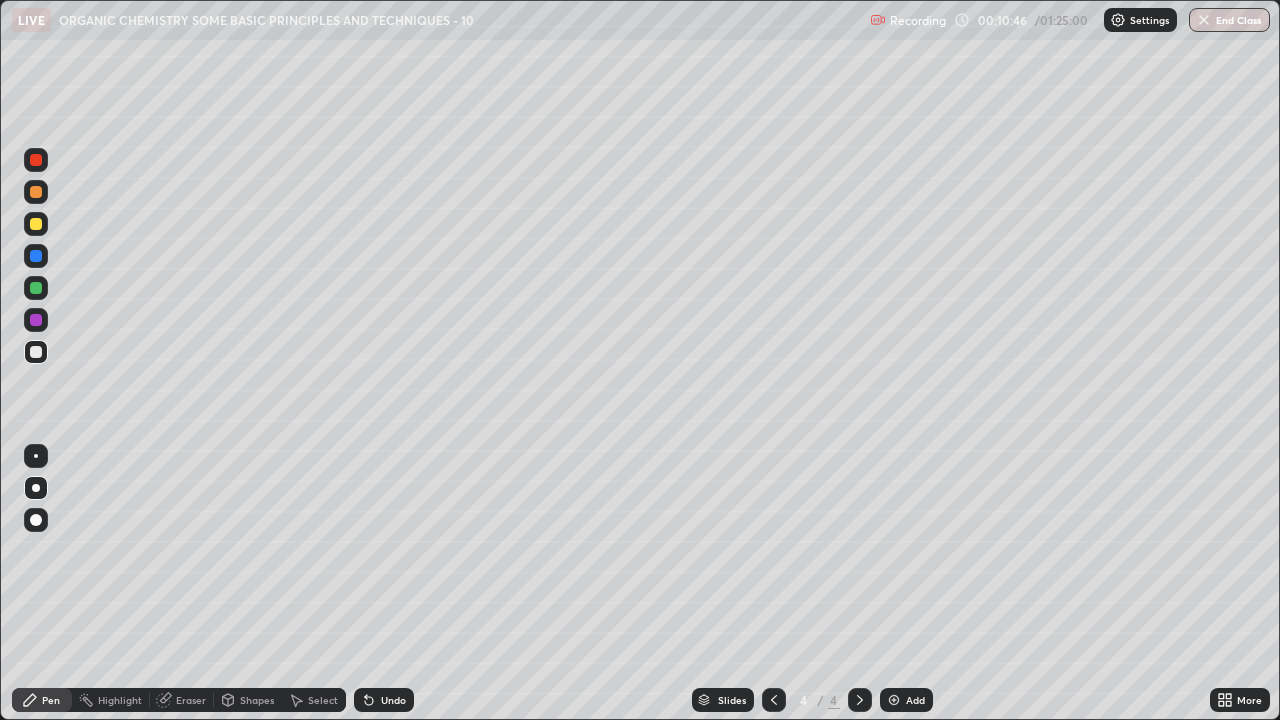 click at bounding box center (36, 224) 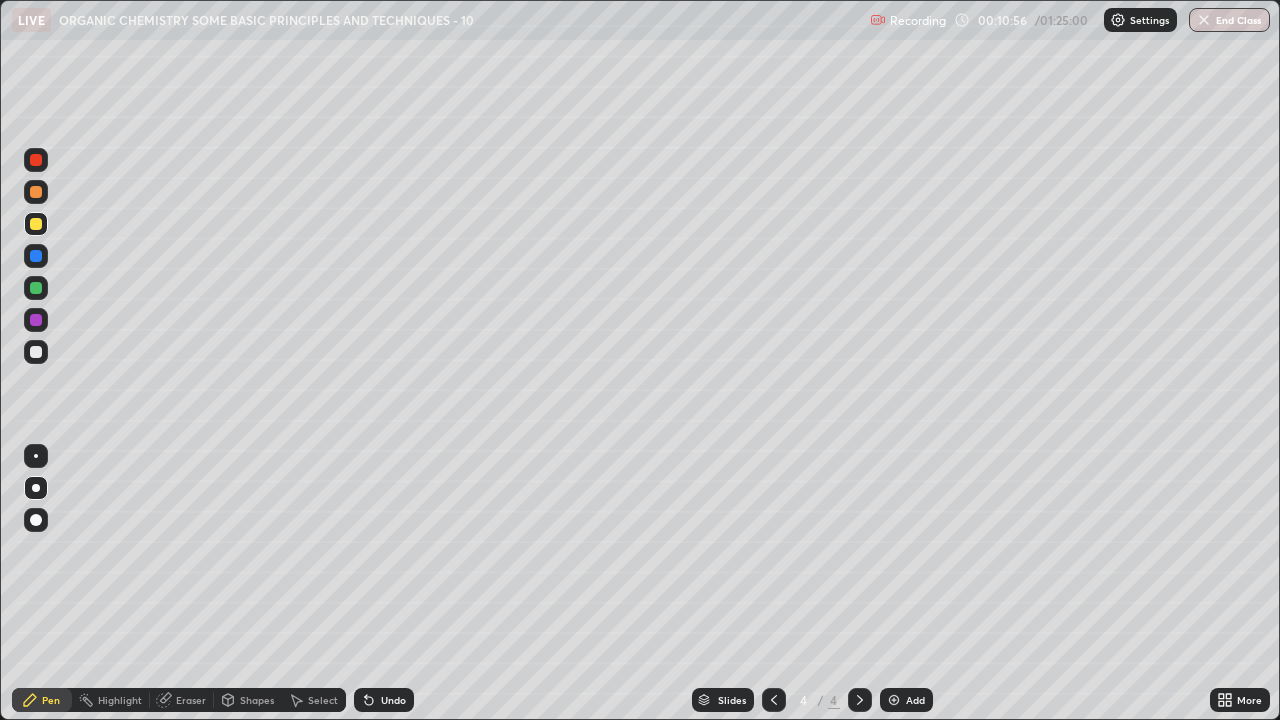 click at bounding box center (36, 352) 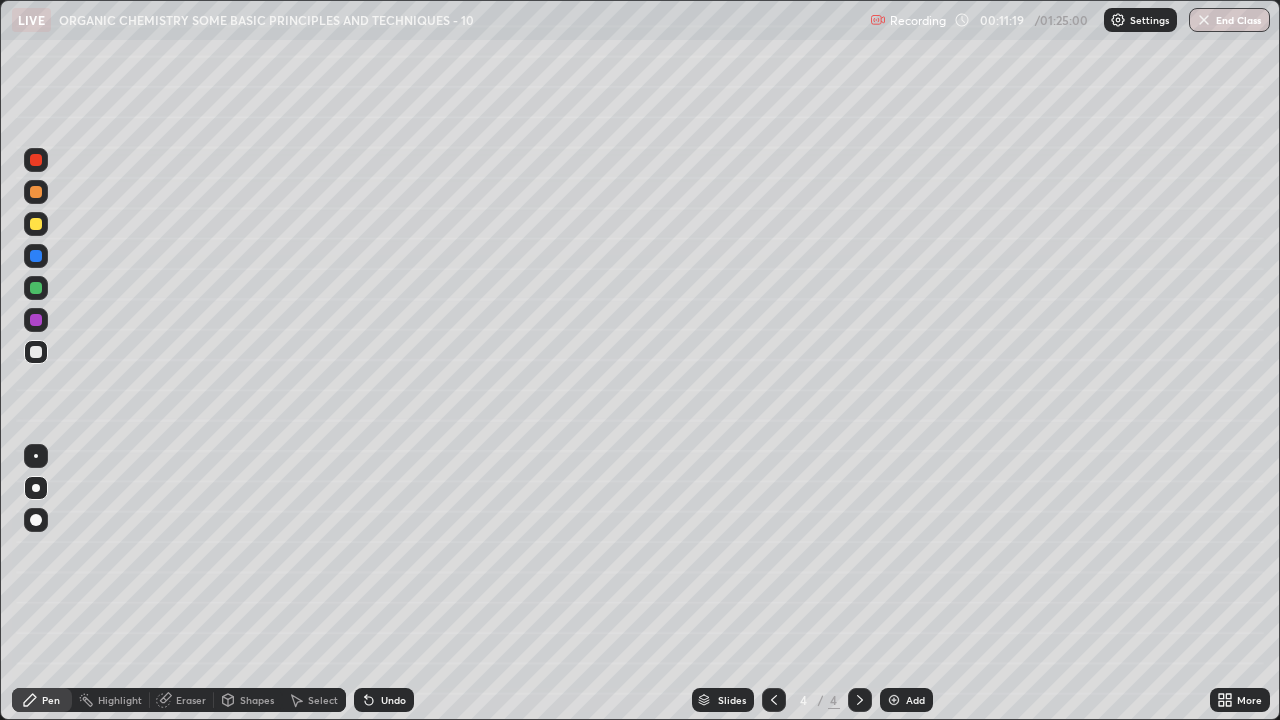 click at bounding box center (36, 192) 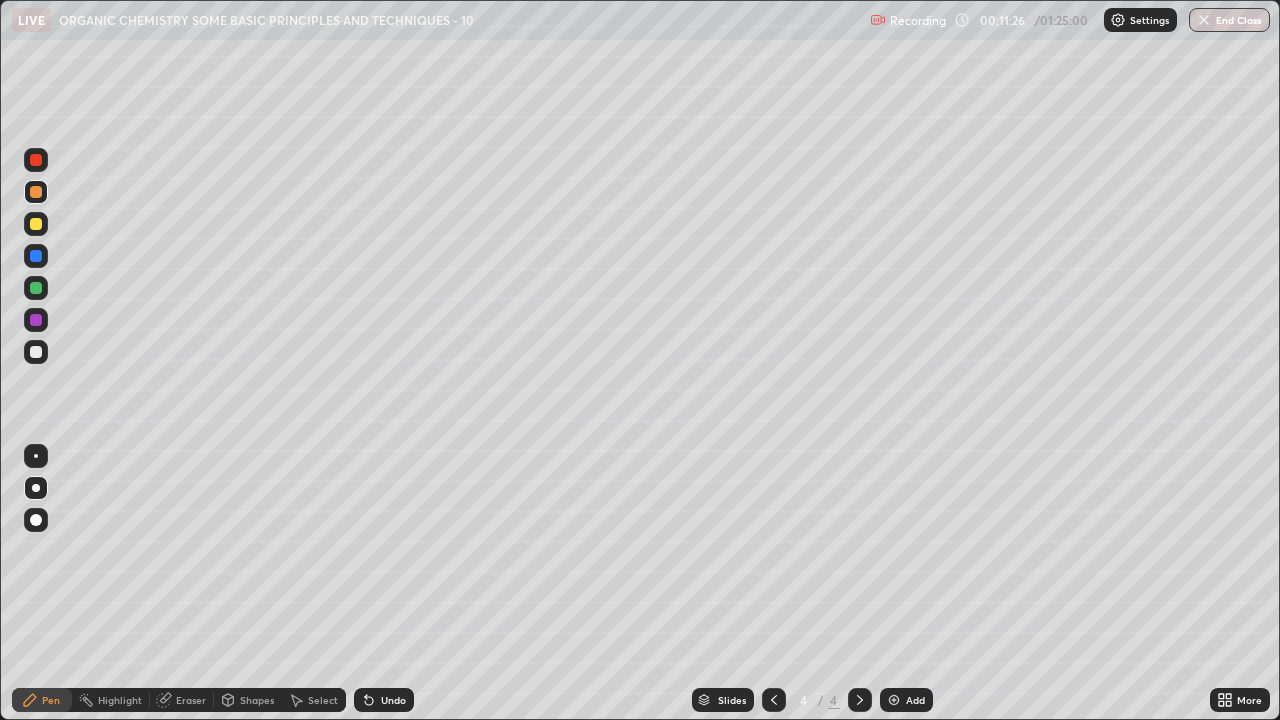 click on "Undo" at bounding box center (384, 700) 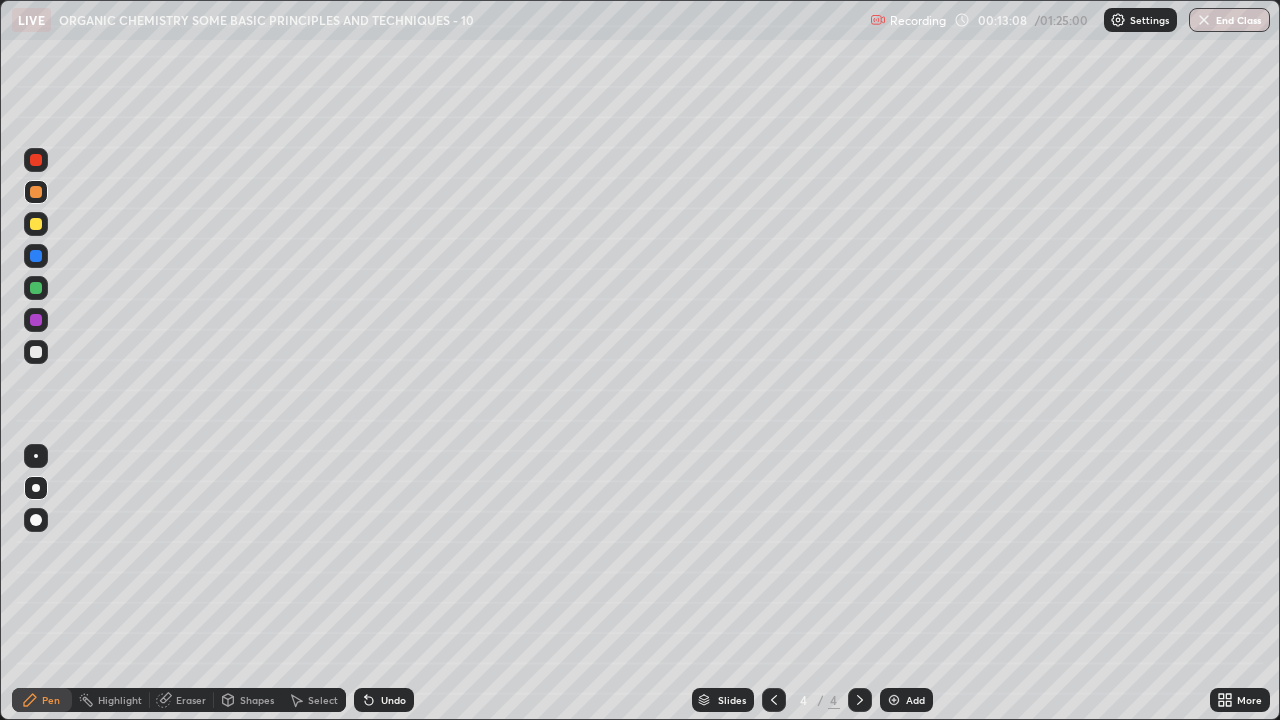 click at bounding box center [36, 224] 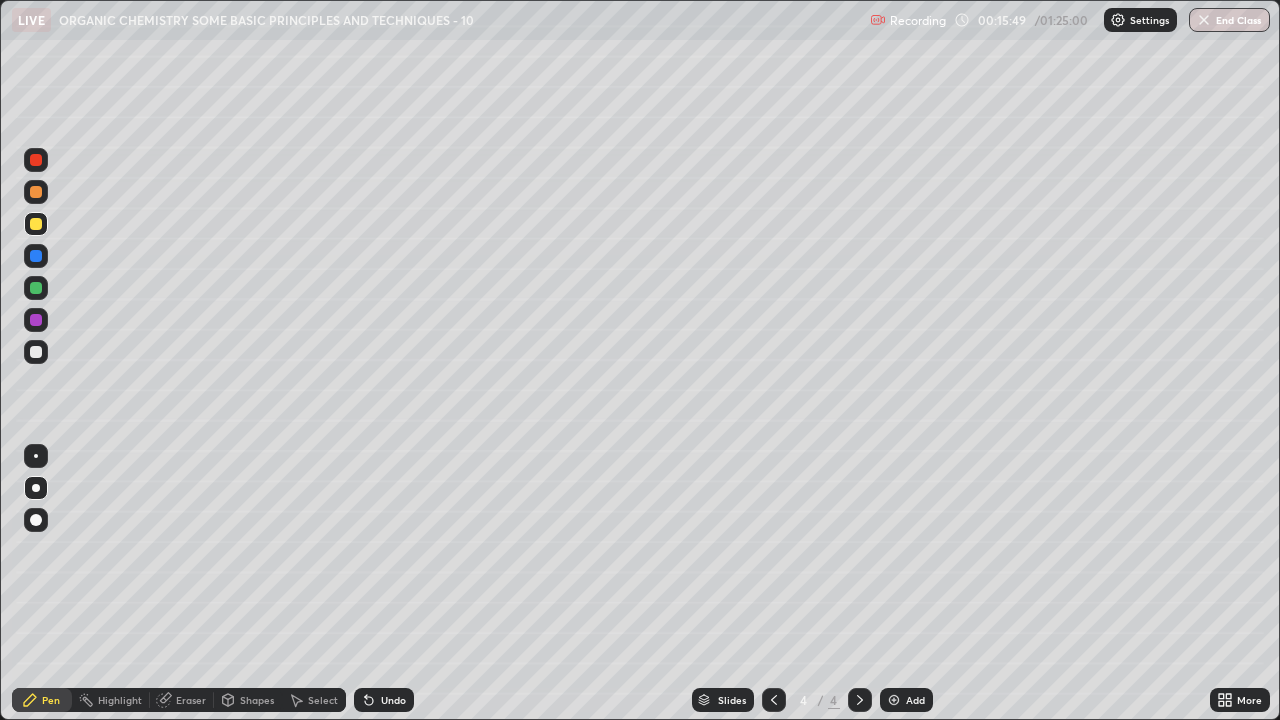 click at bounding box center [894, 700] 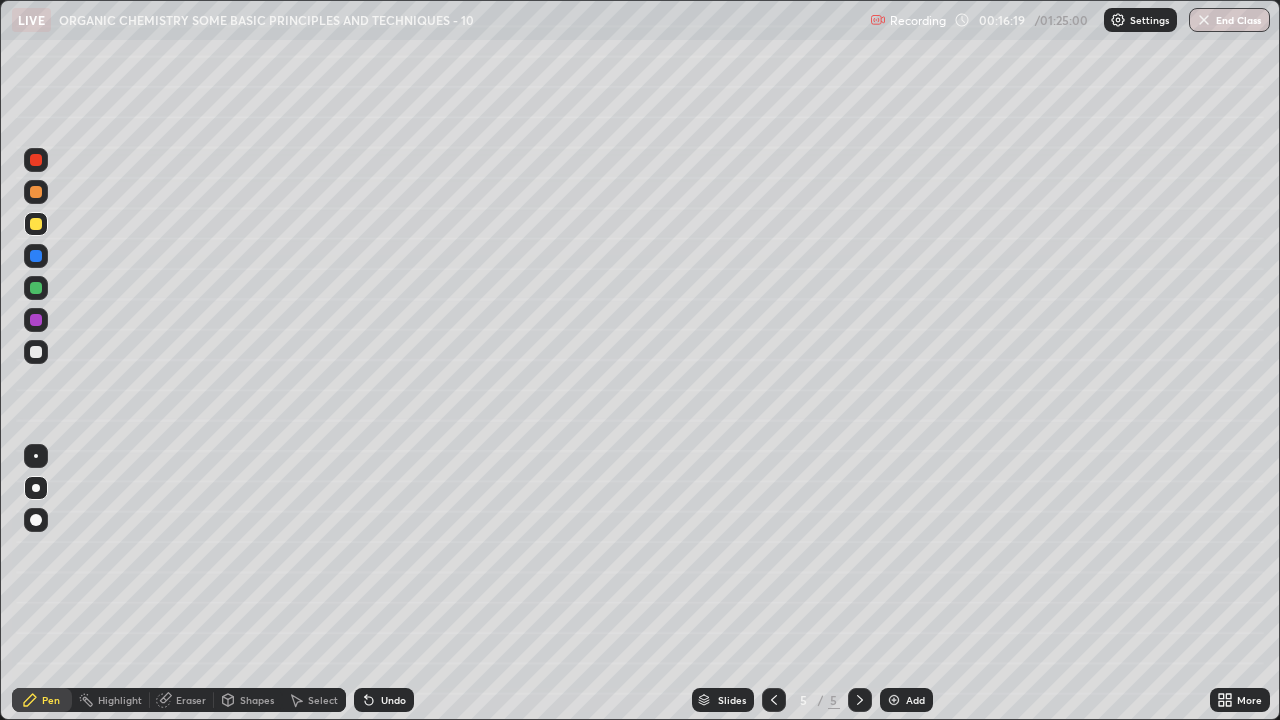 click on "Undo" at bounding box center [393, 700] 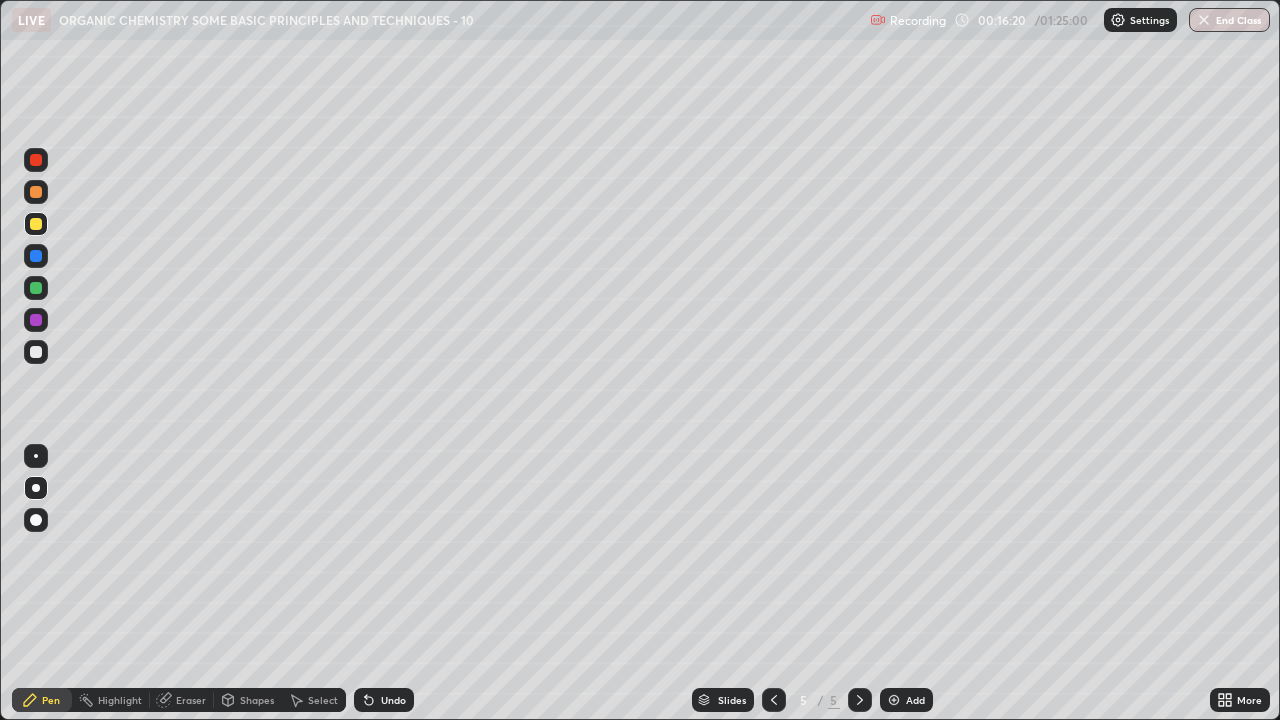 click on "Undo" at bounding box center (393, 700) 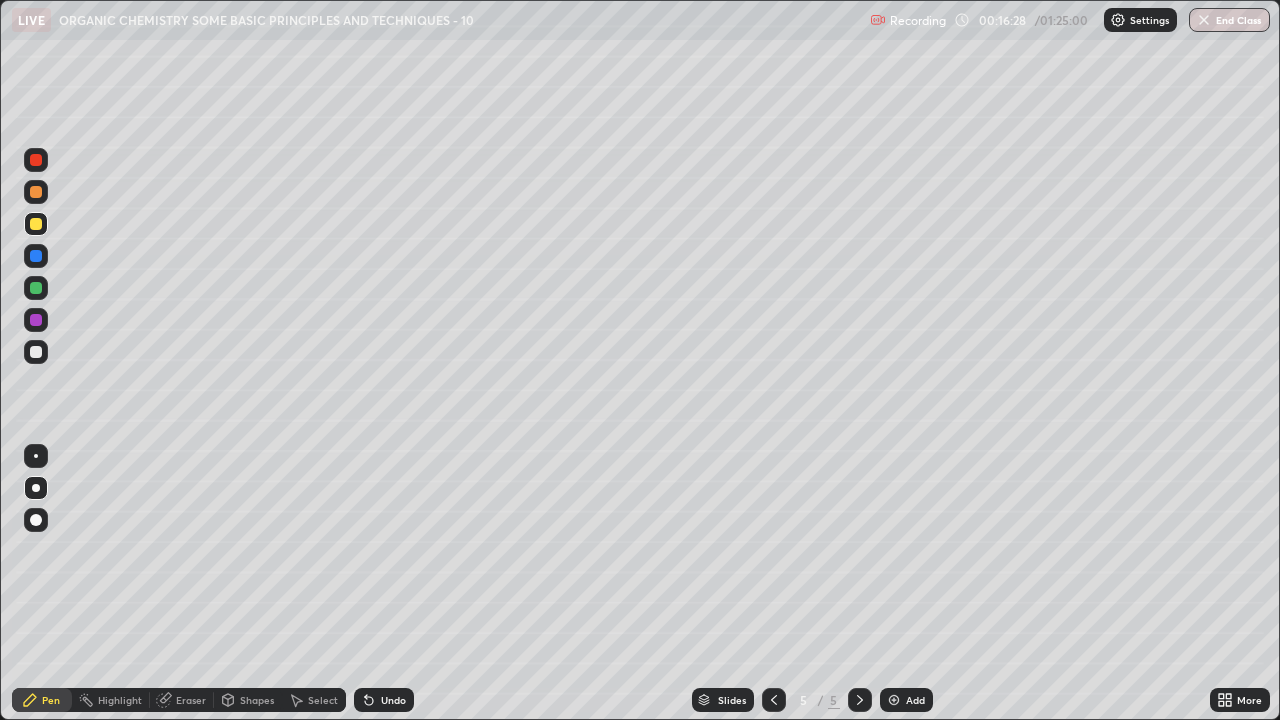 click on "Undo" at bounding box center [393, 700] 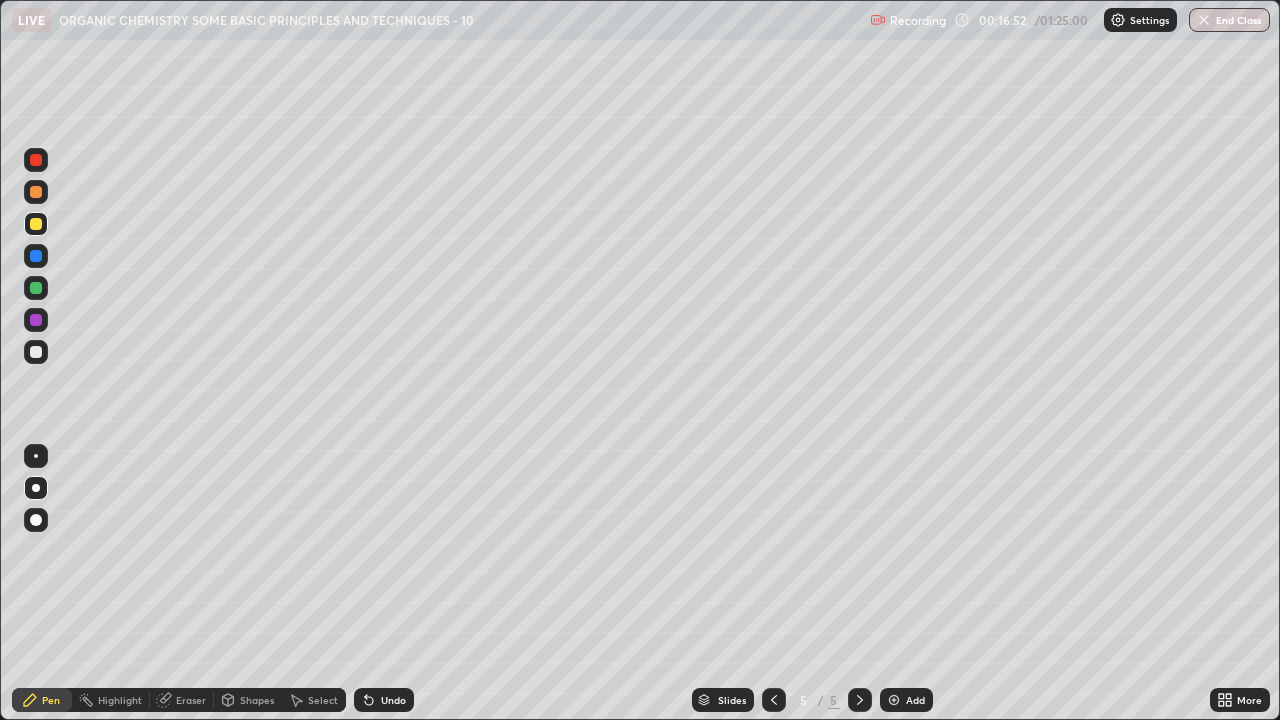 click on "Undo" at bounding box center (384, 700) 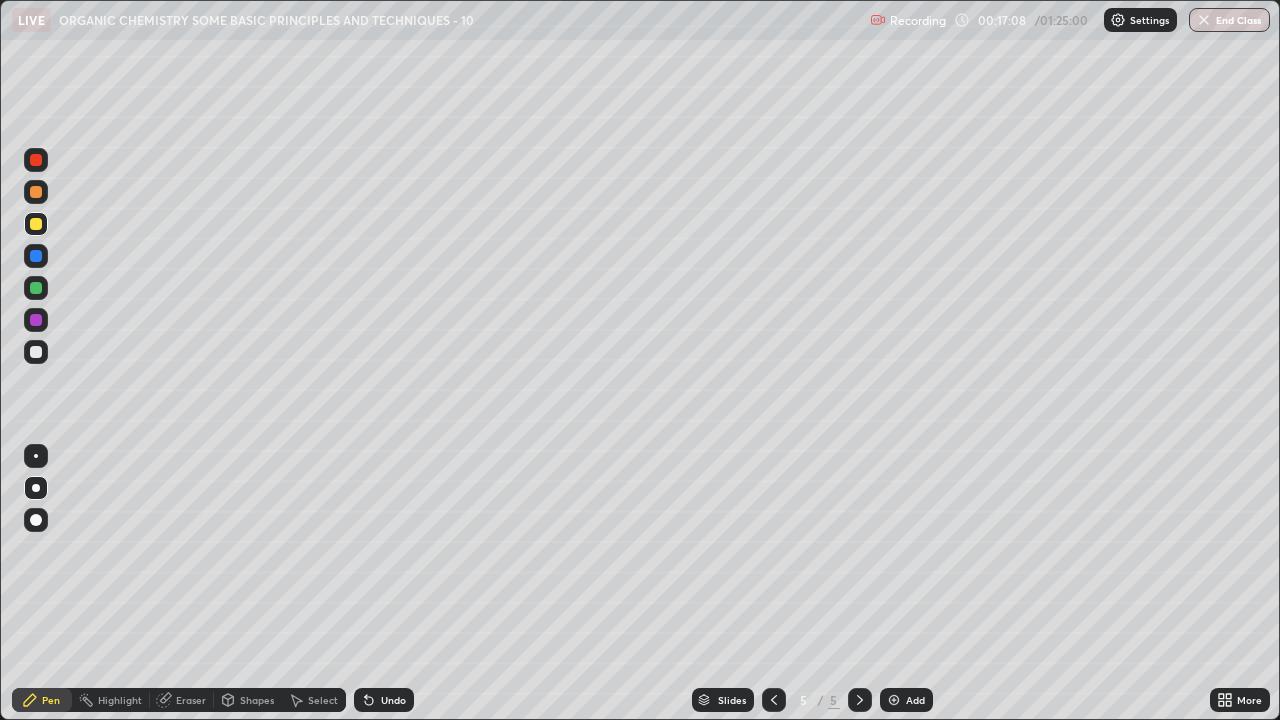 click on "Select" at bounding box center (314, 700) 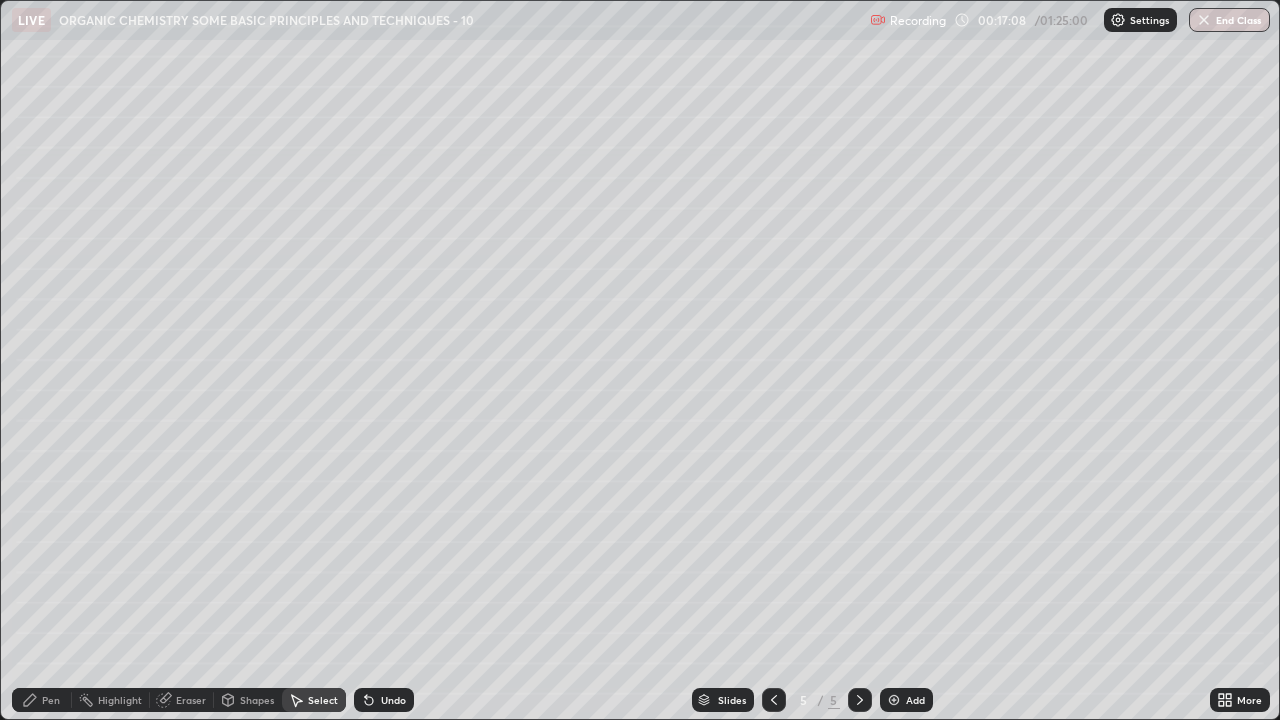 click on "Select" at bounding box center [314, 700] 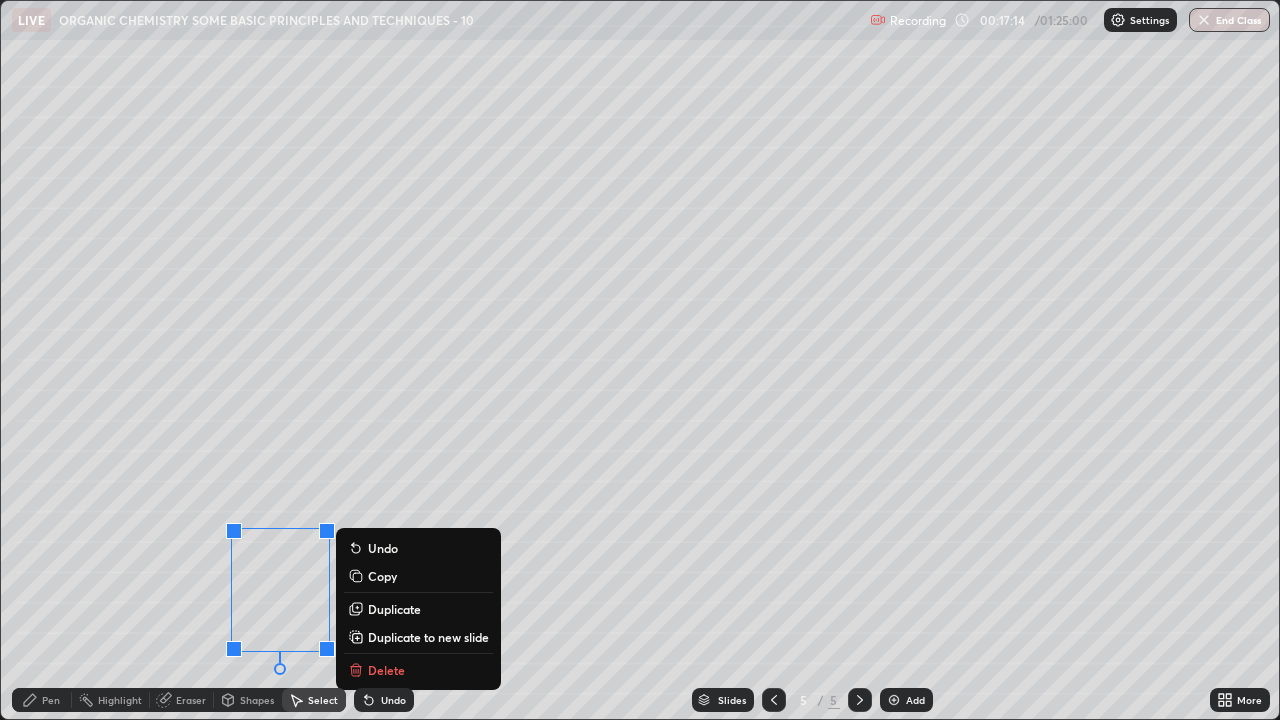 click 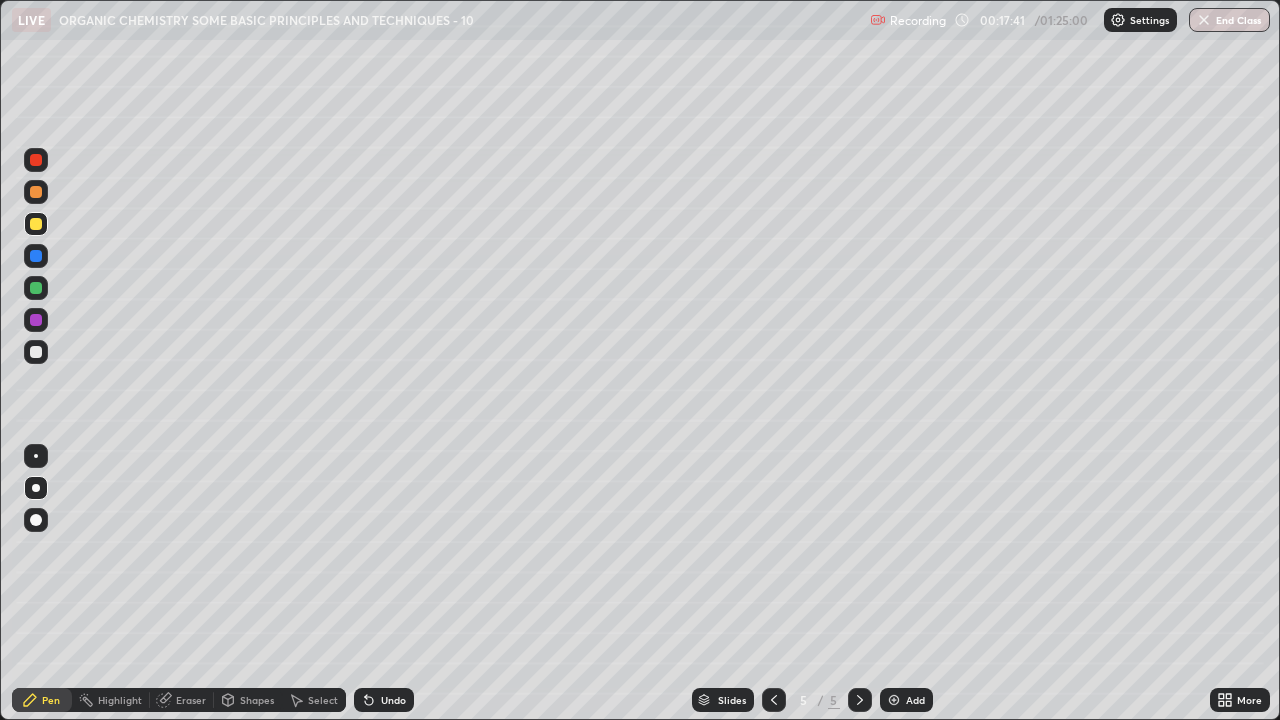 click at bounding box center [36, 352] 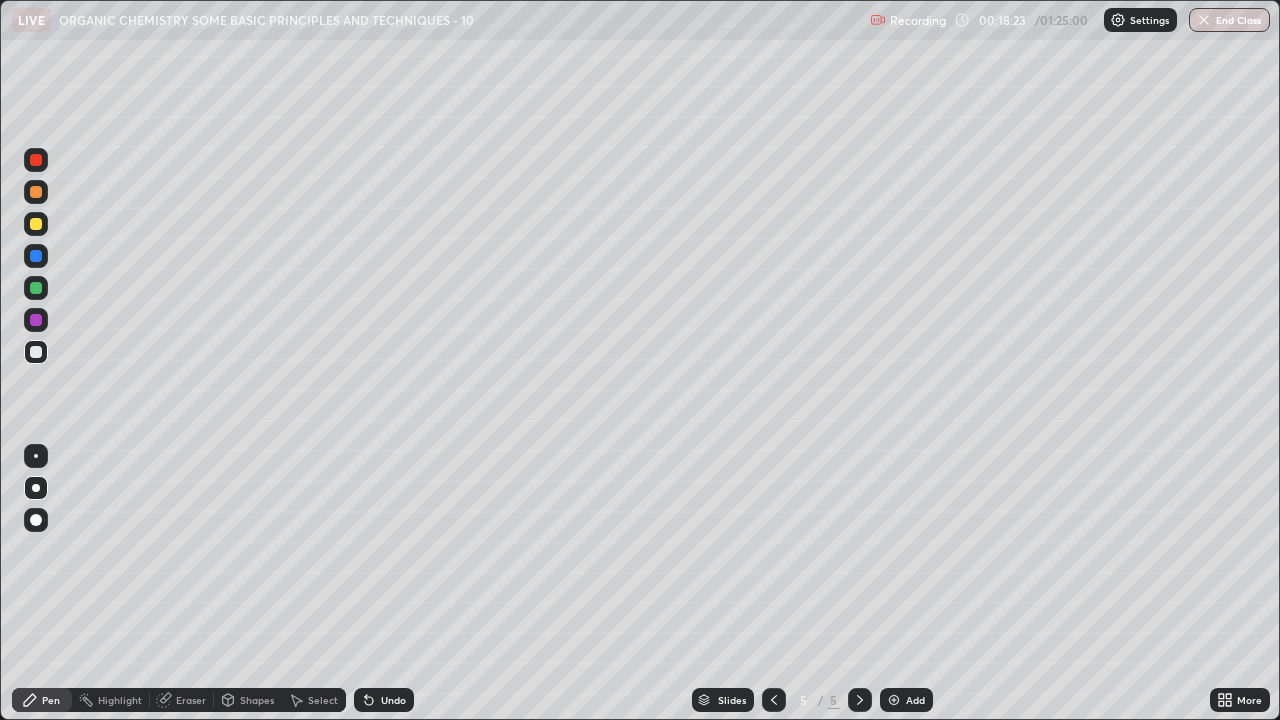 click on "Undo" at bounding box center [393, 700] 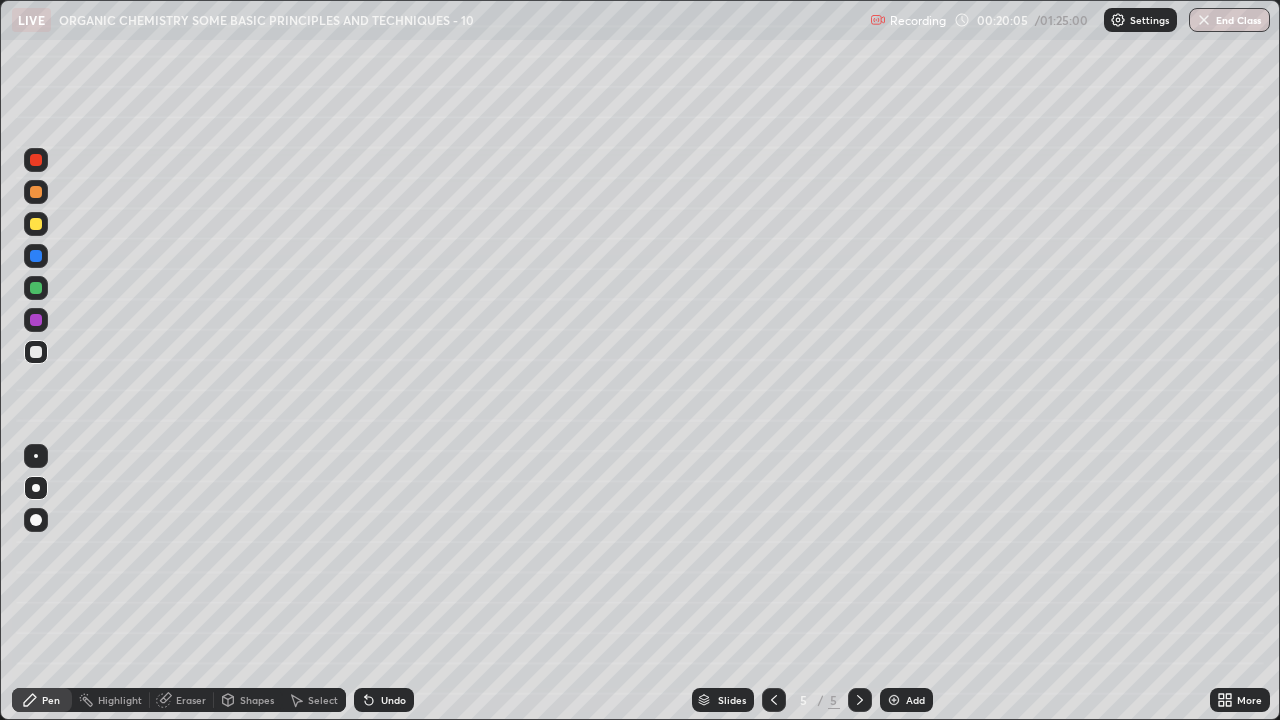 click on "Eraser" at bounding box center (191, 700) 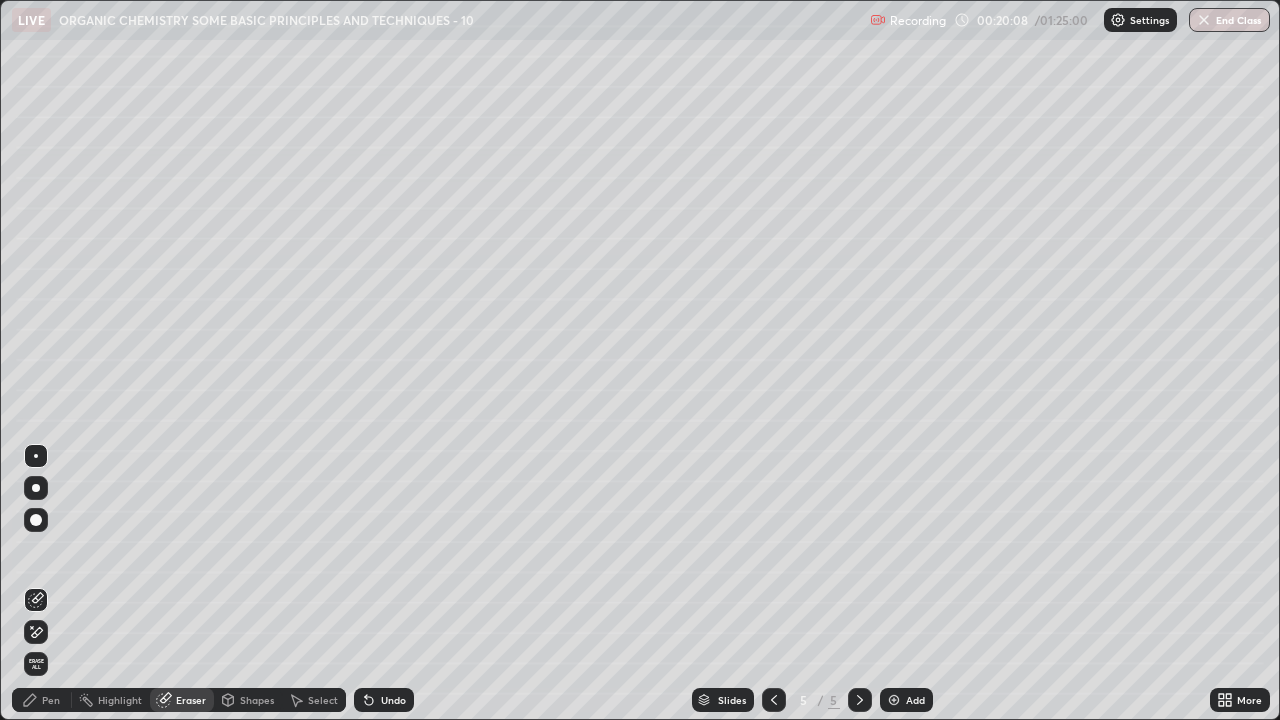 click 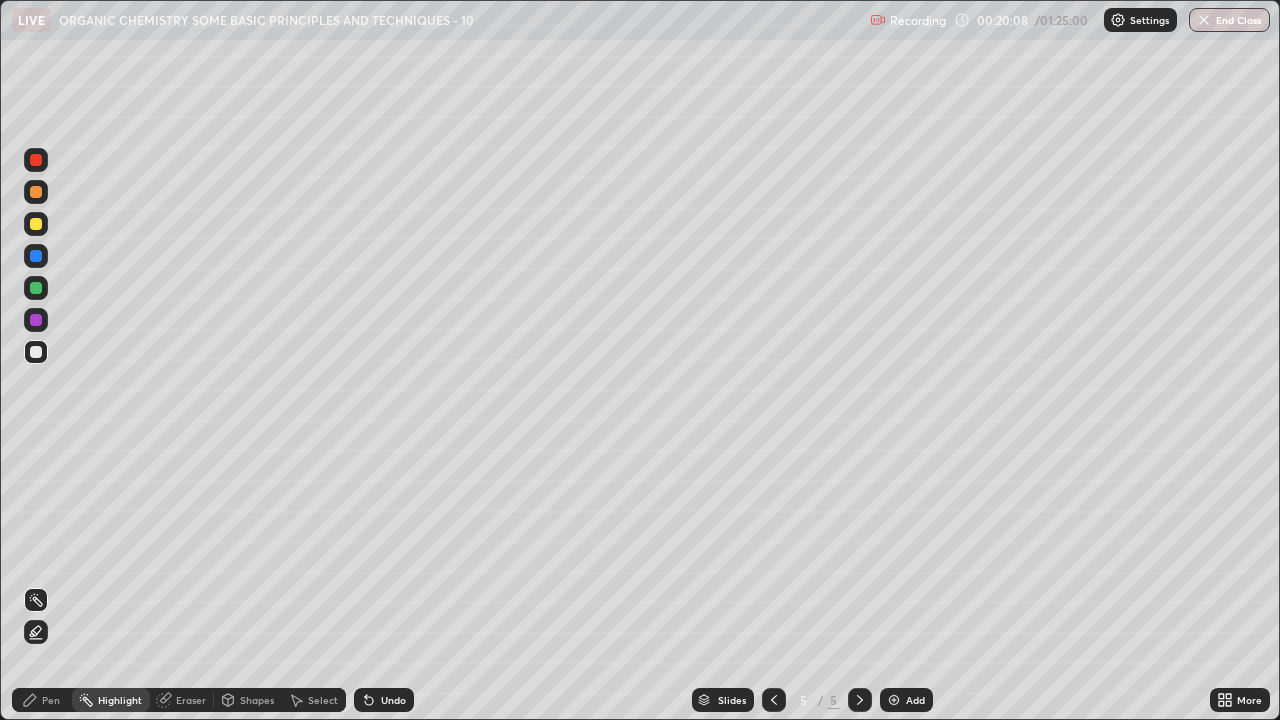 click on "Pen" at bounding box center [51, 700] 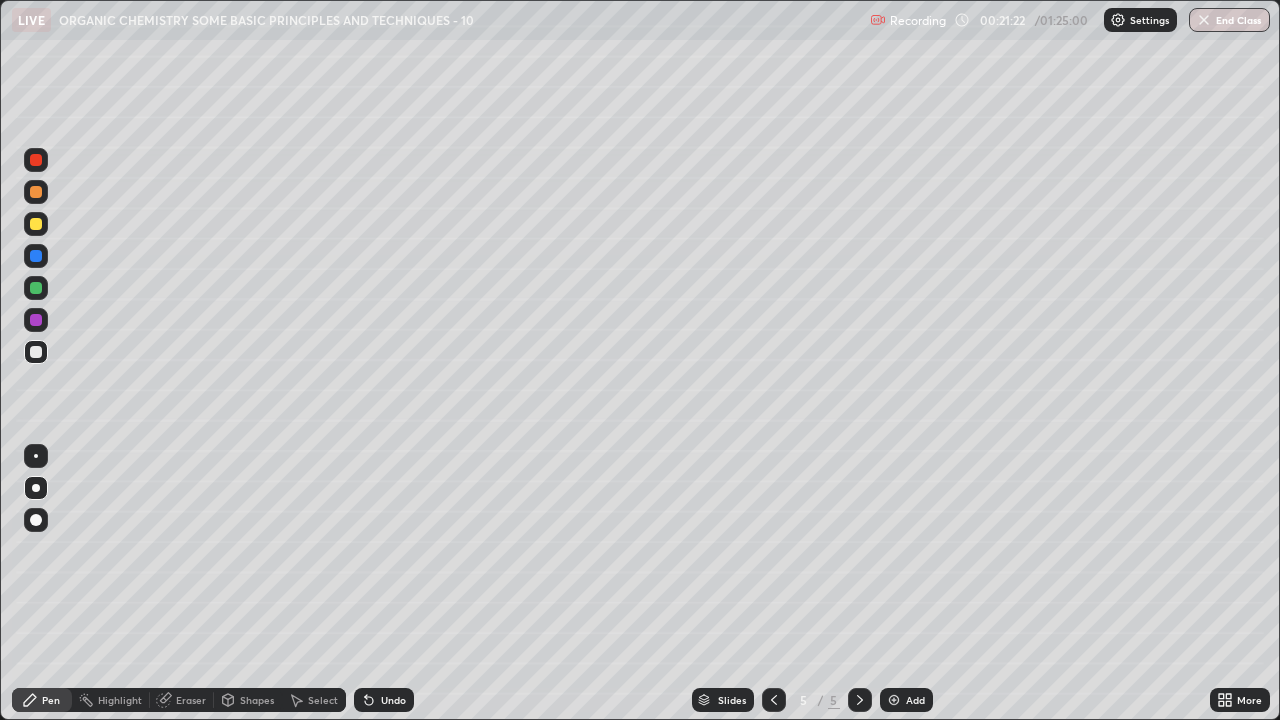 click at bounding box center (36, 160) 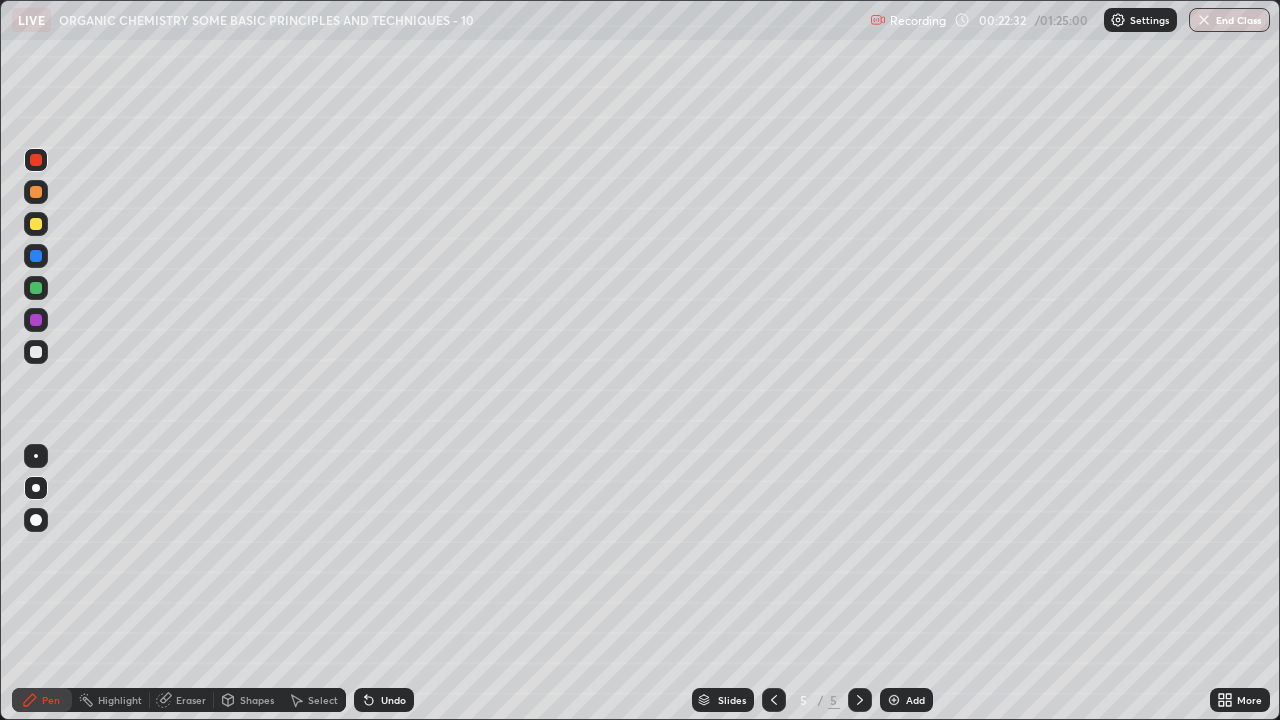 click on "Select" at bounding box center (323, 700) 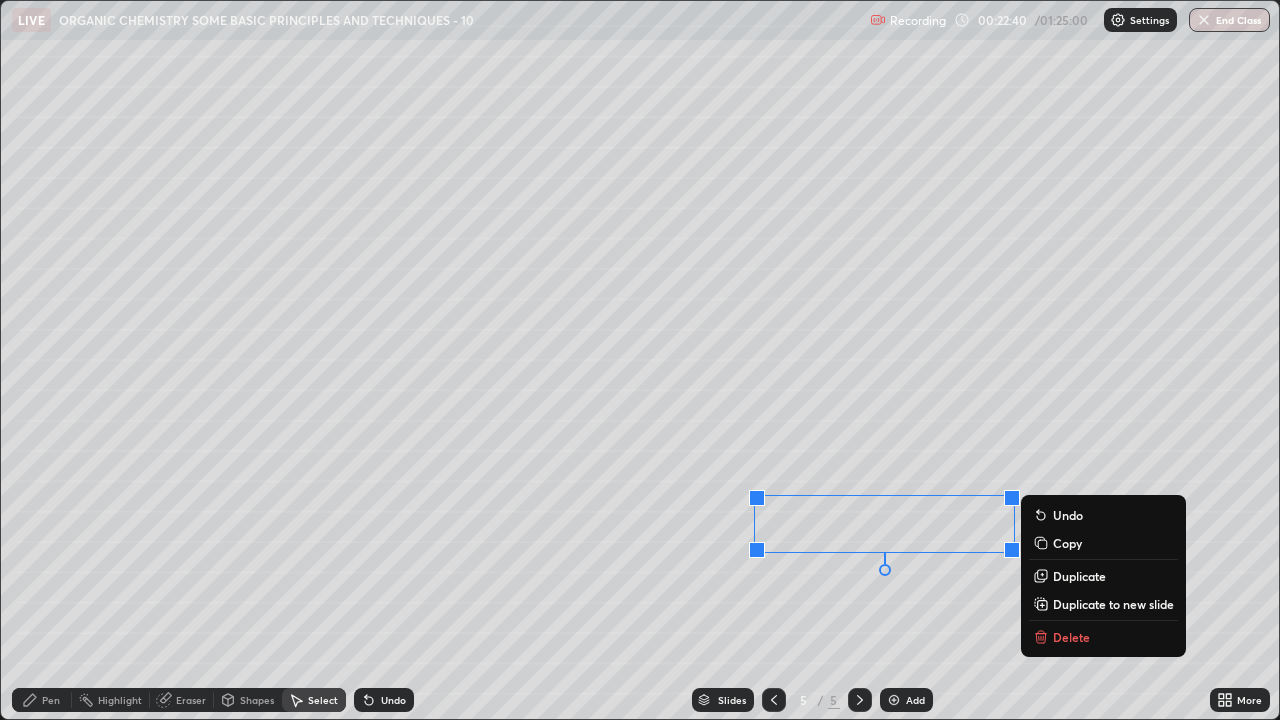 click on "Duplicate" at bounding box center [1079, 576] 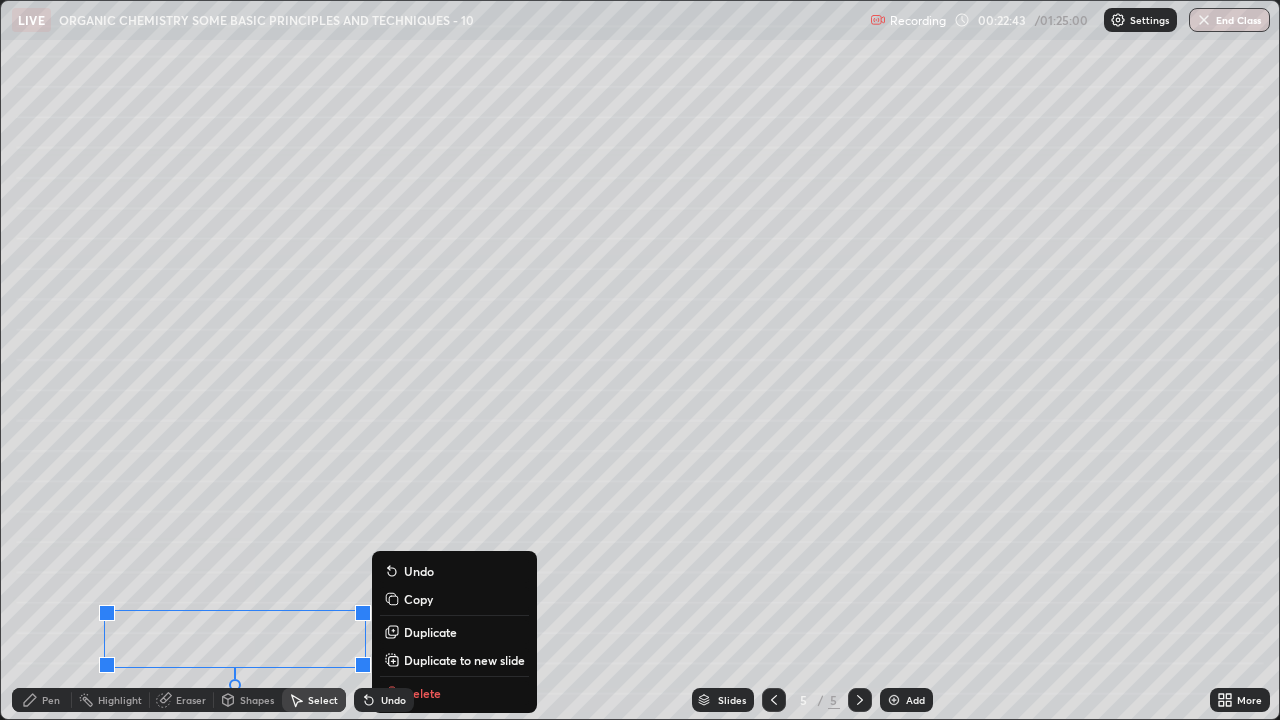 click on "Pen" at bounding box center (51, 700) 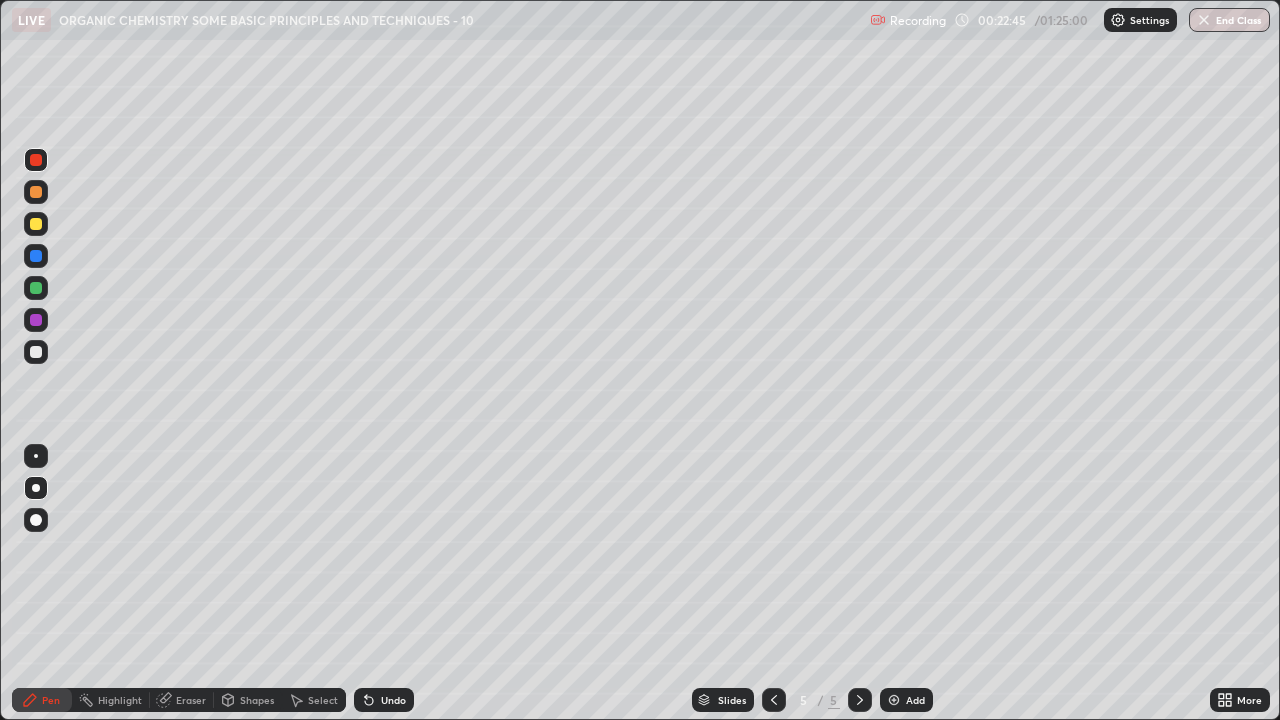 click on "Undo" at bounding box center [393, 700] 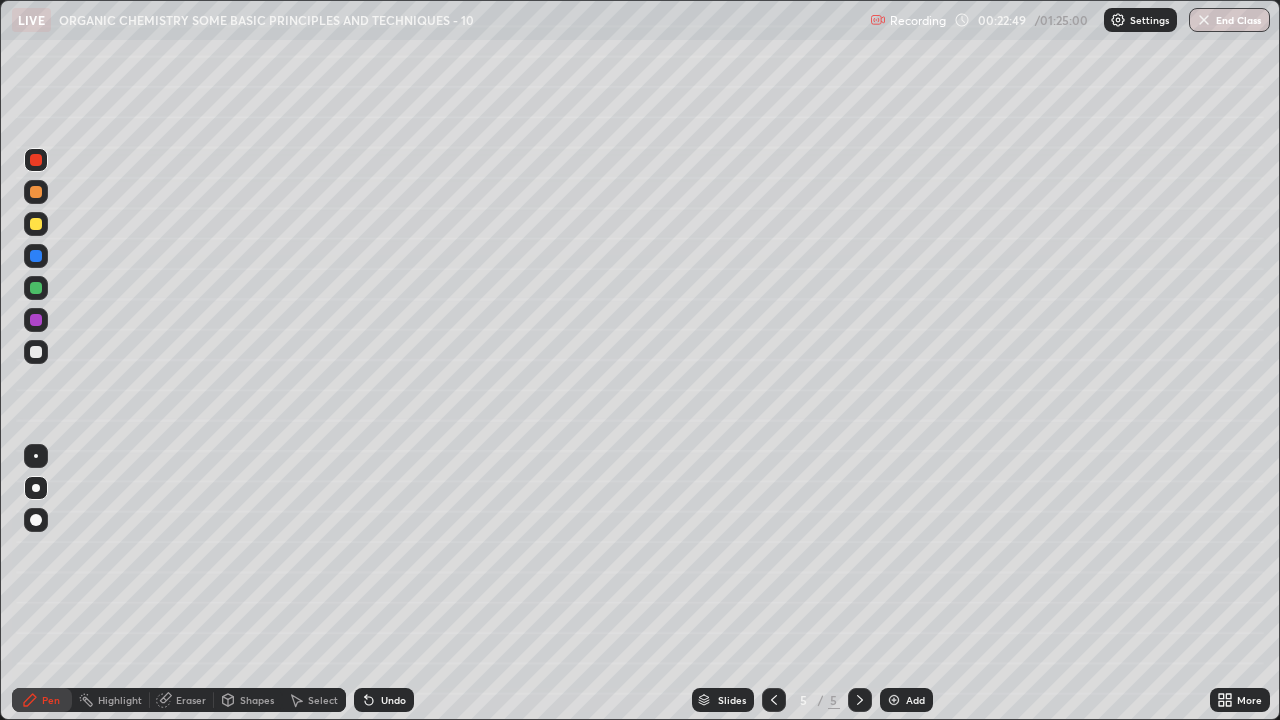 click on "Select" at bounding box center [314, 700] 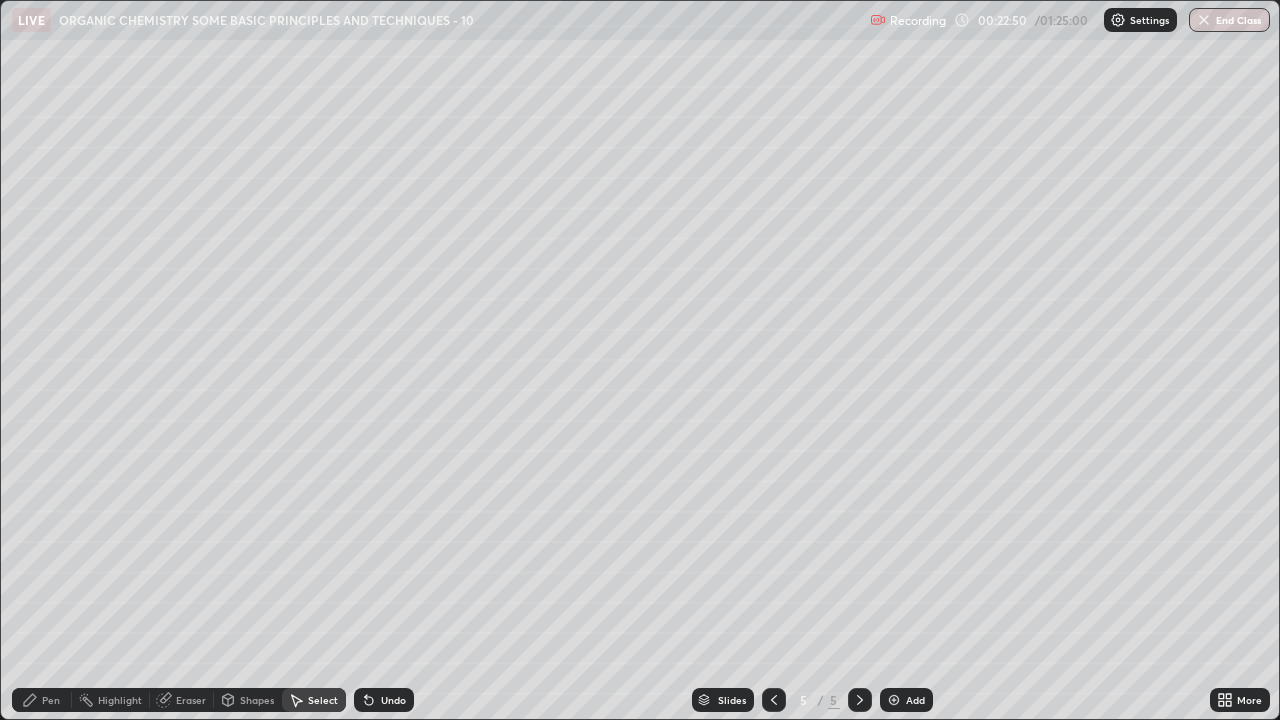 click at bounding box center [0, 0] 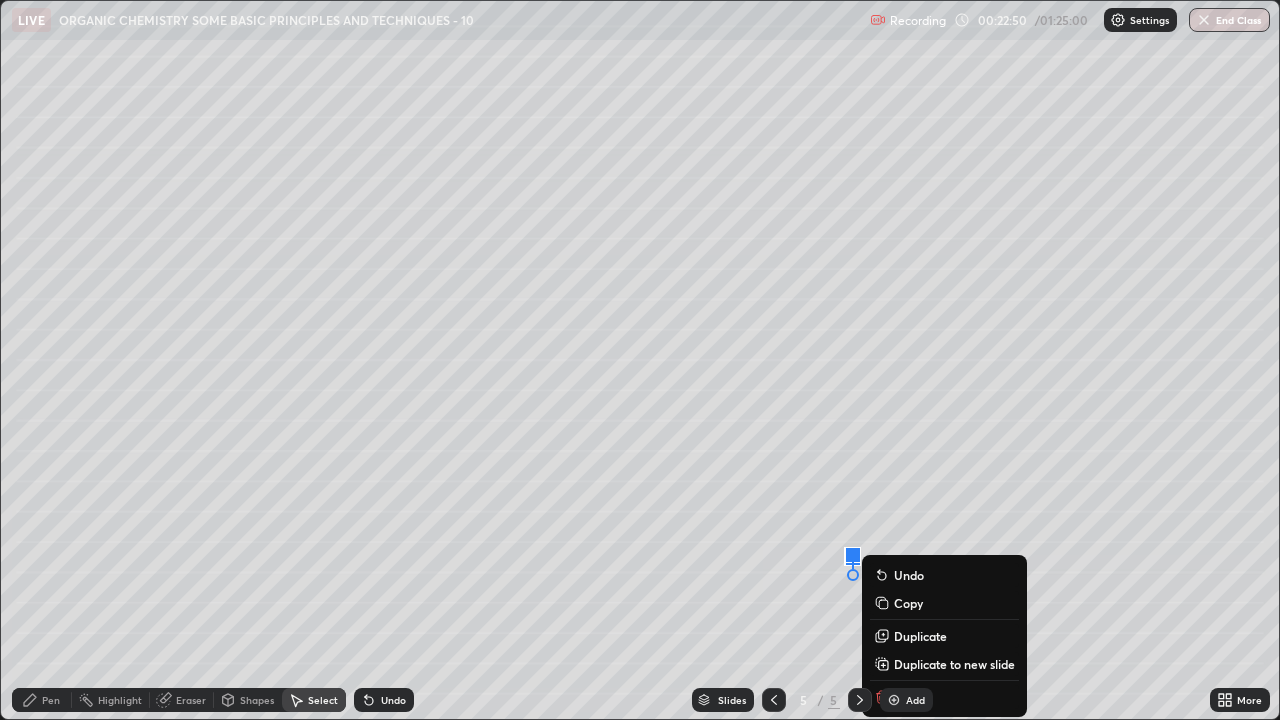 click on "0 ° Undo Copy Duplicate Duplicate to new slide Delete" at bounding box center [640, 360] 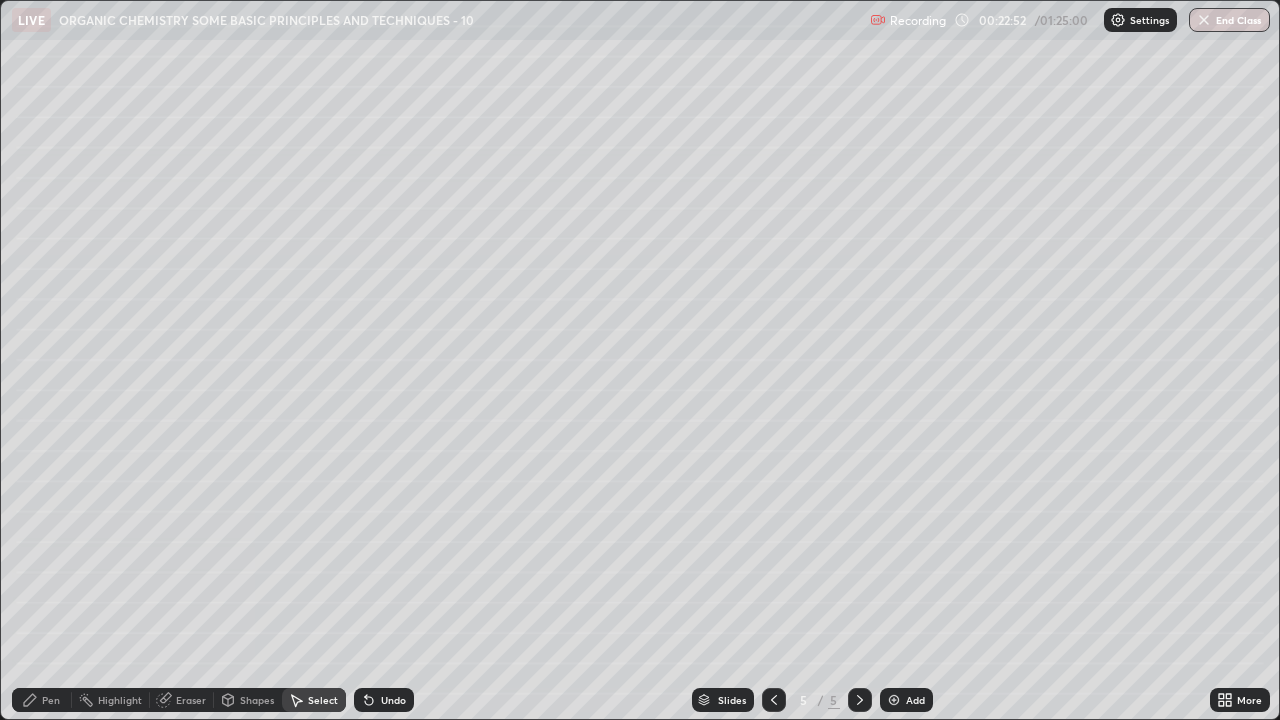 click on "0 ° Undo Copy Duplicate Duplicate to new slide Delete" at bounding box center [640, 360] 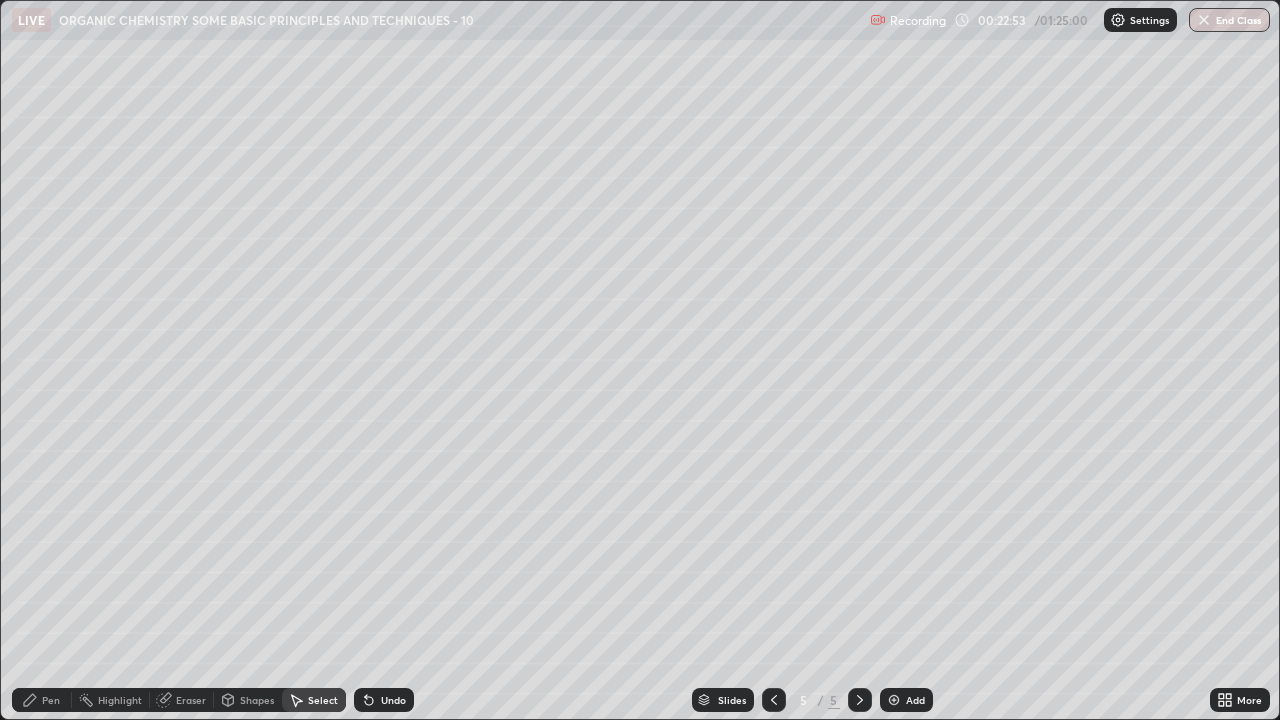 click on "Undo" at bounding box center (384, 700) 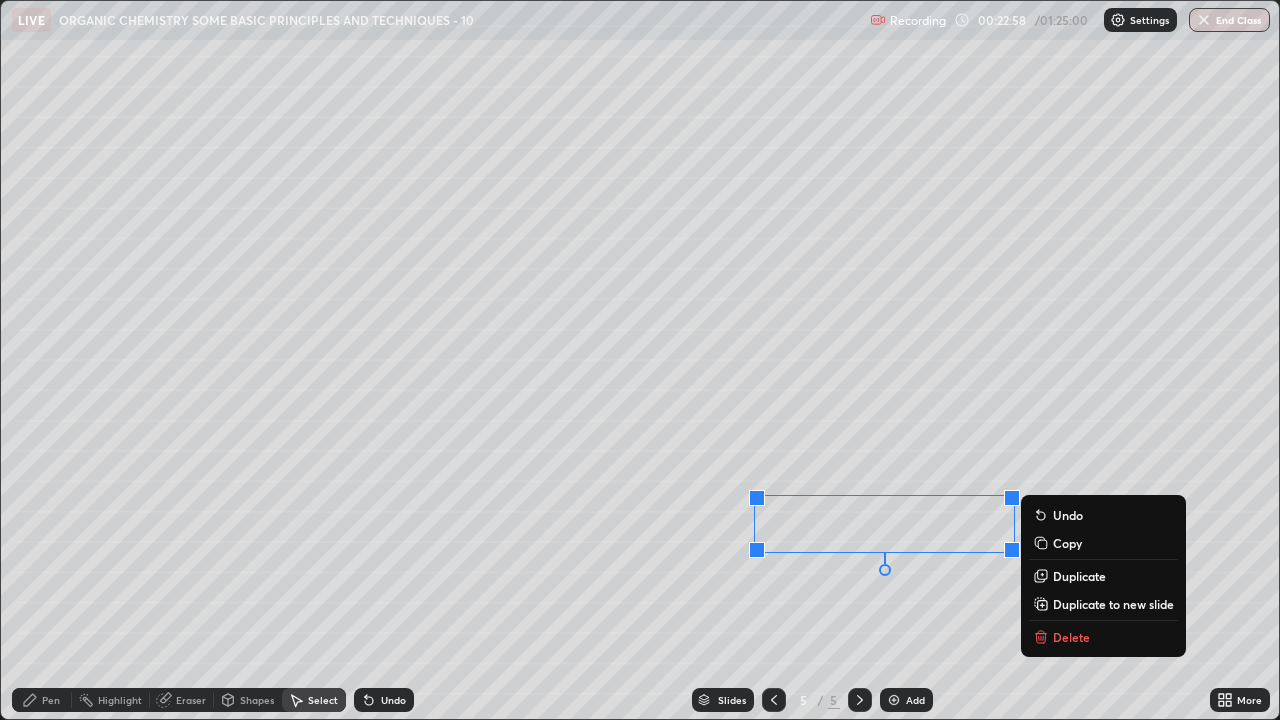 click on "Duplicate" at bounding box center [1103, 576] 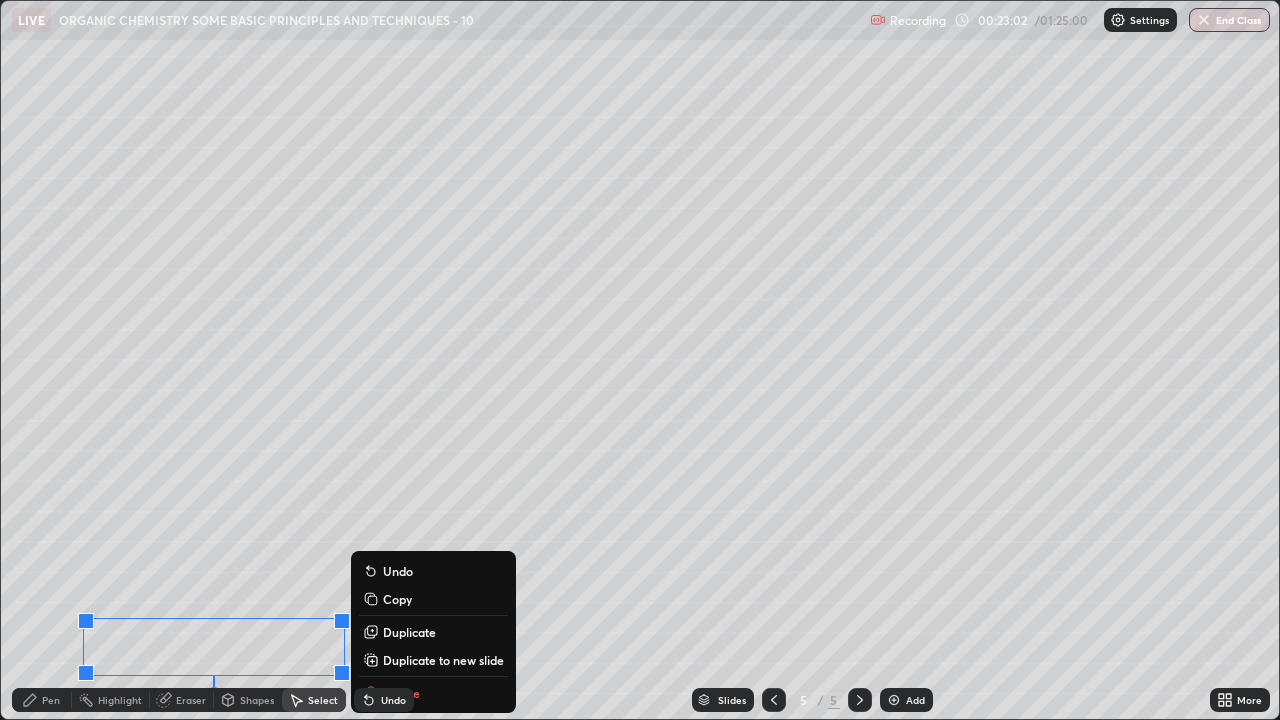 click on "Pen" at bounding box center (51, 700) 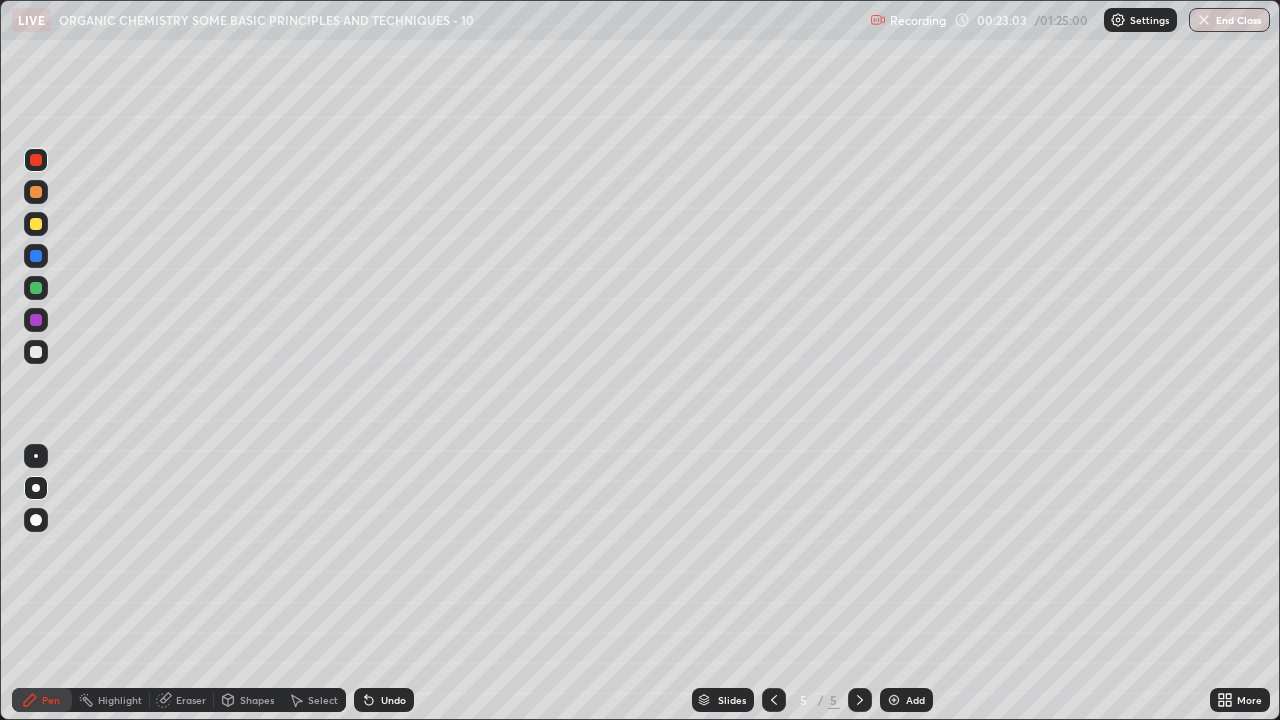 click on "Eraser" at bounding box center (191, 700) 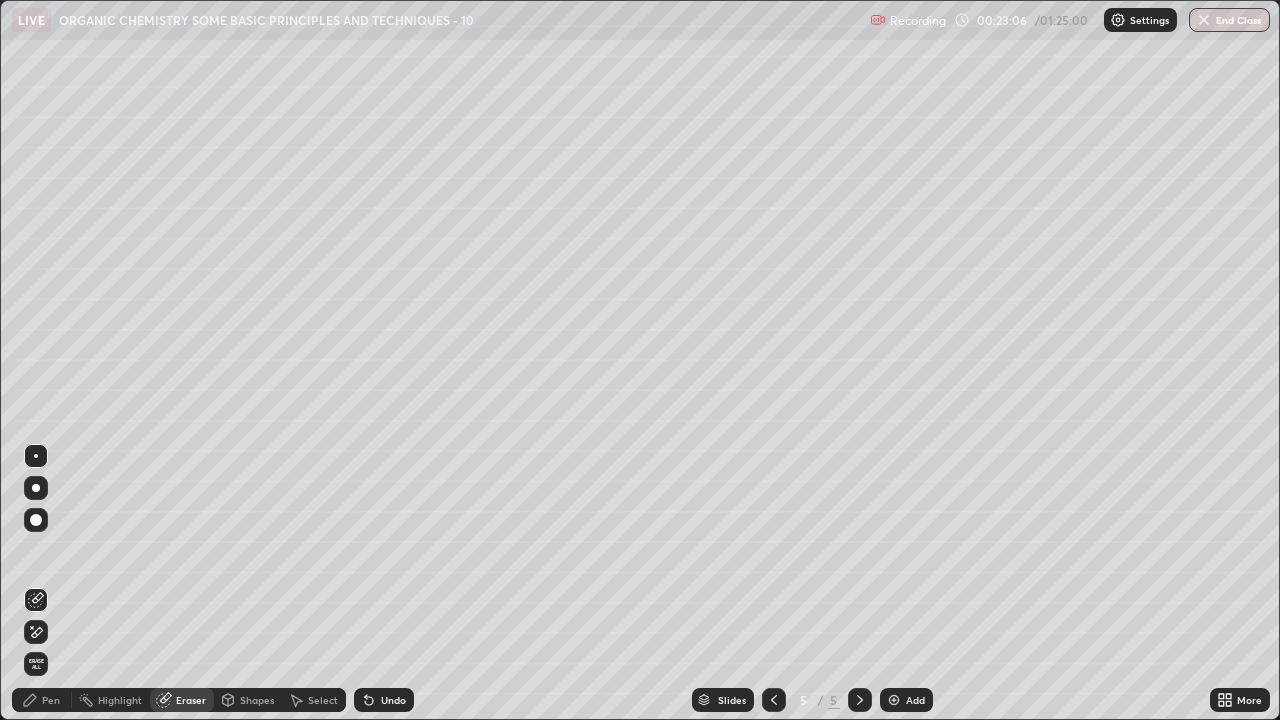 click on "Pen" at bounding box center (42, 700) 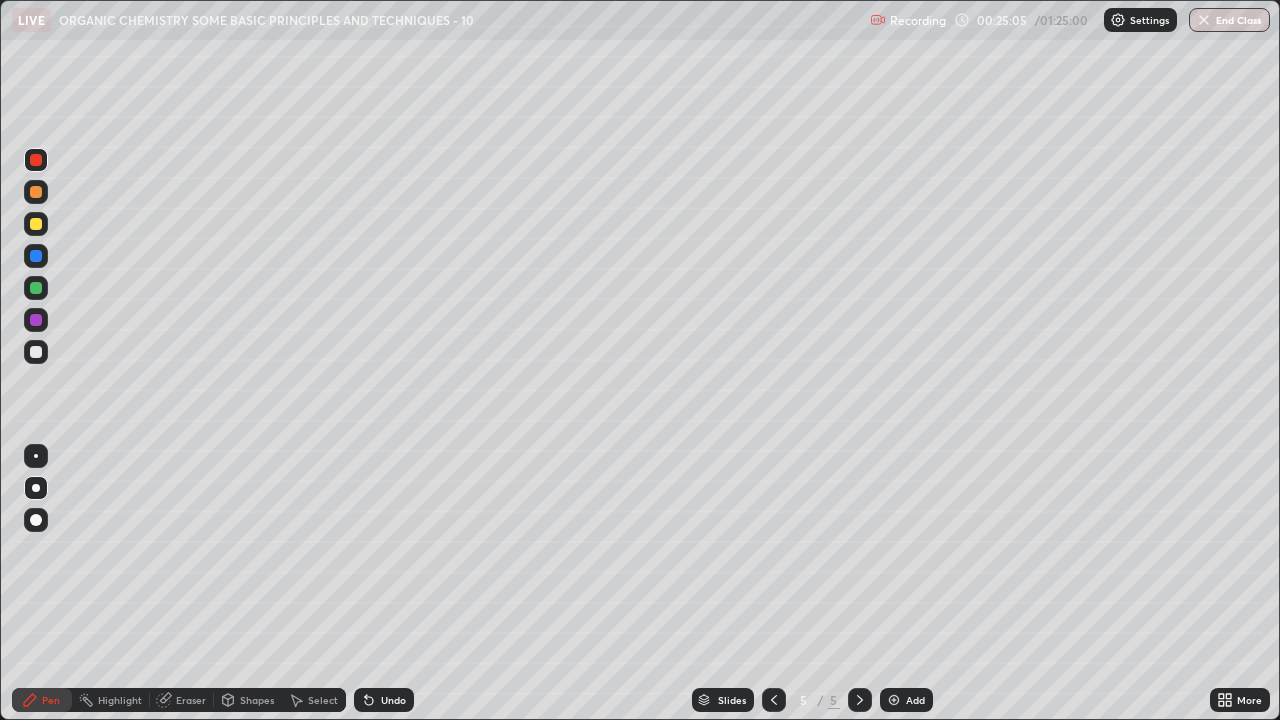 click at bounding box center [36, 352] 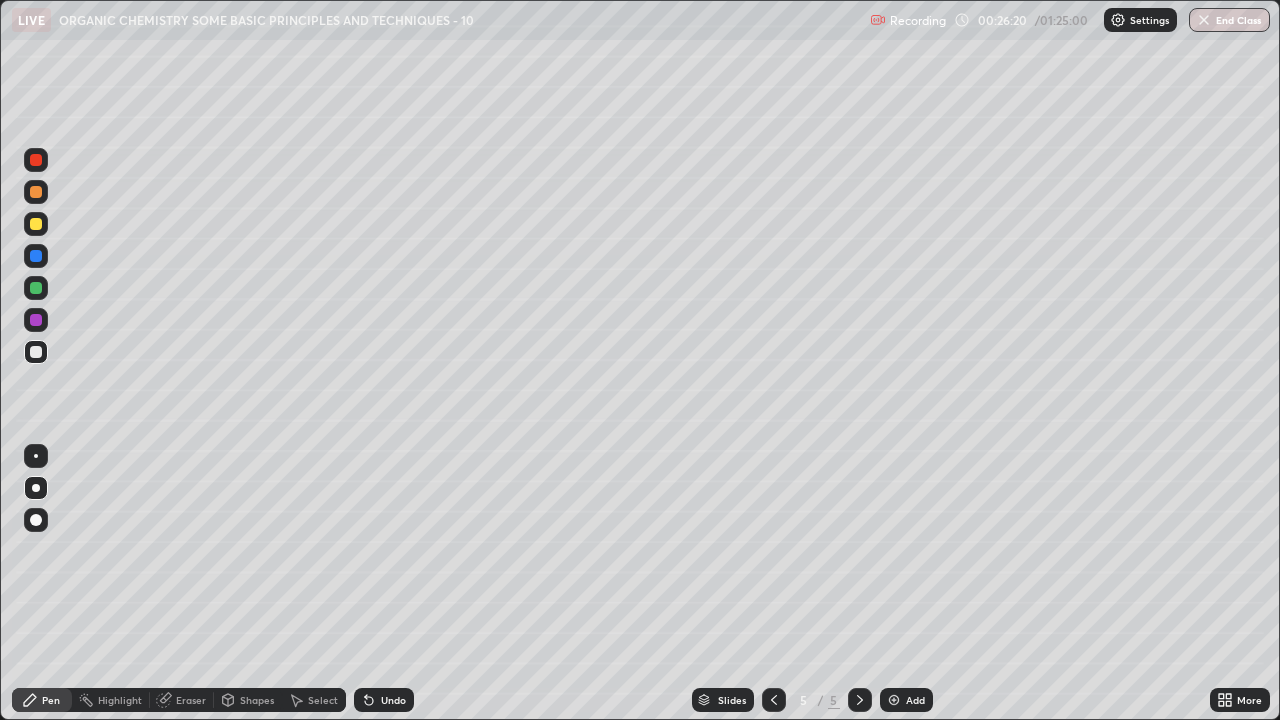 click 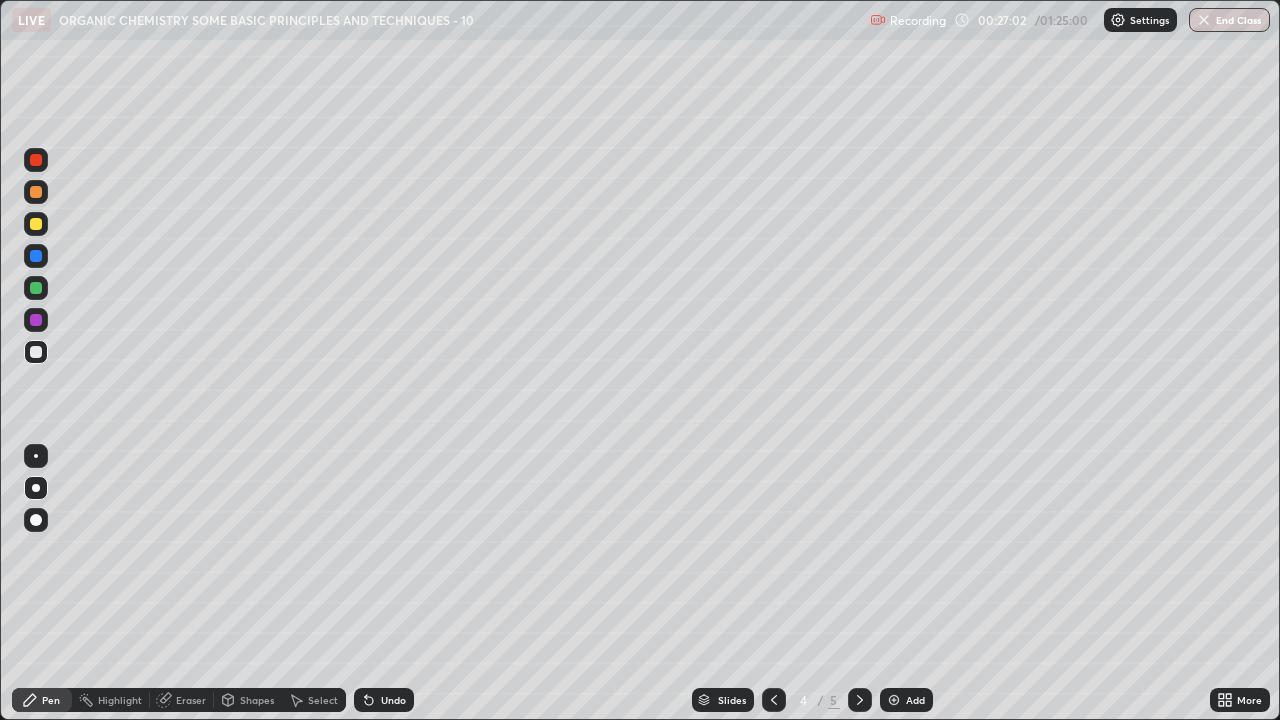 click on "Undo" at bounding box center [393, 700] 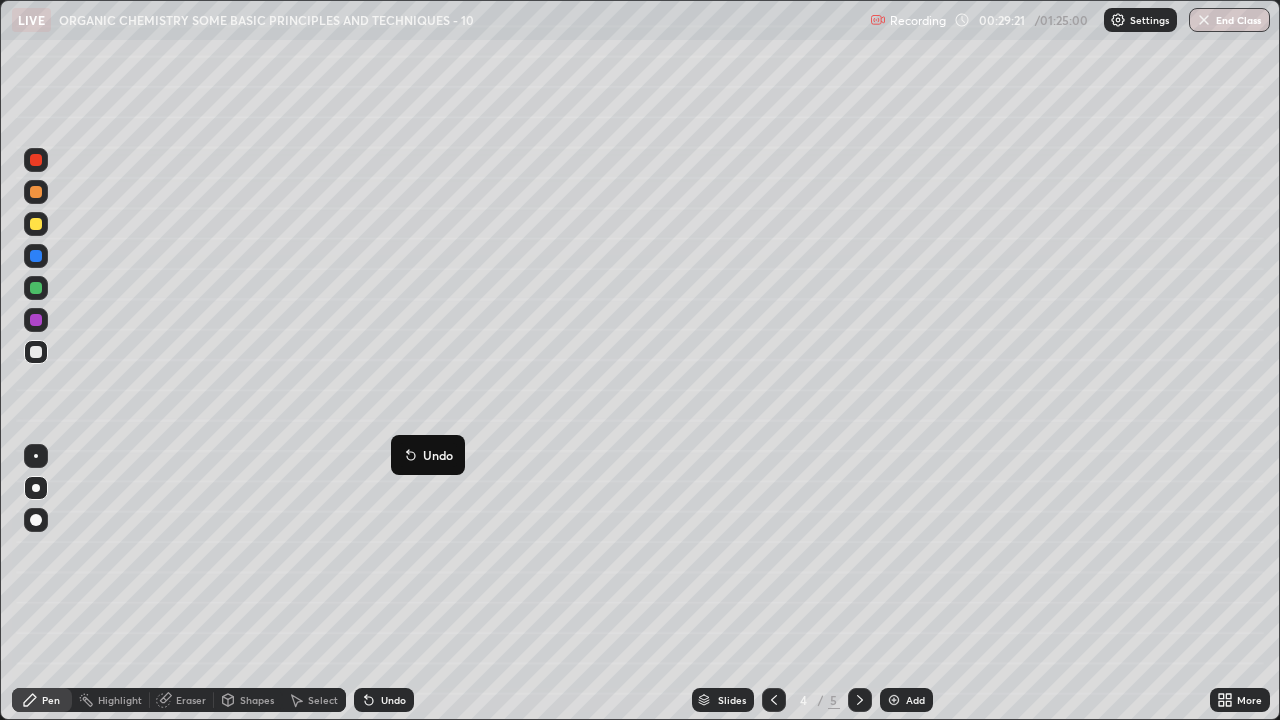 click 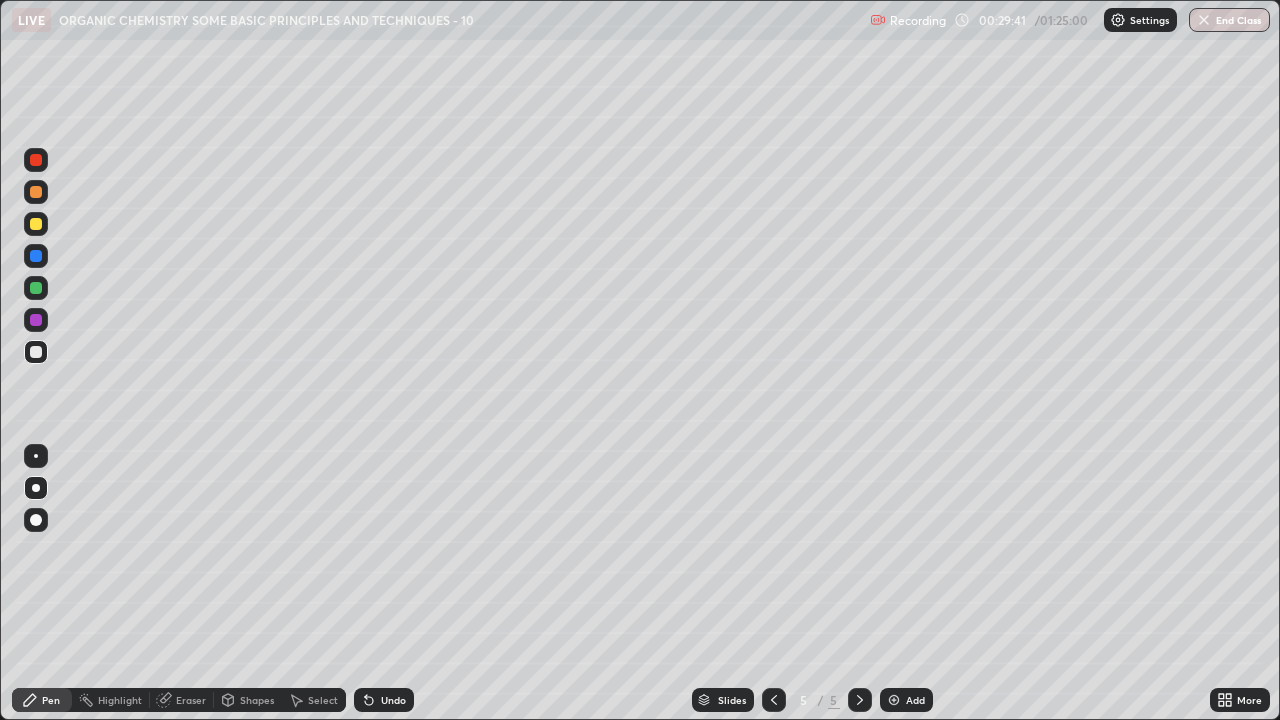 click at bounding box center (894, 700) 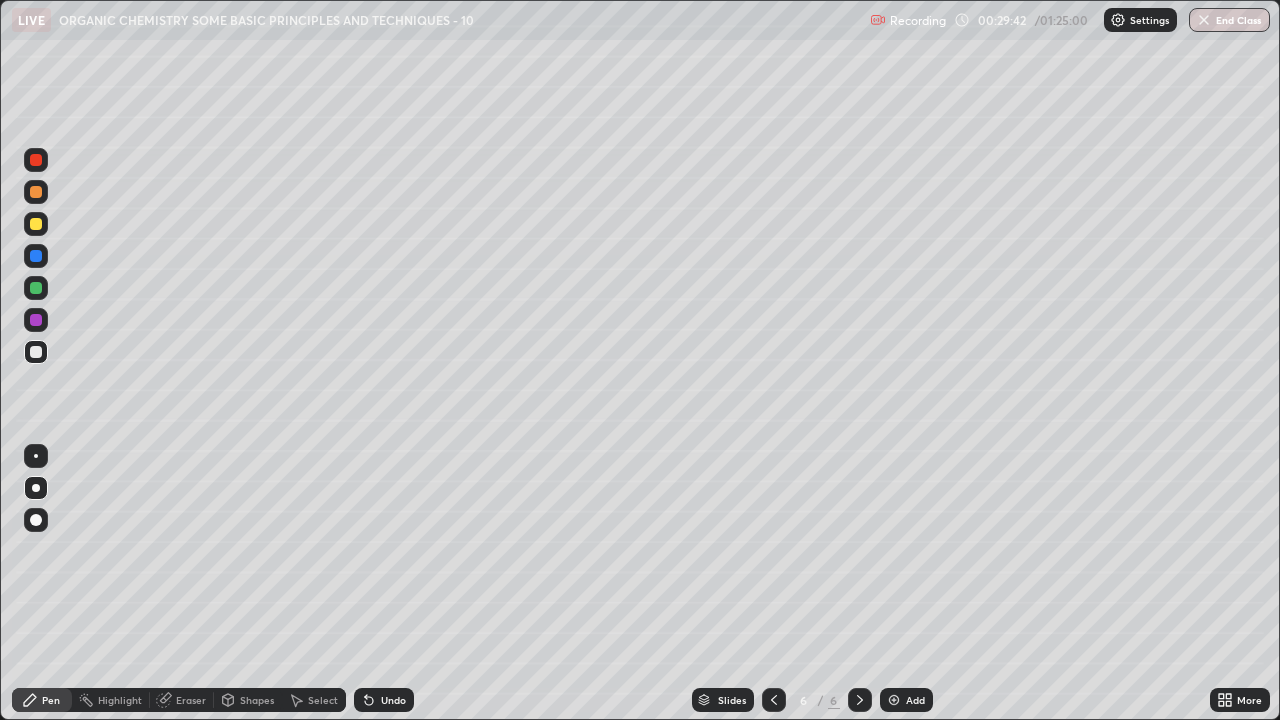 click at bounding box center [36, 224] 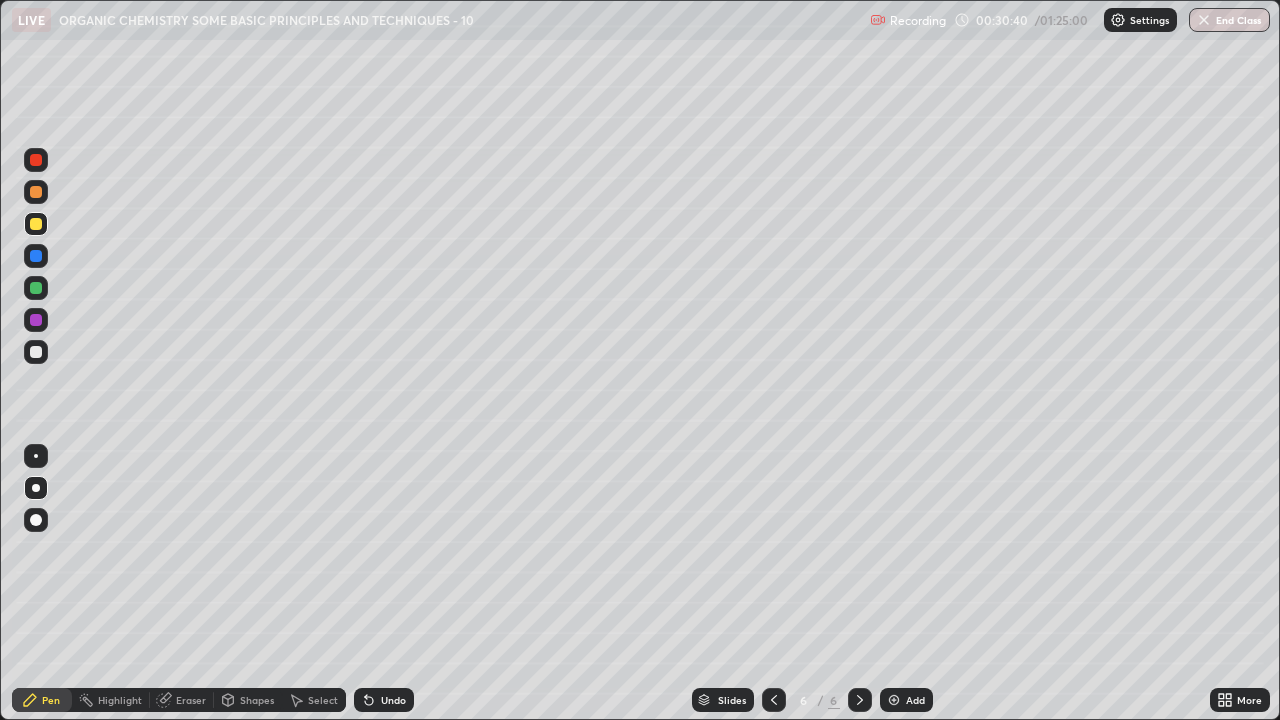 click 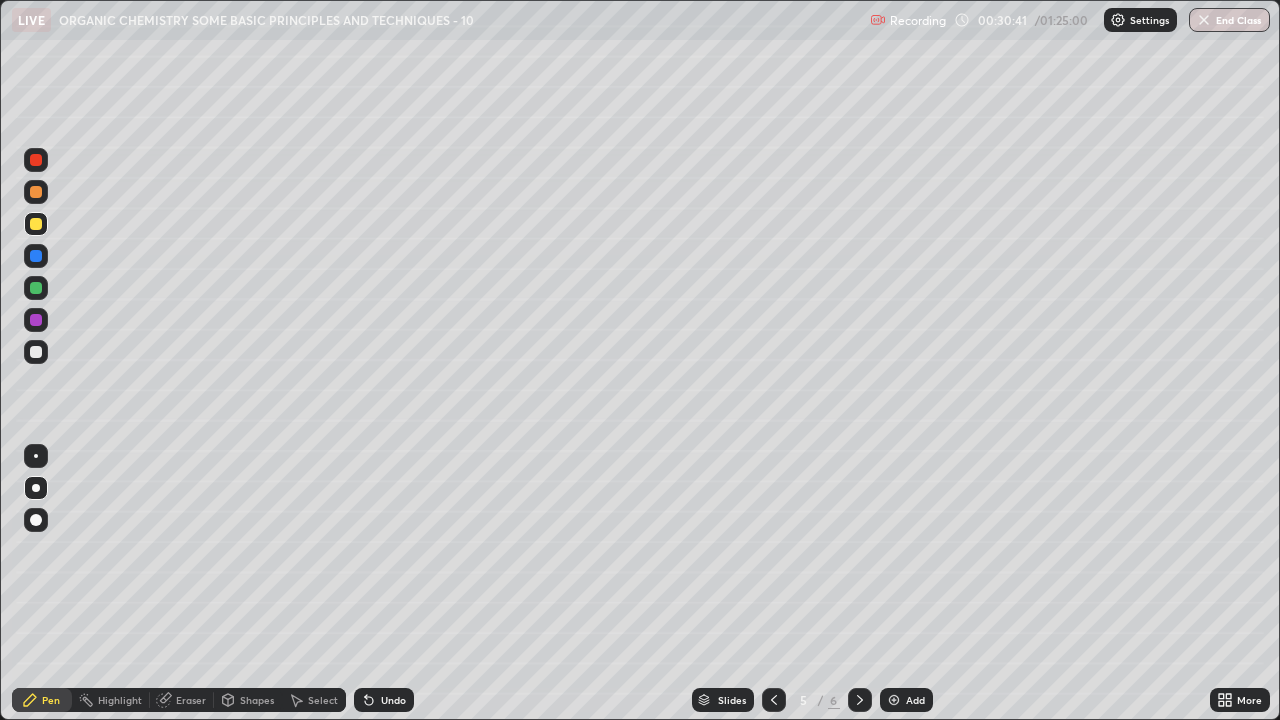 click 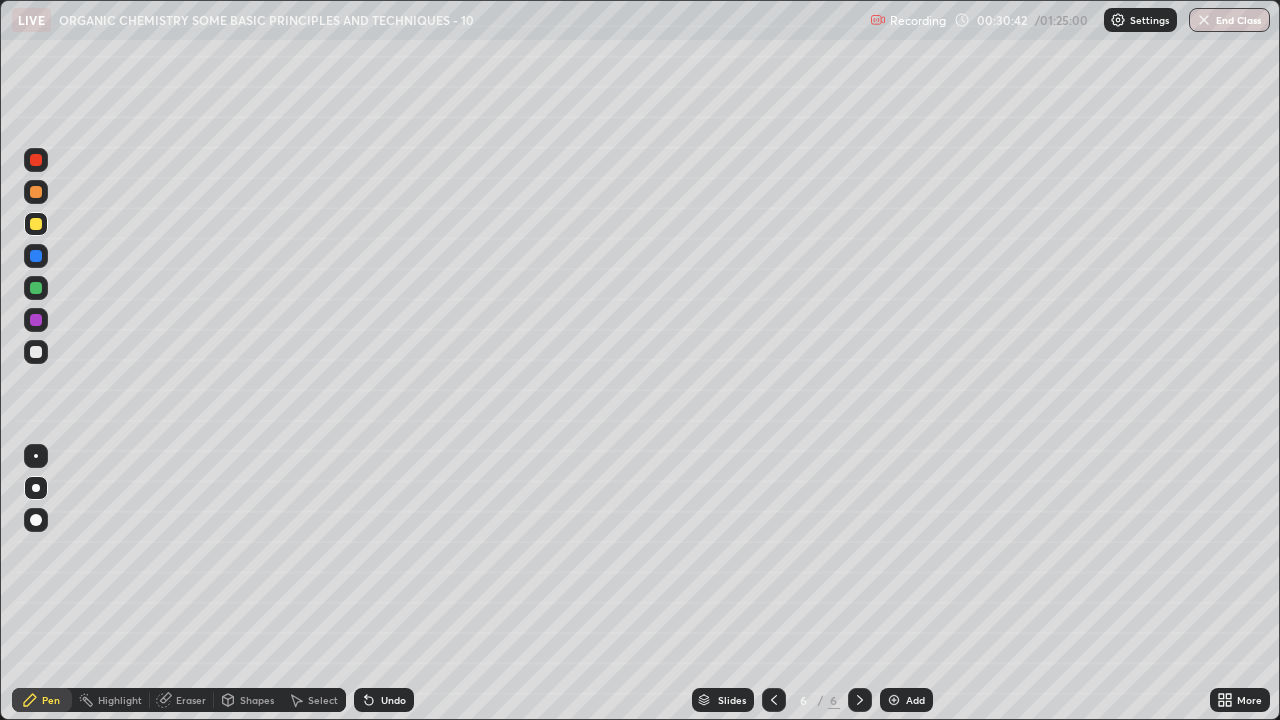 click at bounding box center (36, 352) 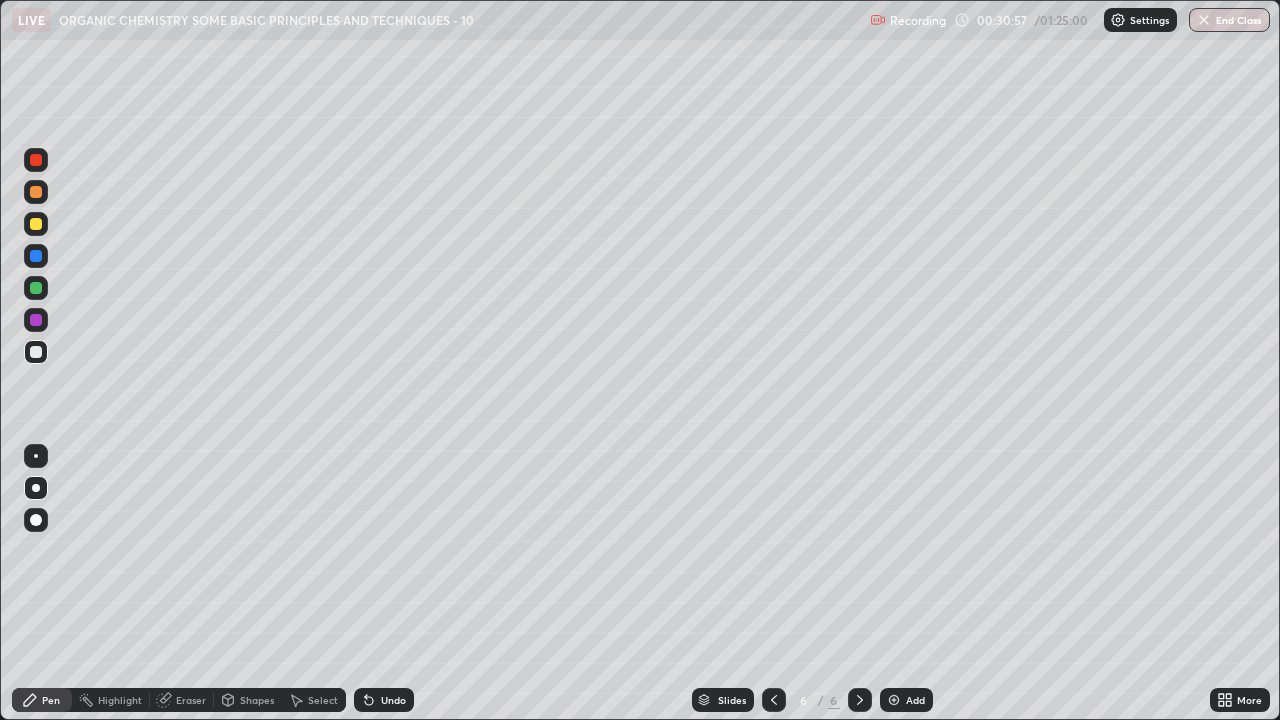 click at bounding box center (36, 224) 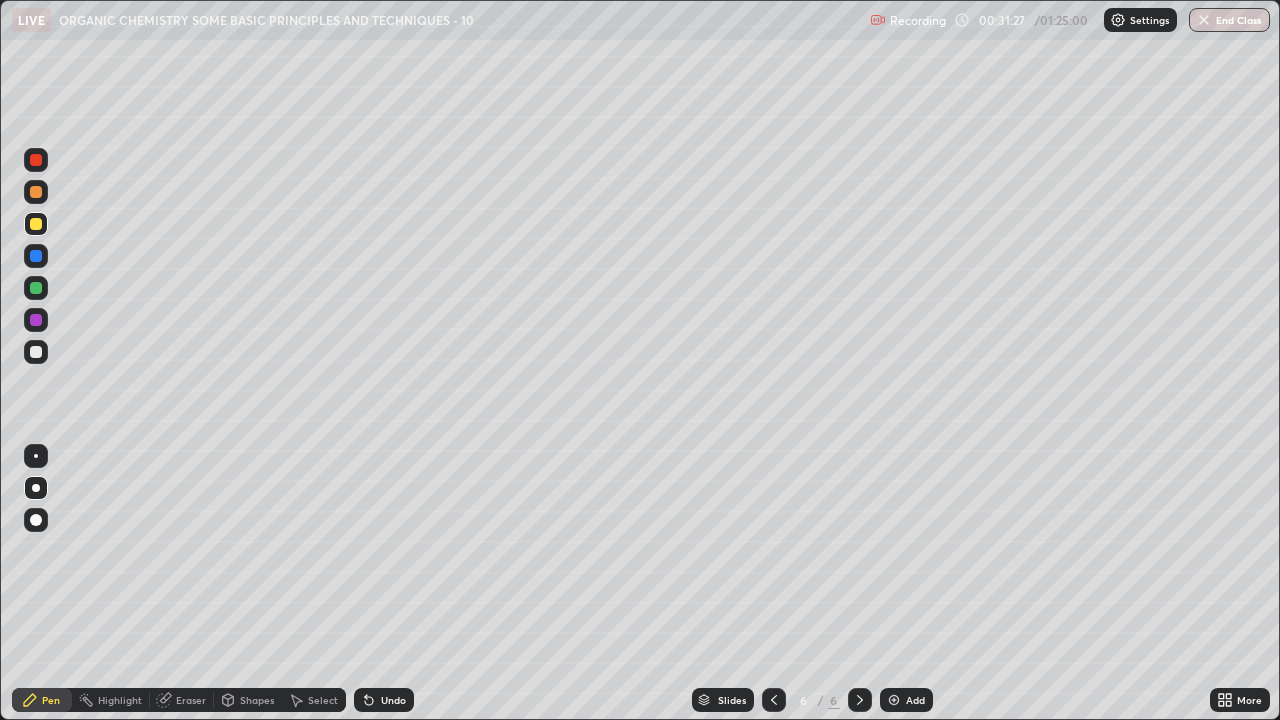 click at bounding box center (36, 352) 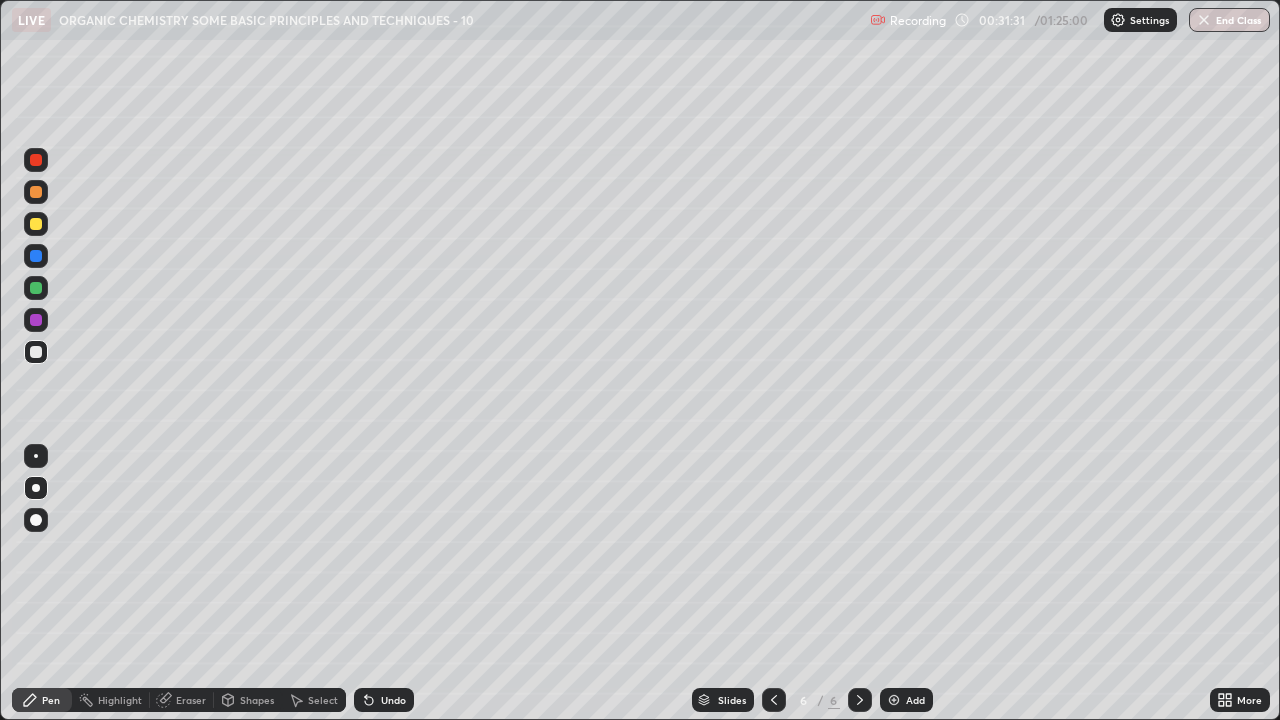 click at bounding box center (36, 224) 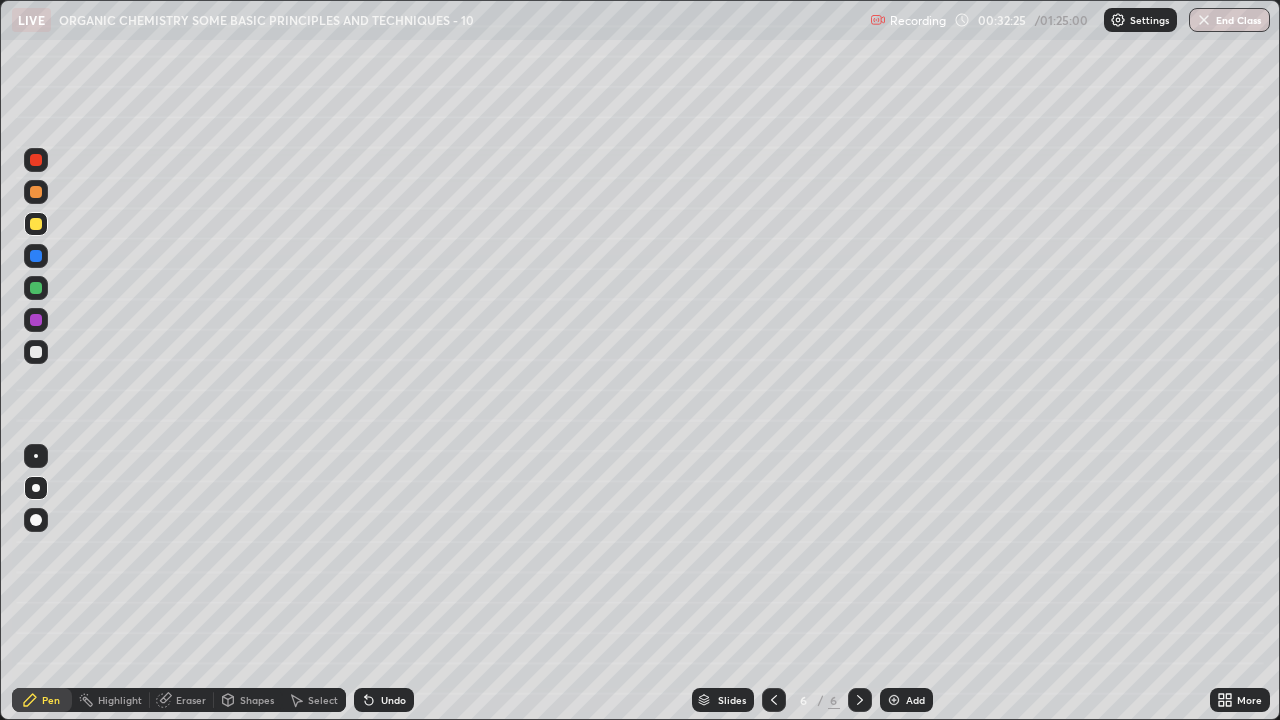 click at bounding box center [36, 352] 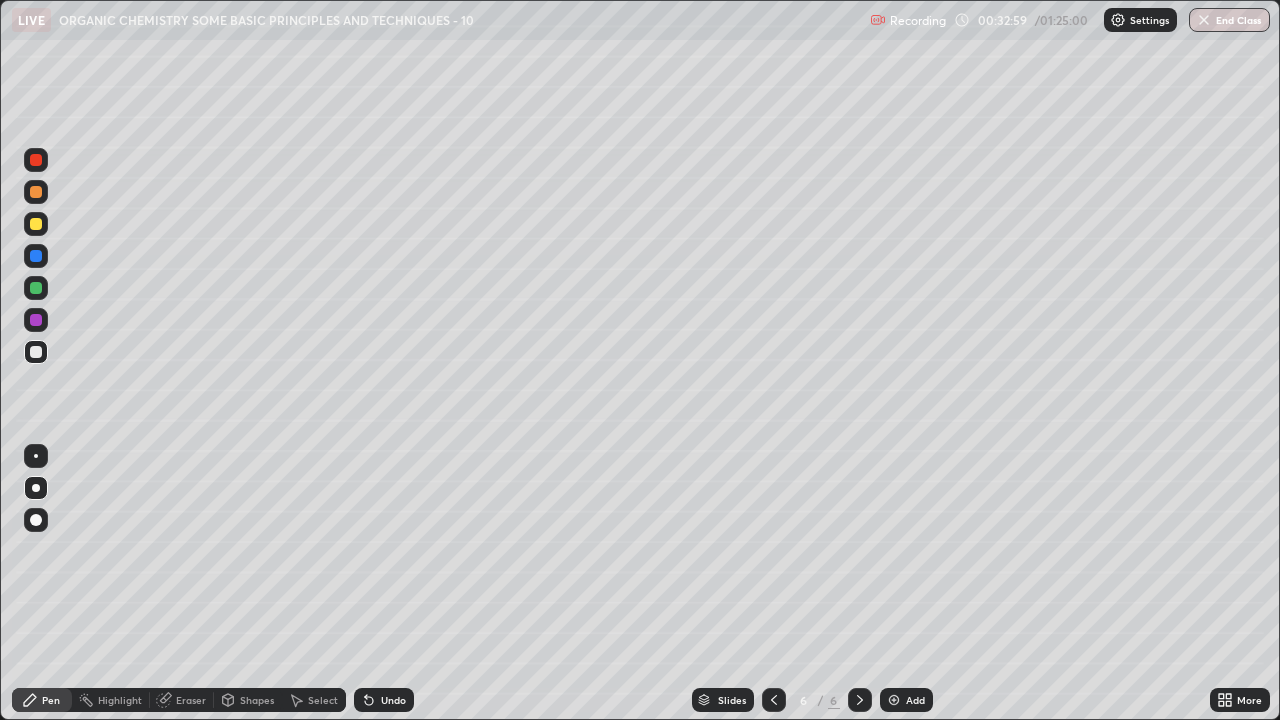 click on "Undo" at bounding box center [393, 700] 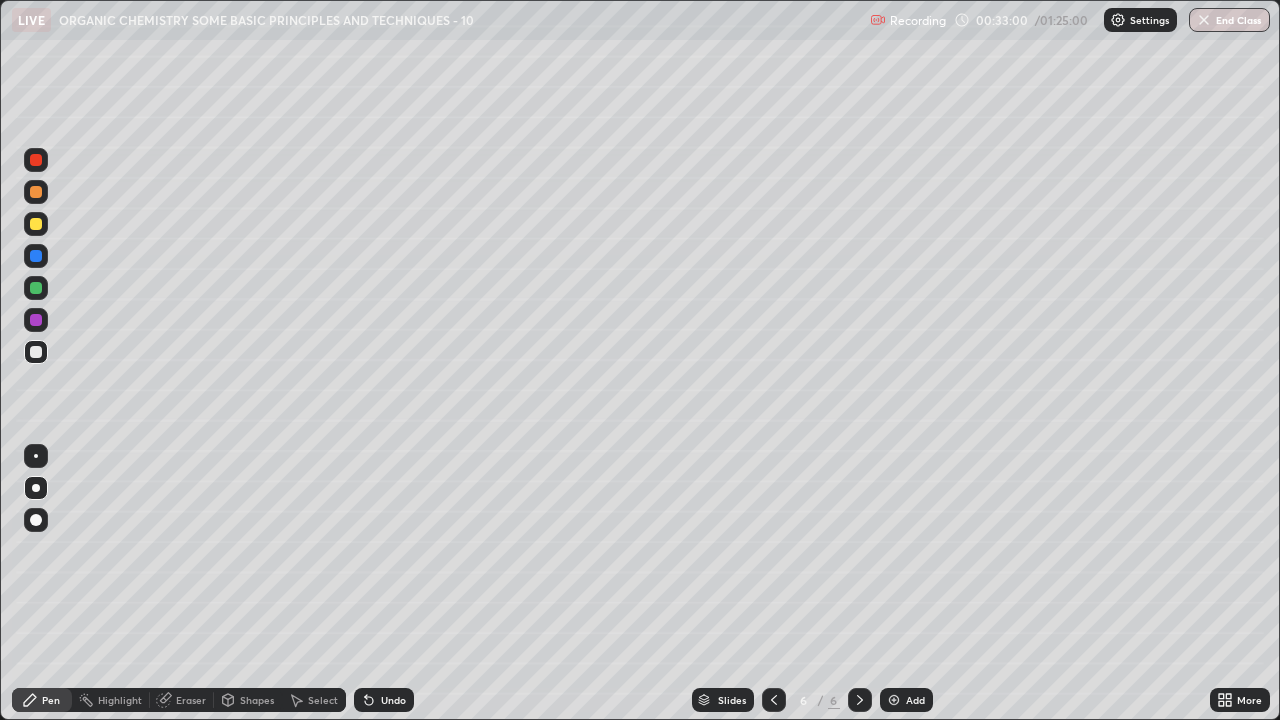 click on "Undo" at bounding box center (393, 700) 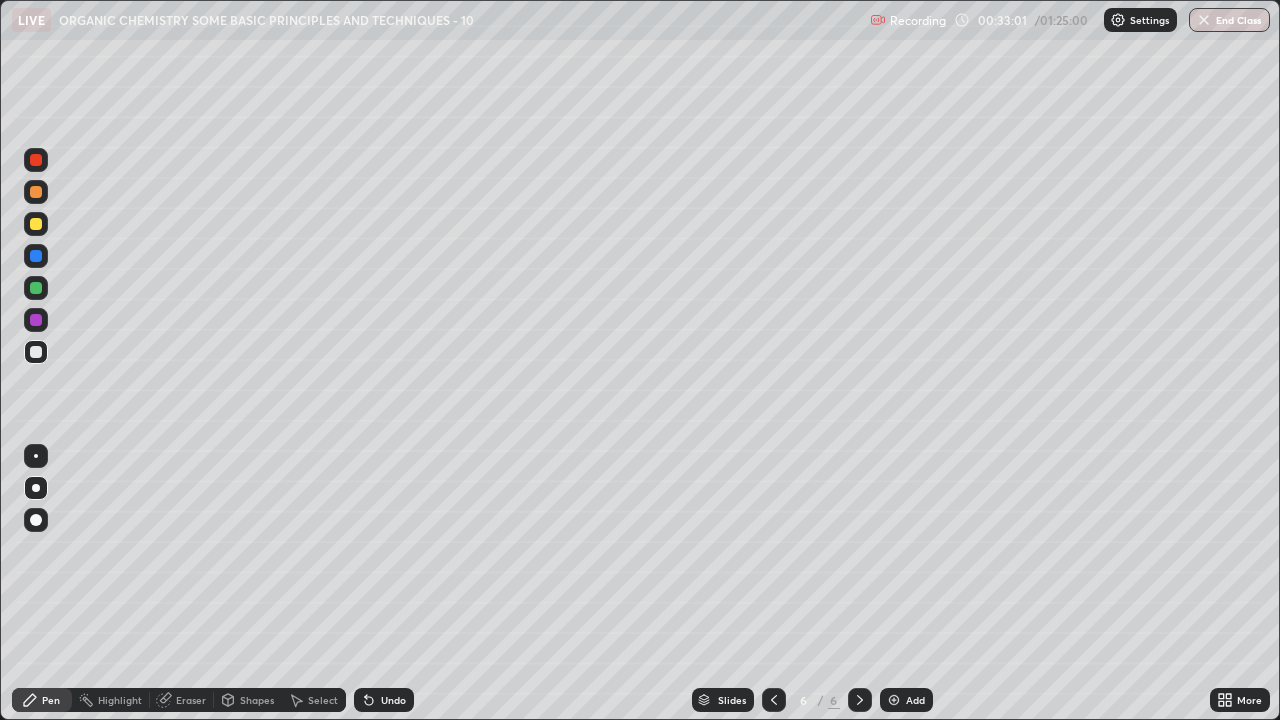 click on "Undo" at bounding box center (384, 700) 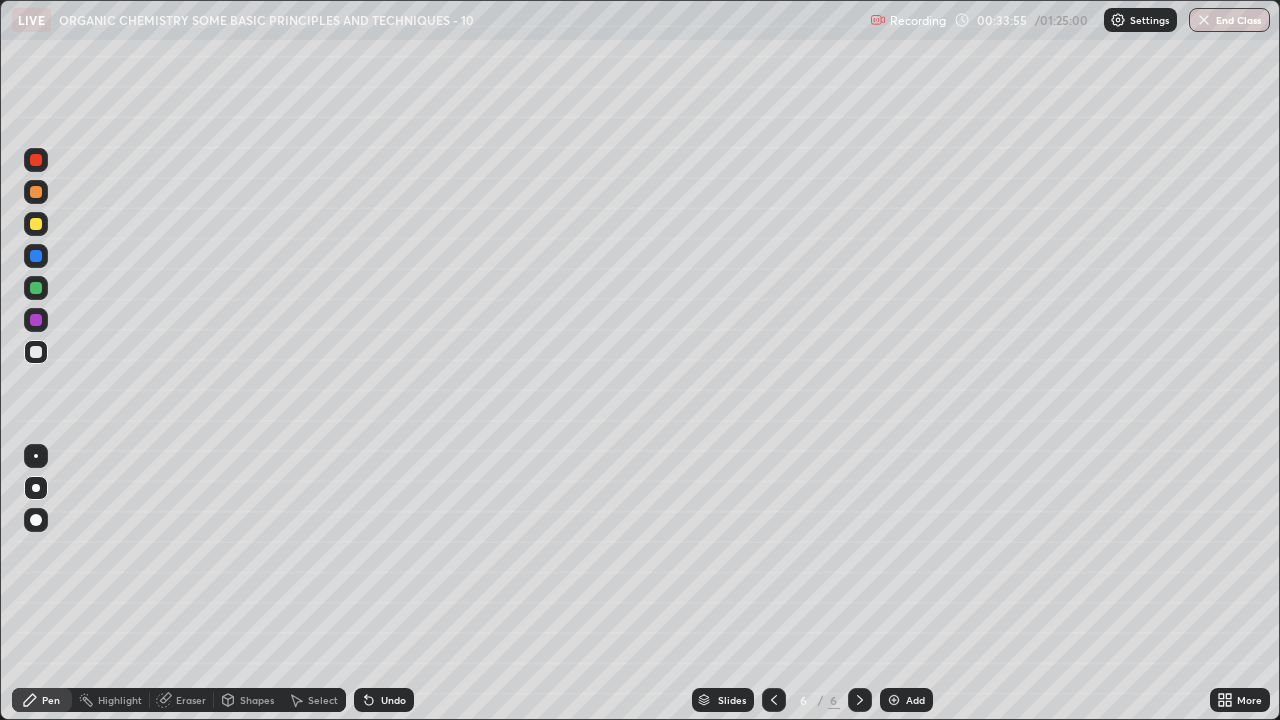 click on "Undo" at bounding box center [393, 700] 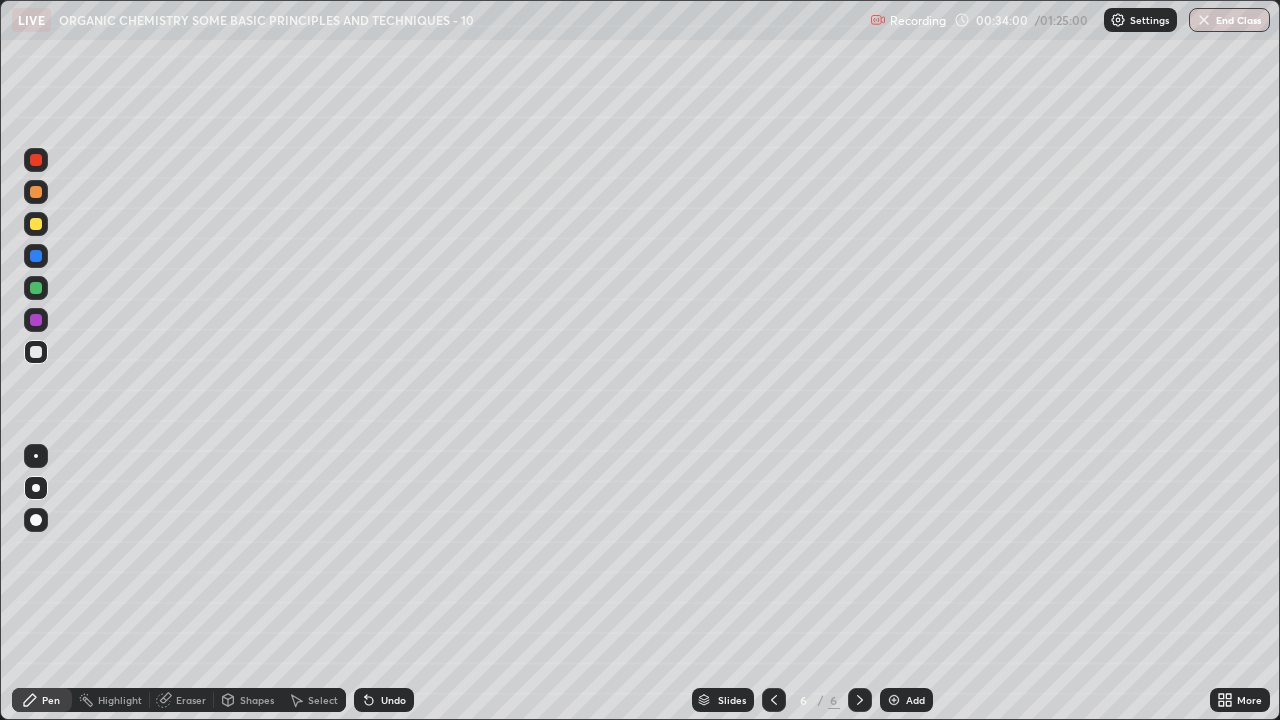 click on "Eraser" at bounding box center (191, 700) 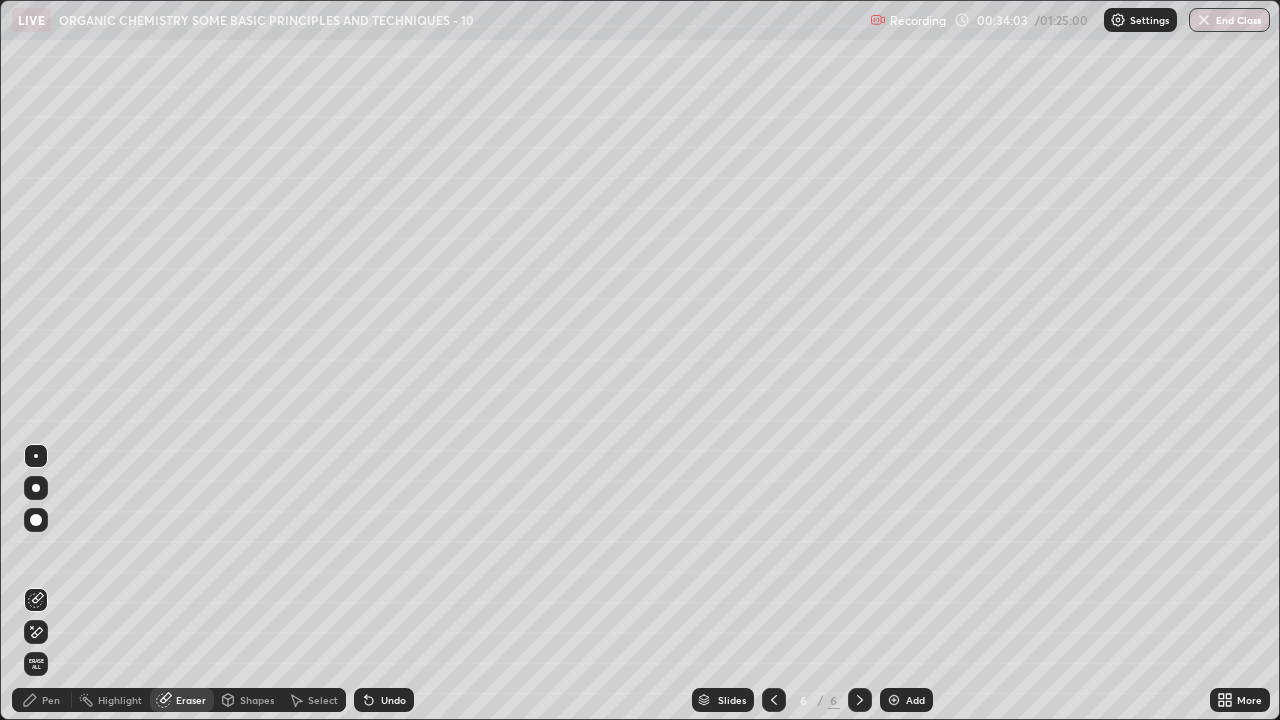 click on "Pen" at bounding box center [42, 700] 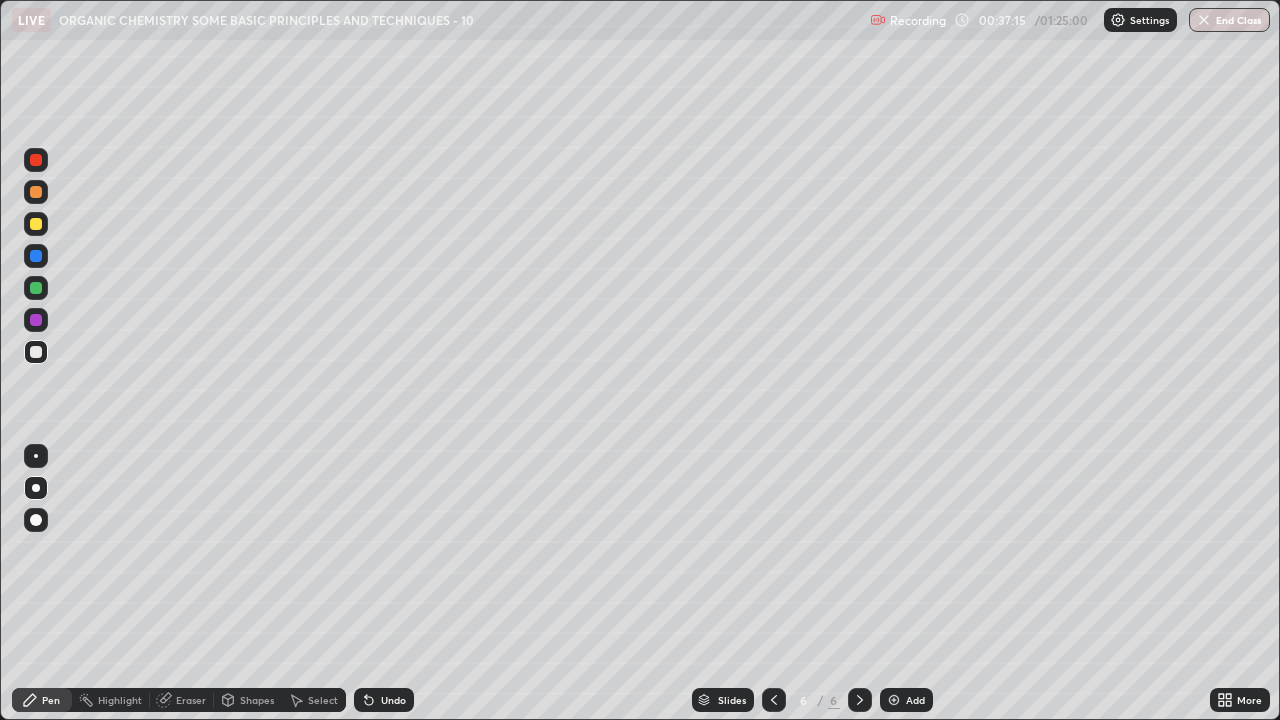 click on "Add" at bounding box center [906, 700] 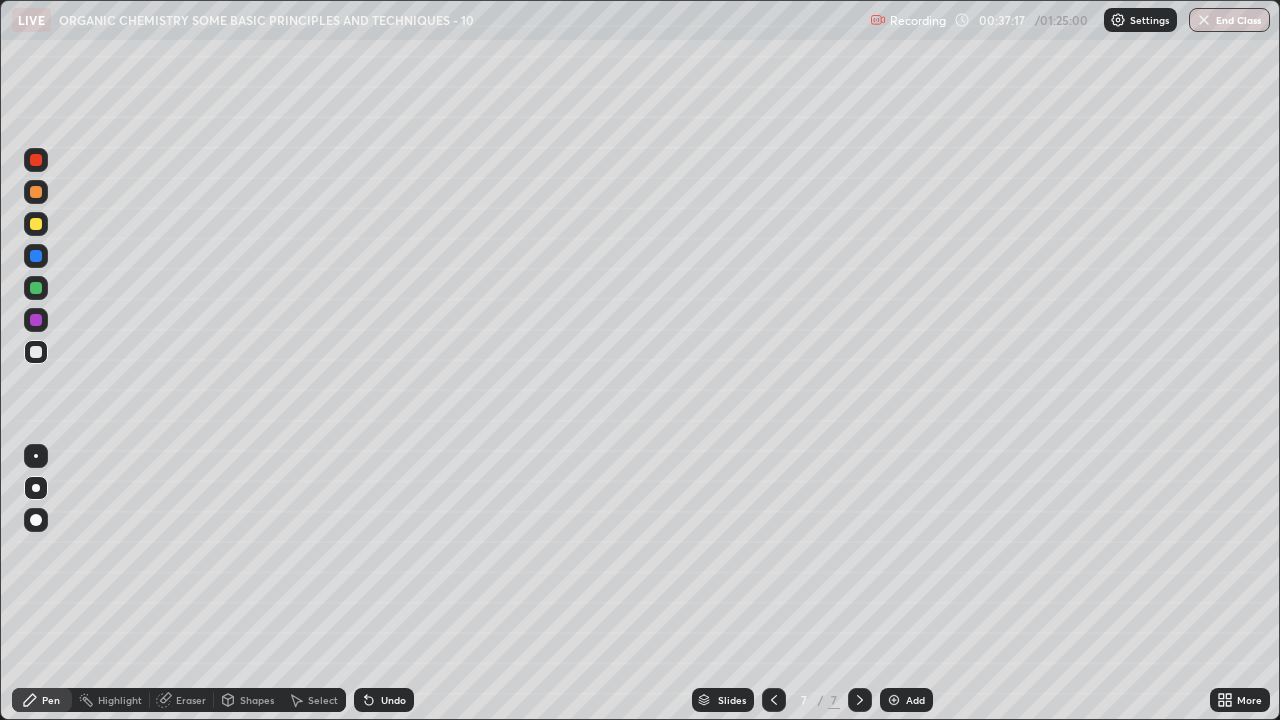 click 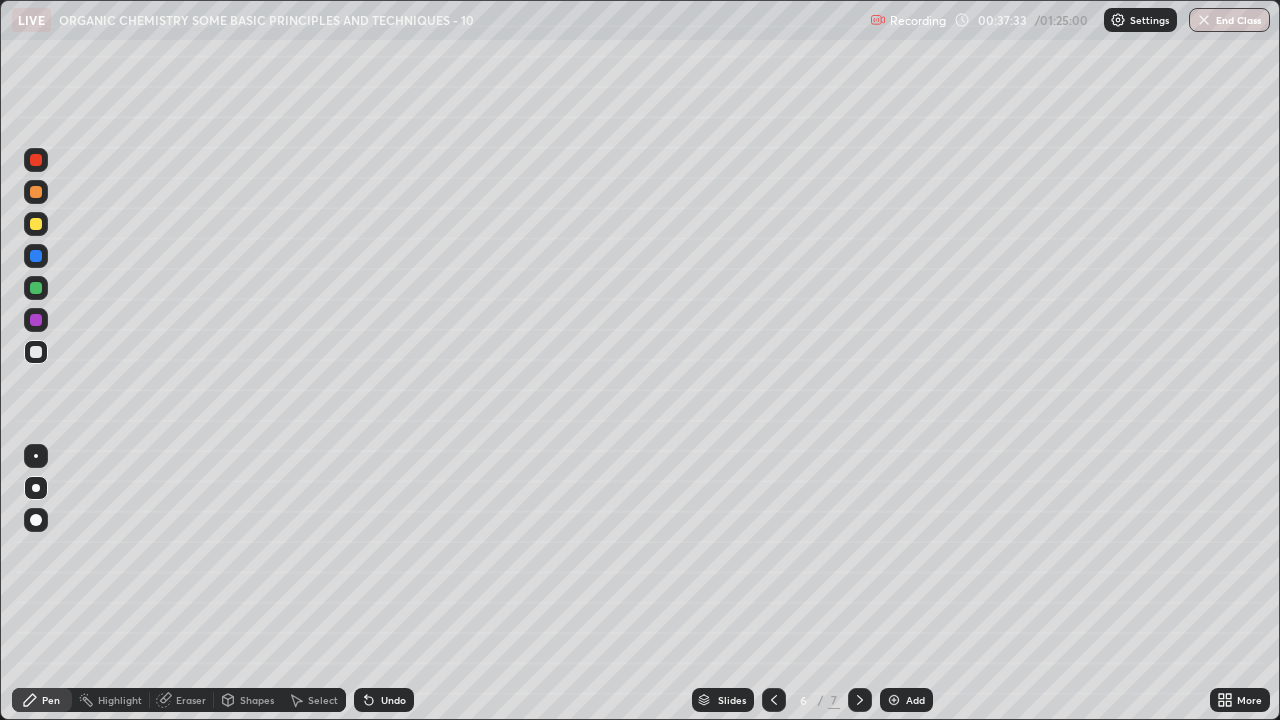 click at bounding box center (860, 700) 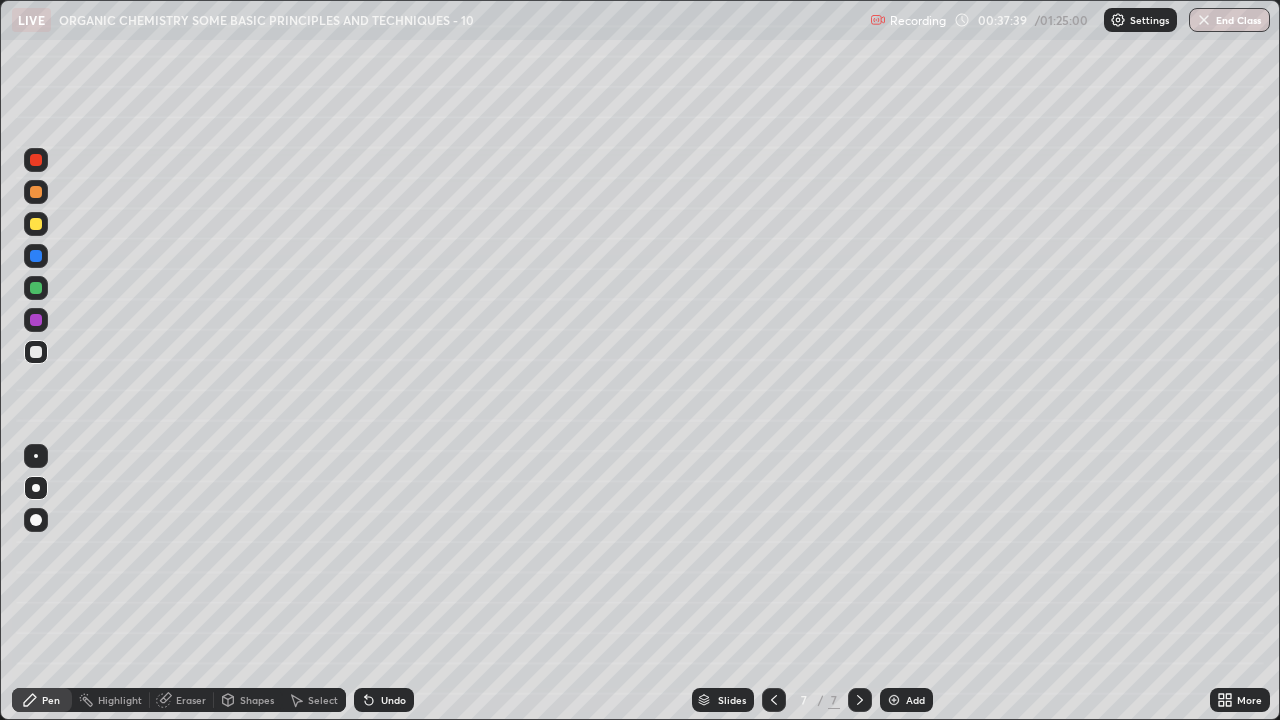 click on "Shapes" at bounding box center (257, 700) 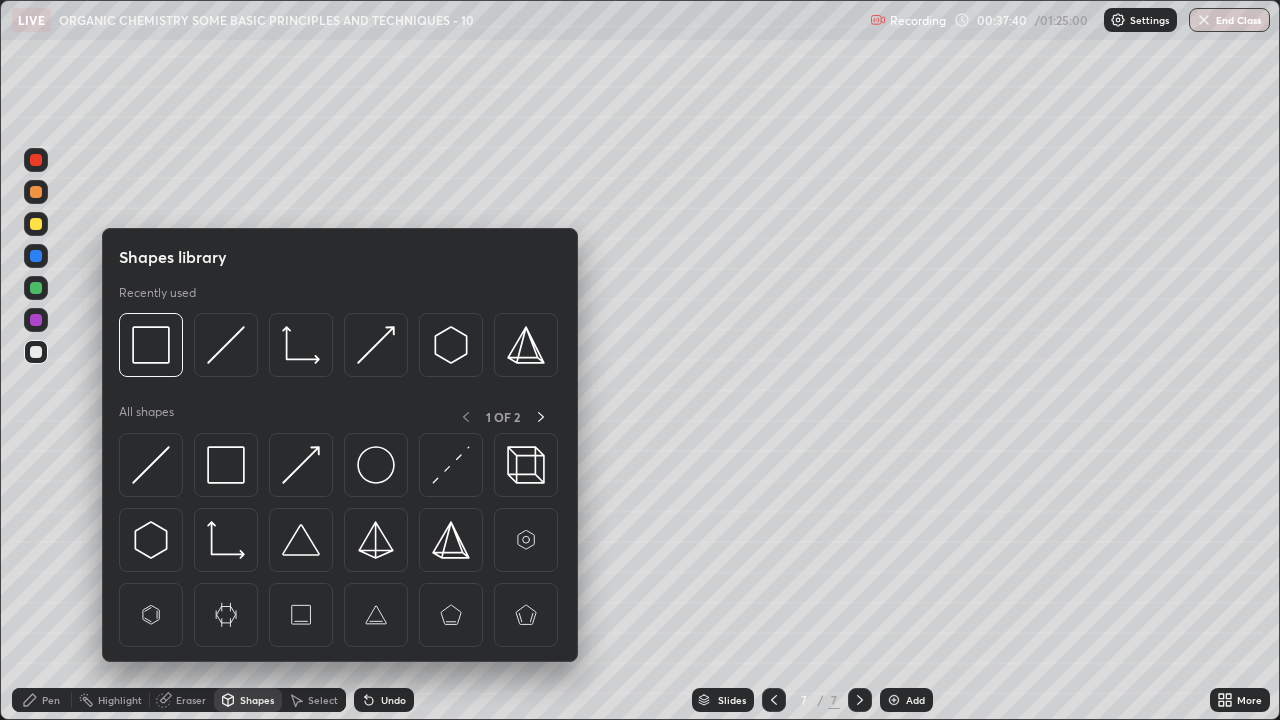 click on "Select" at bounding box center (323, 700) 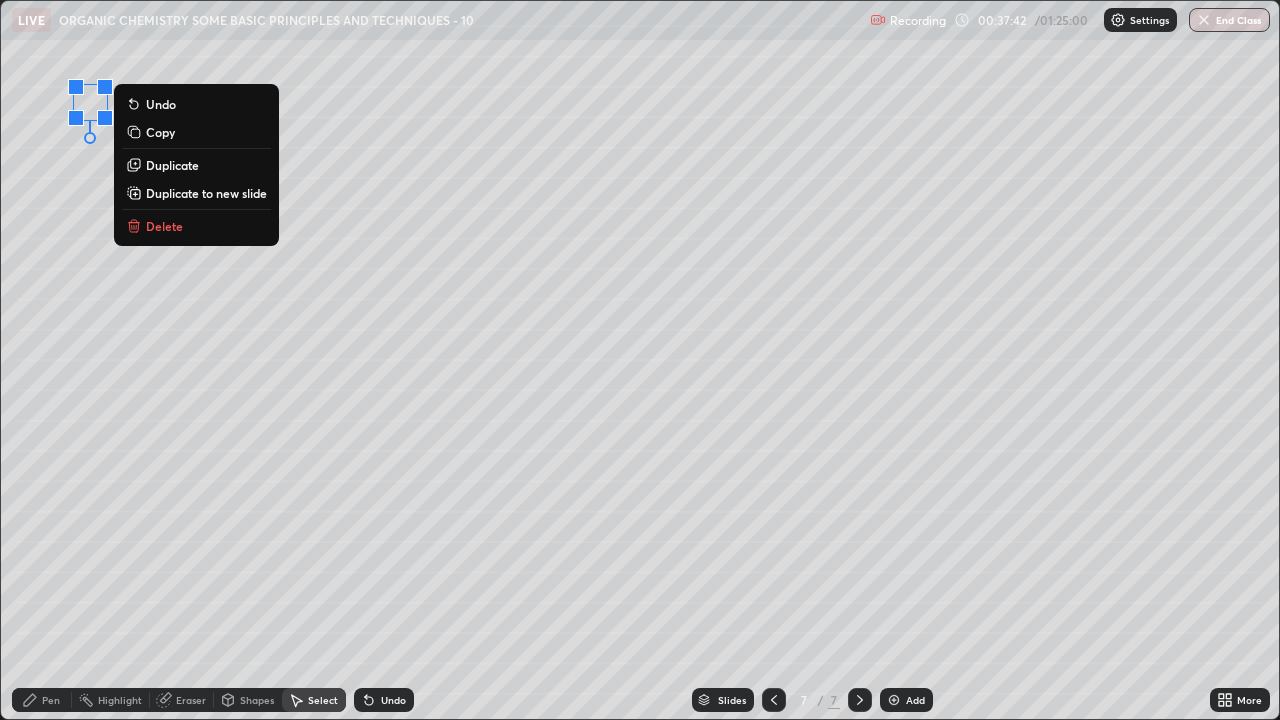 click on "Delete" at bounding box center (164, 226) 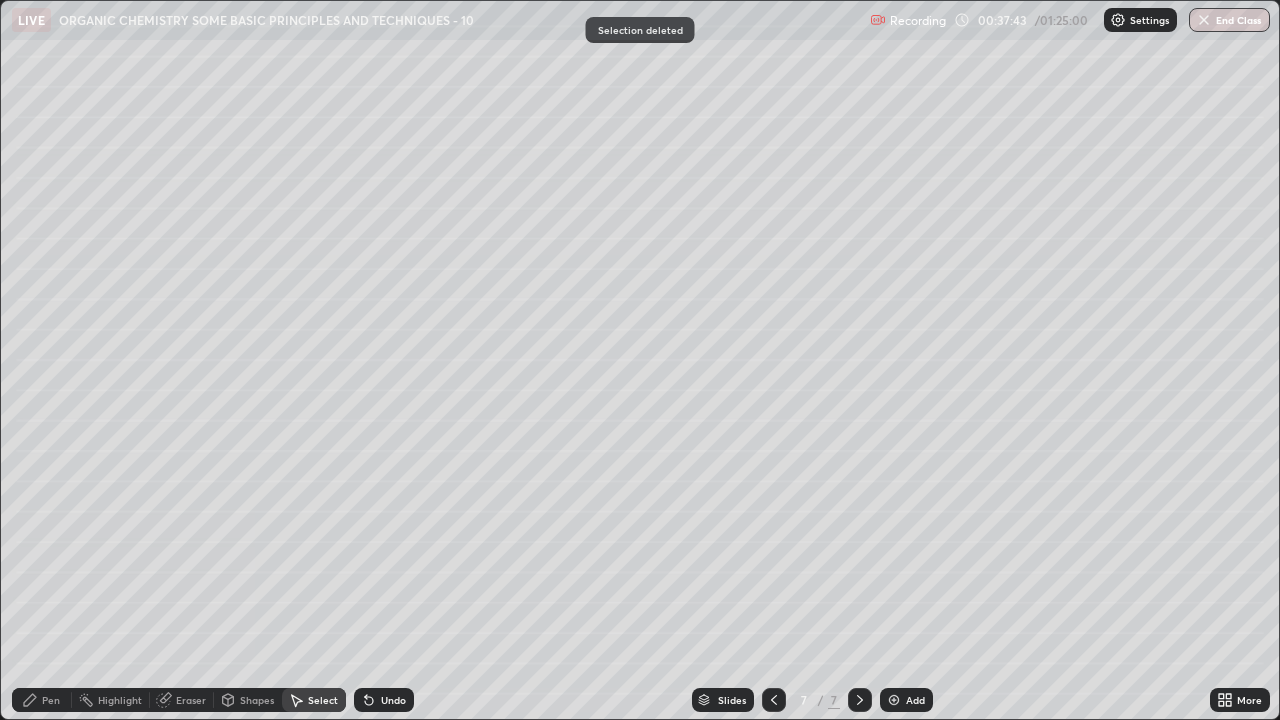 click on "Pen" at bounding box center [51, 700] 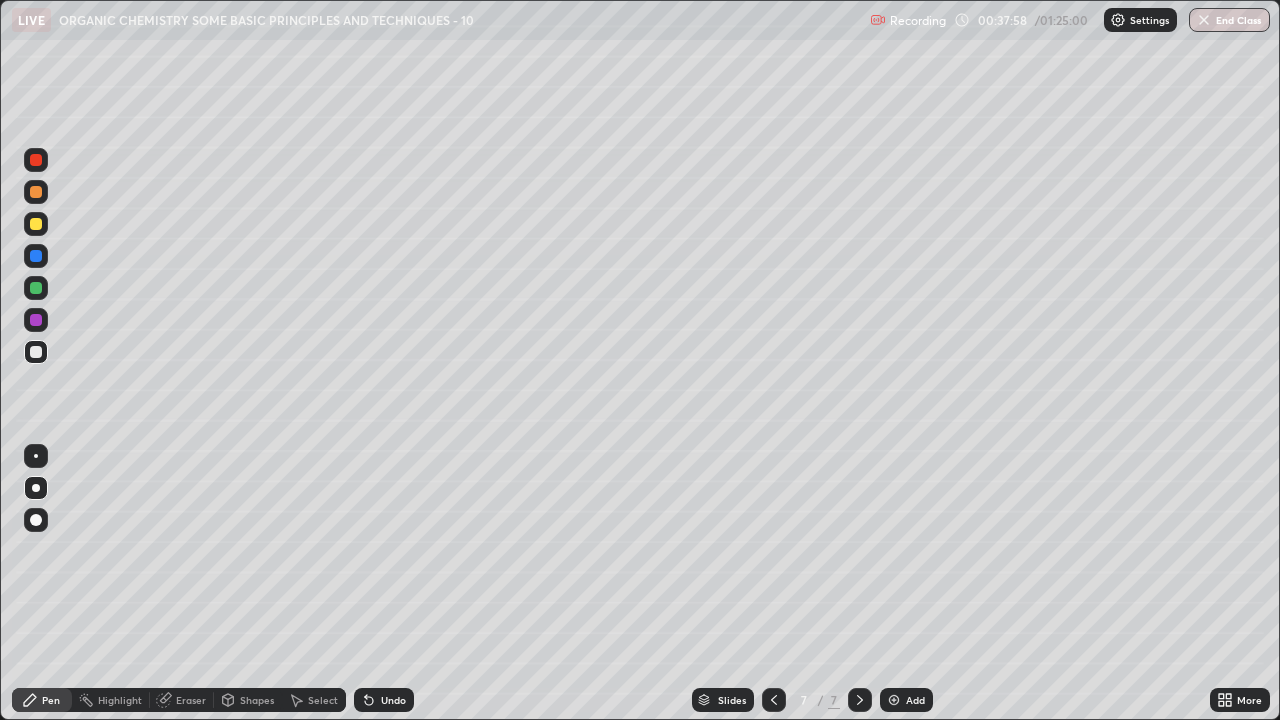 click 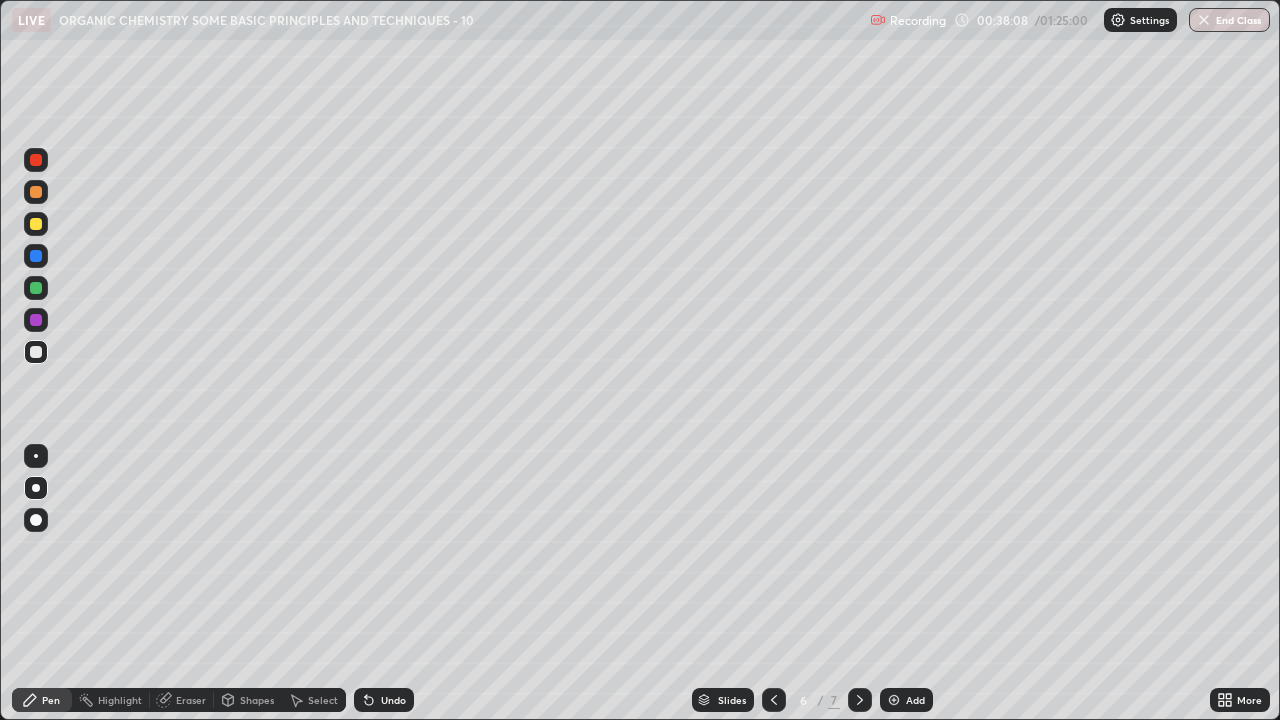 click at bounding box center [36, 224] 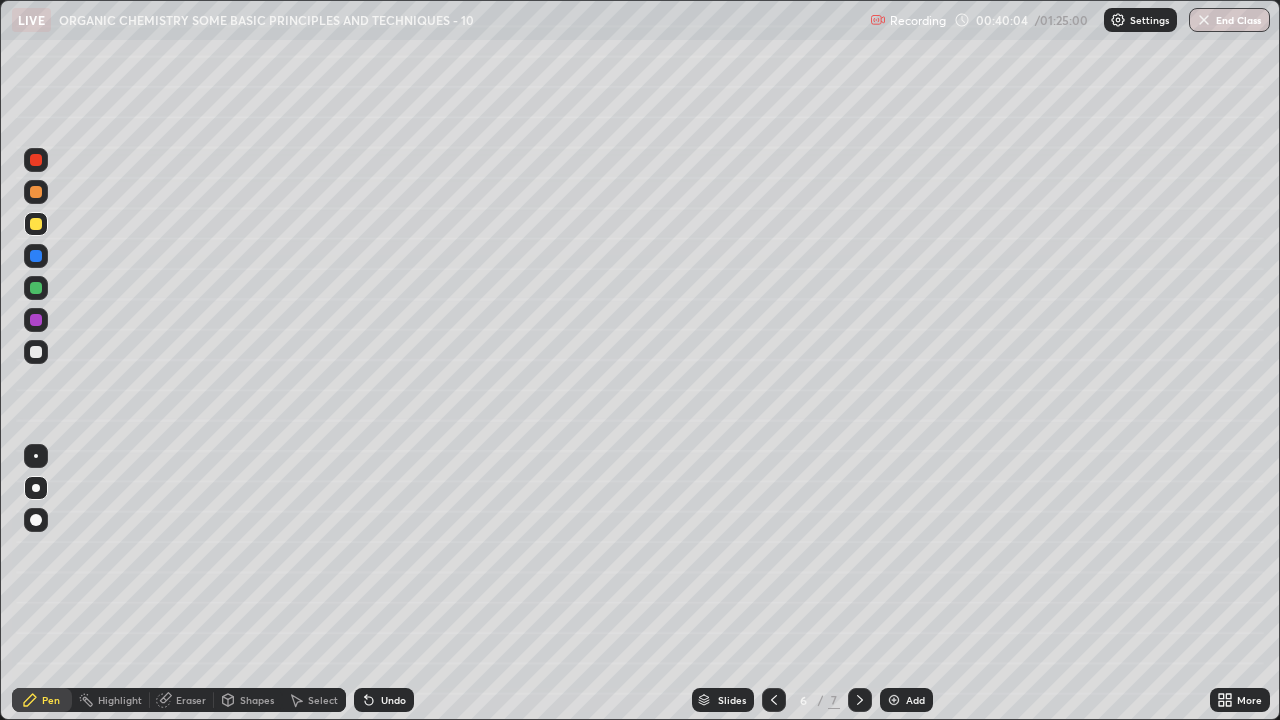 click on "Undo" at bounding box center (393, 700) 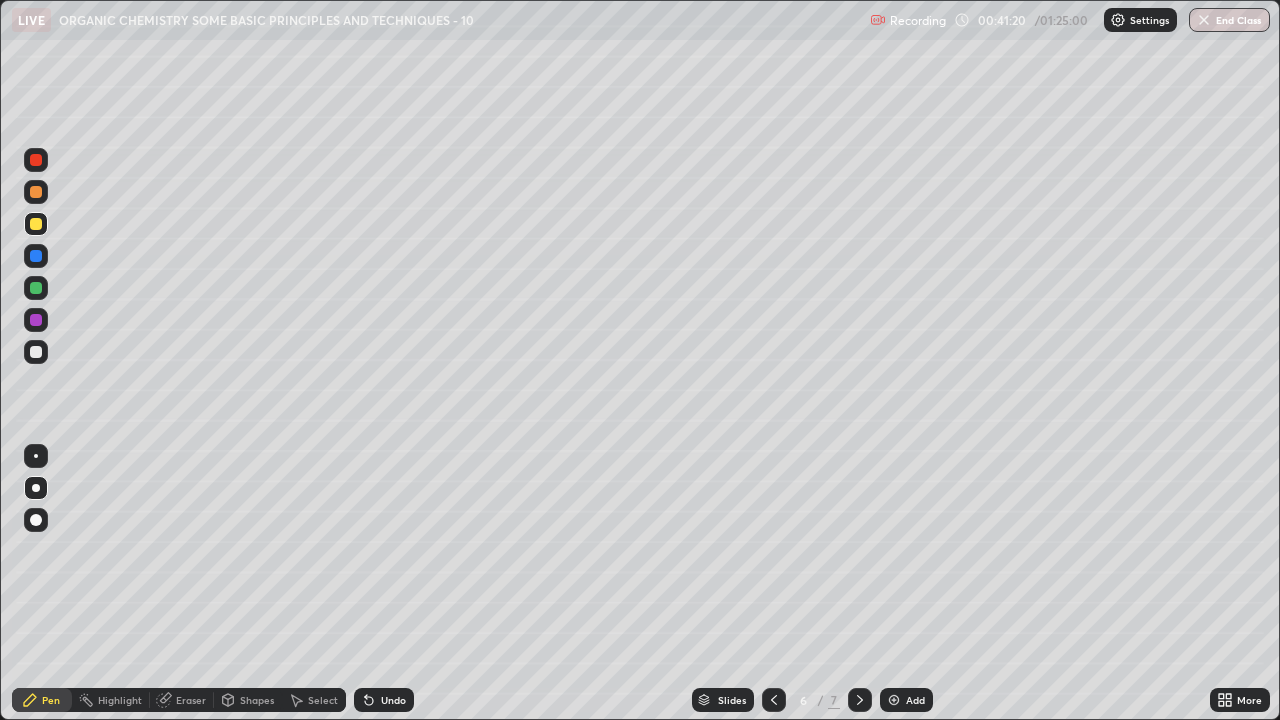 click on "Undo" at bounding box center [393, 700] 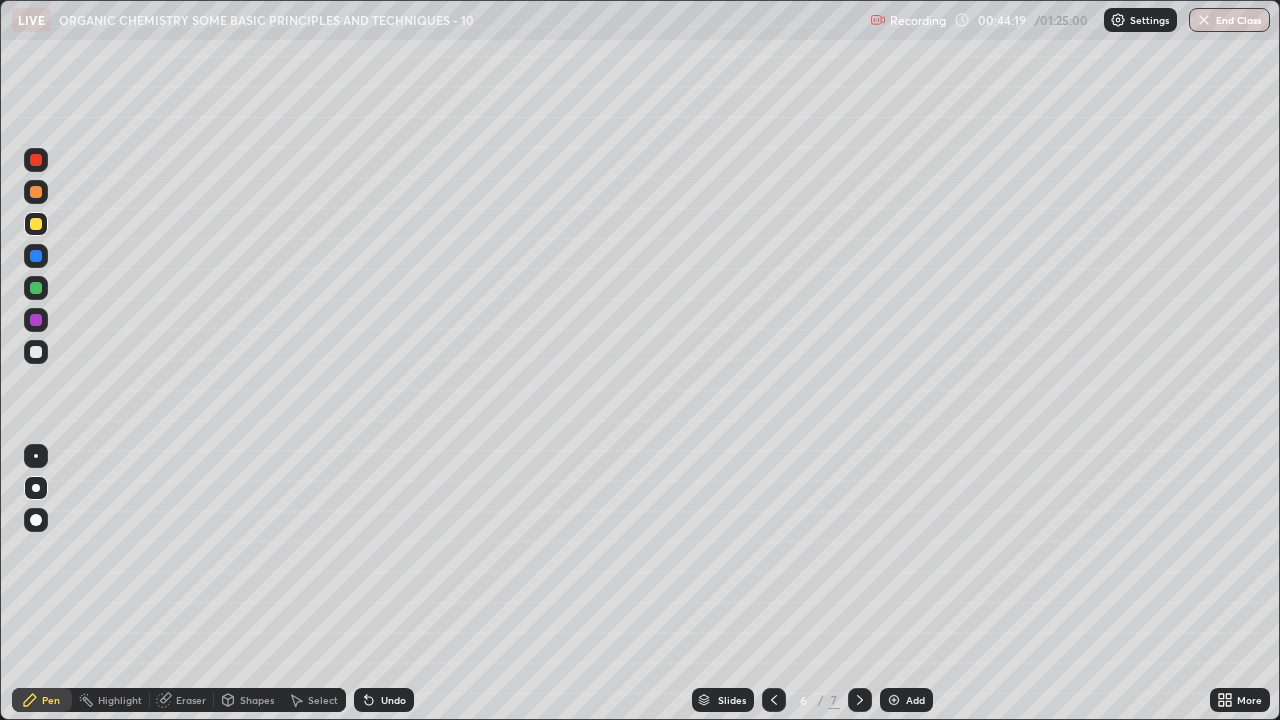 click 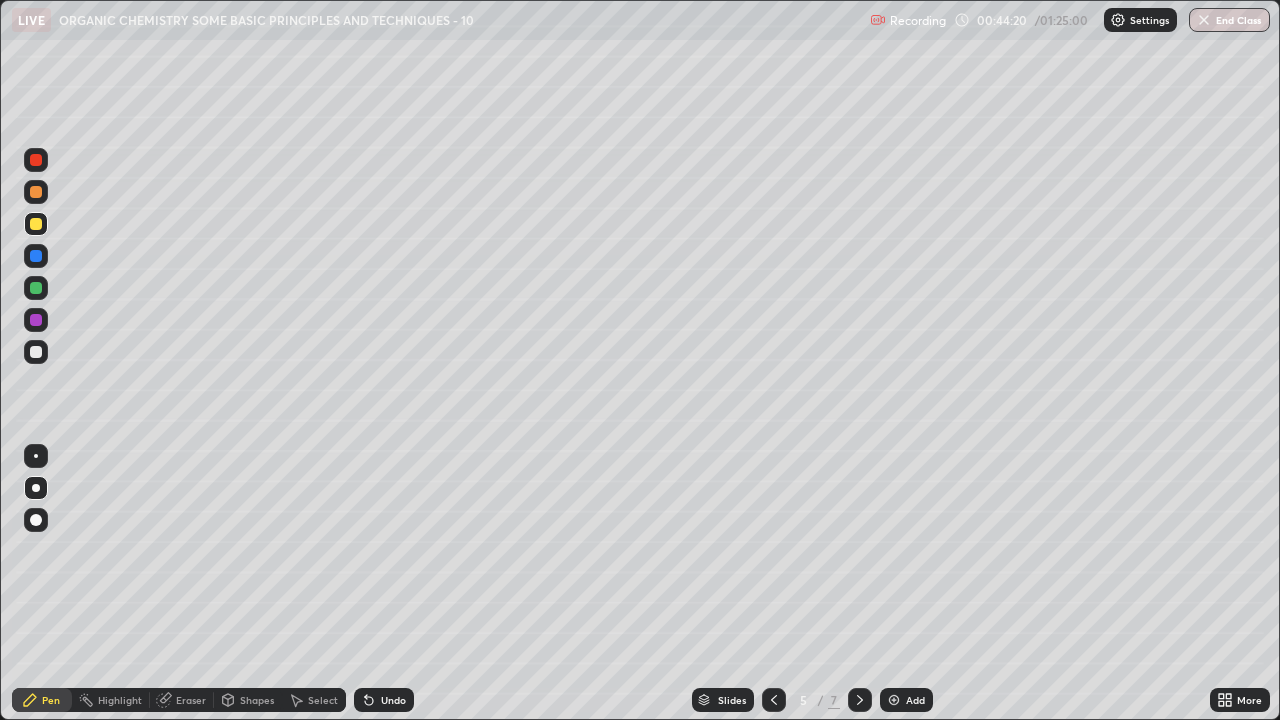 click 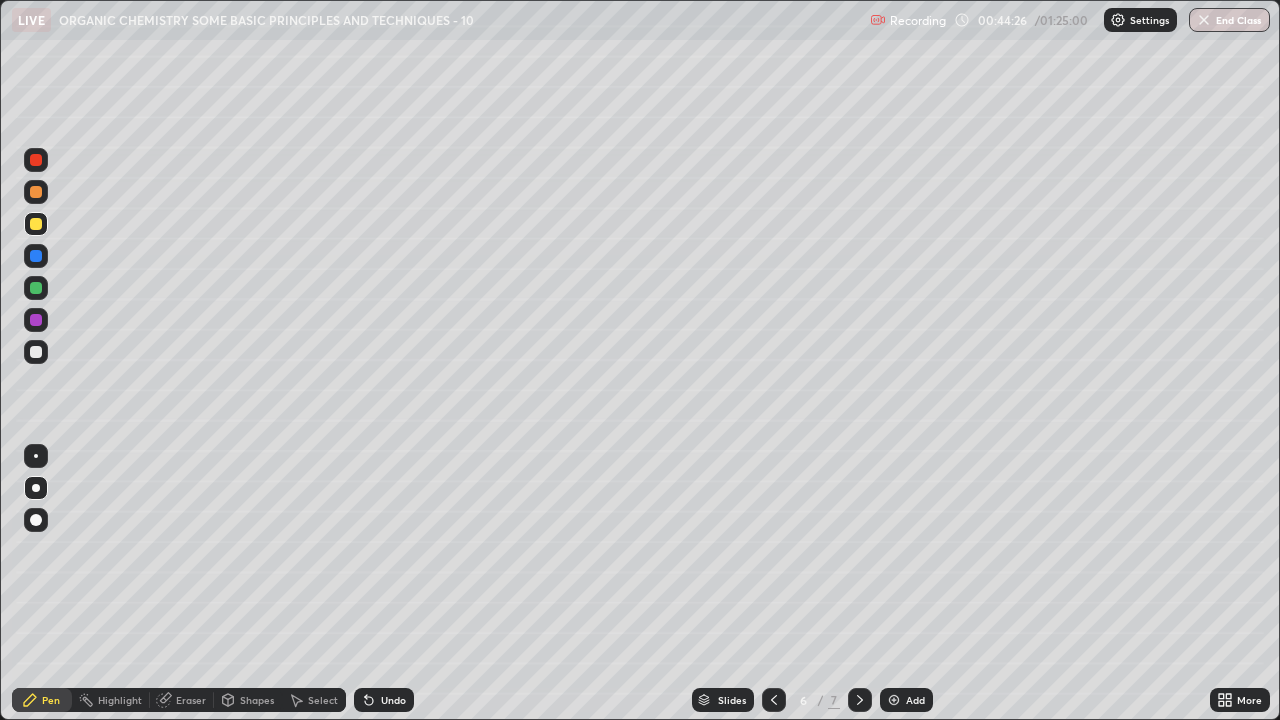 click at bounding box center [860, 700] 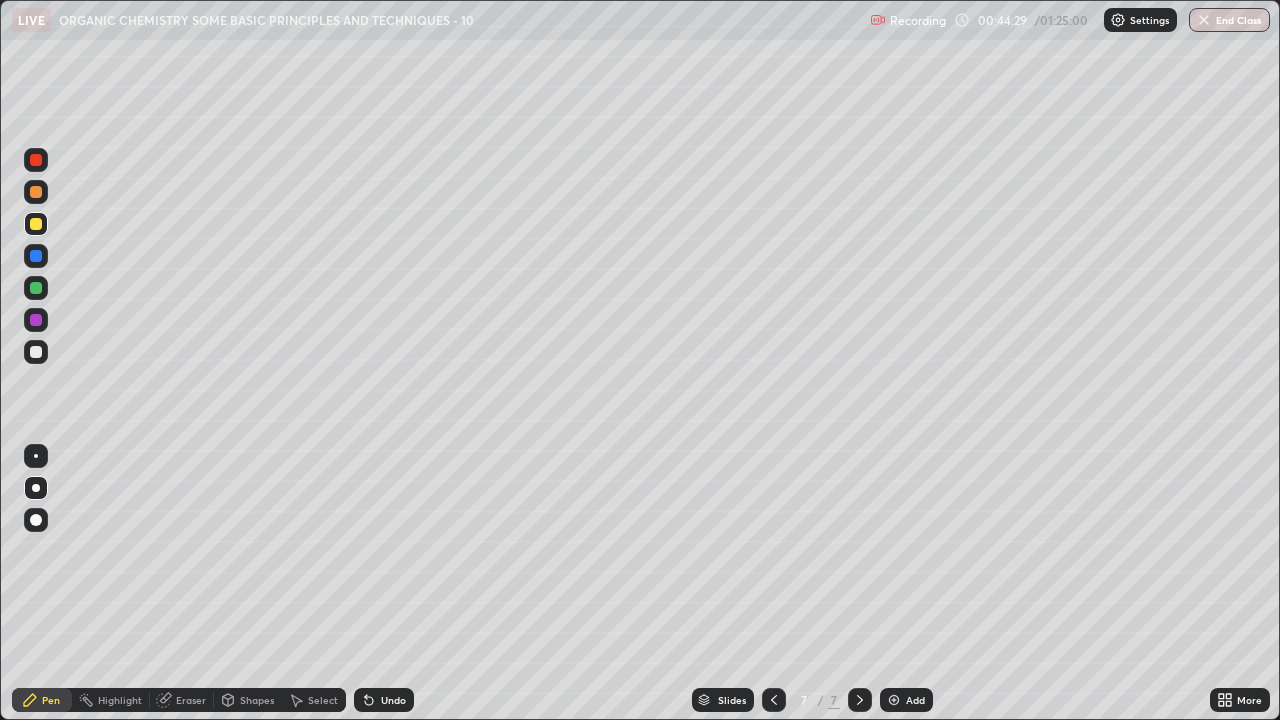click on "Eraser" at bounding box center (191, 700) 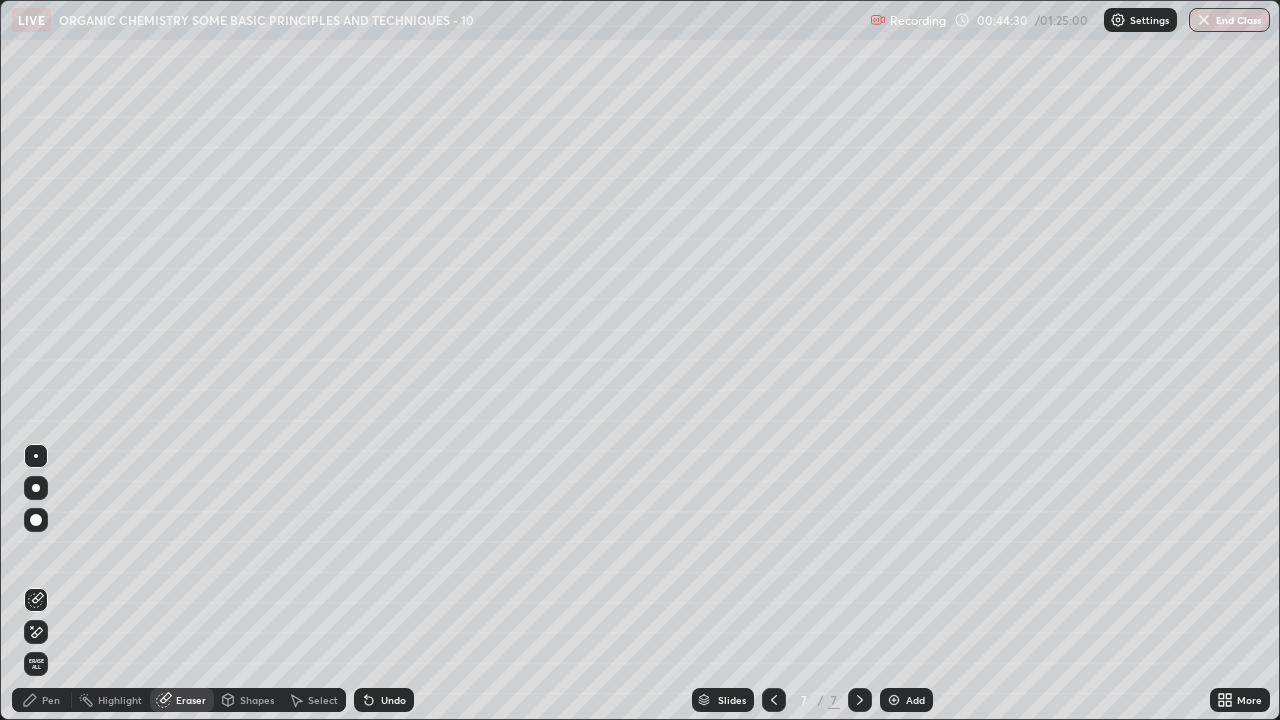 click on "Pen" at bounding box center (42, 700) 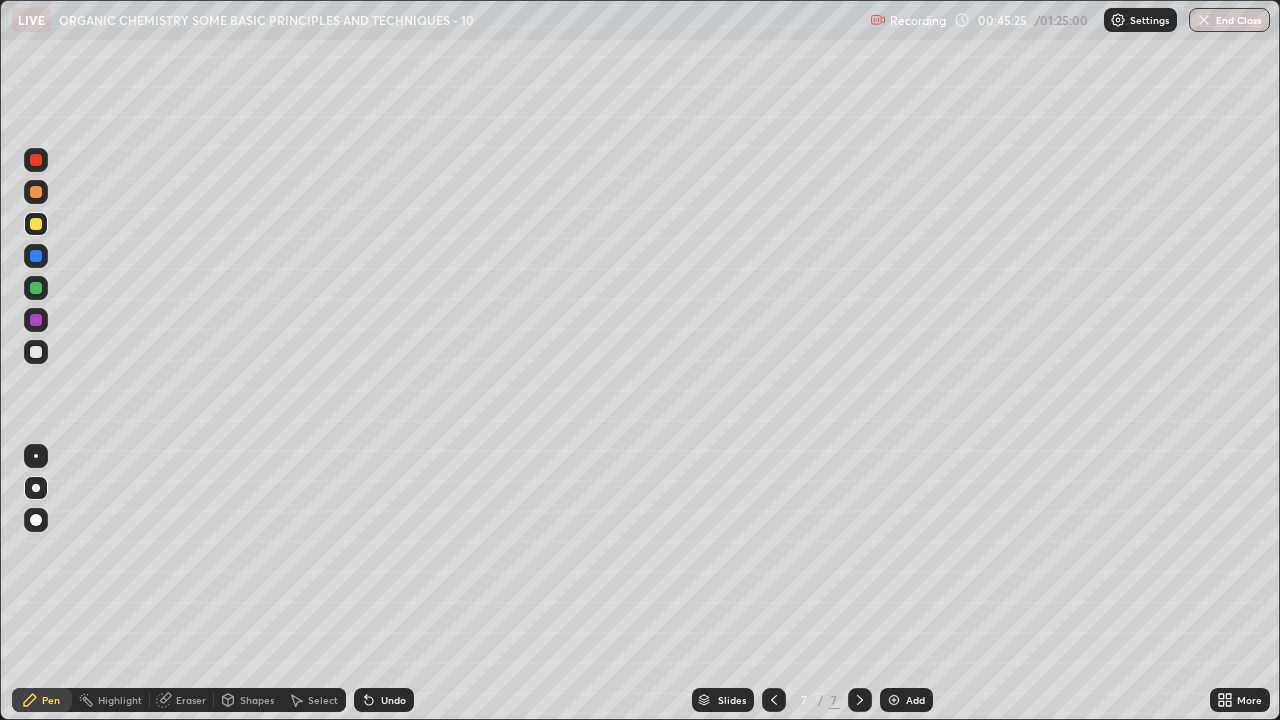 click 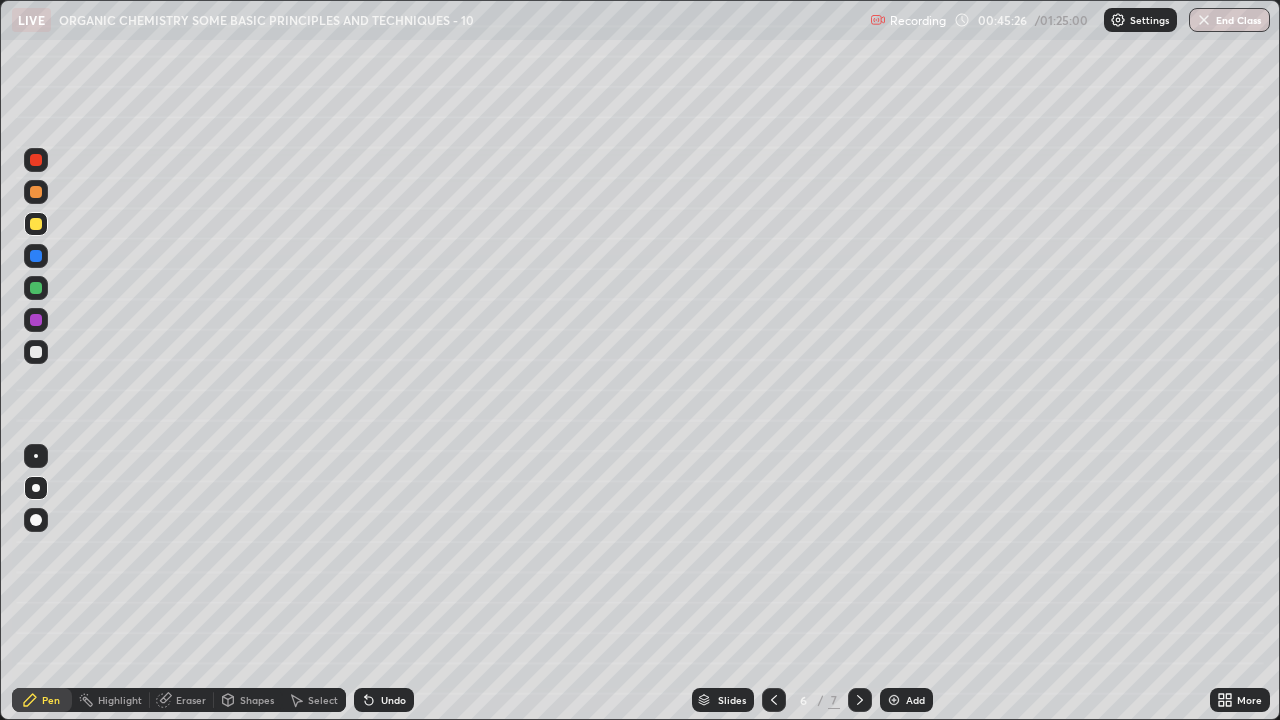 click 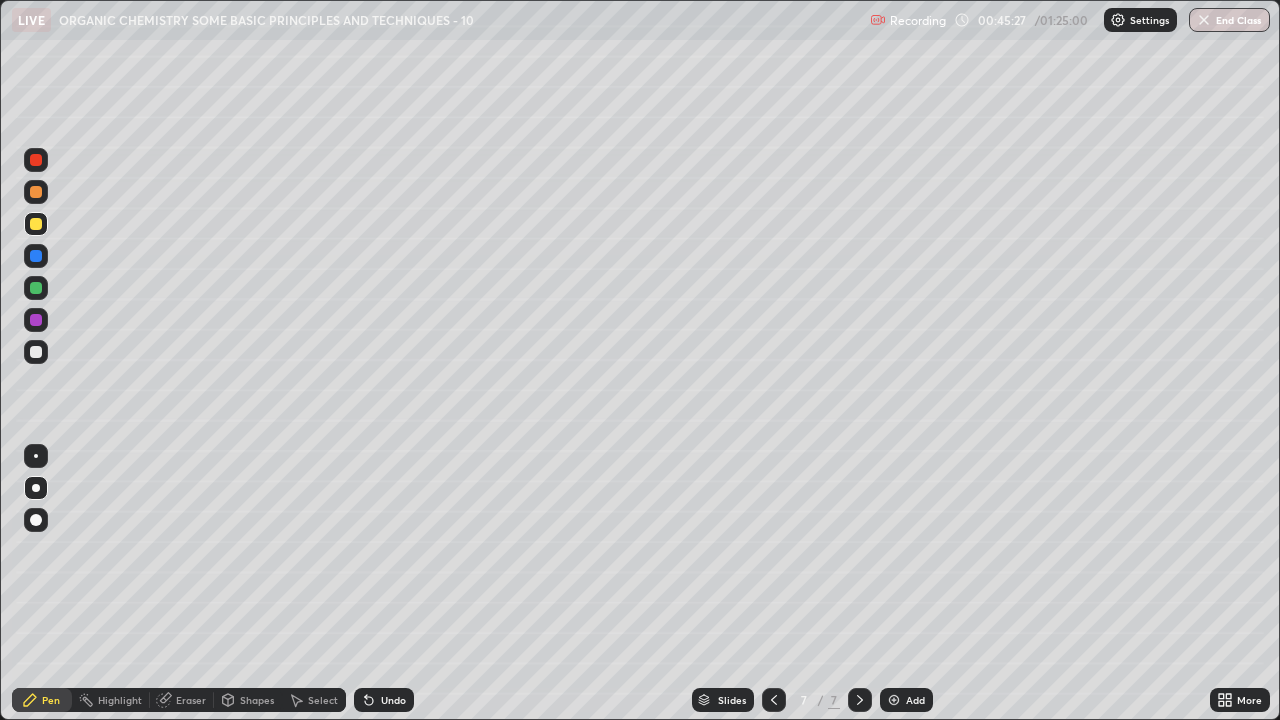 click at bounding box center [36, 352] 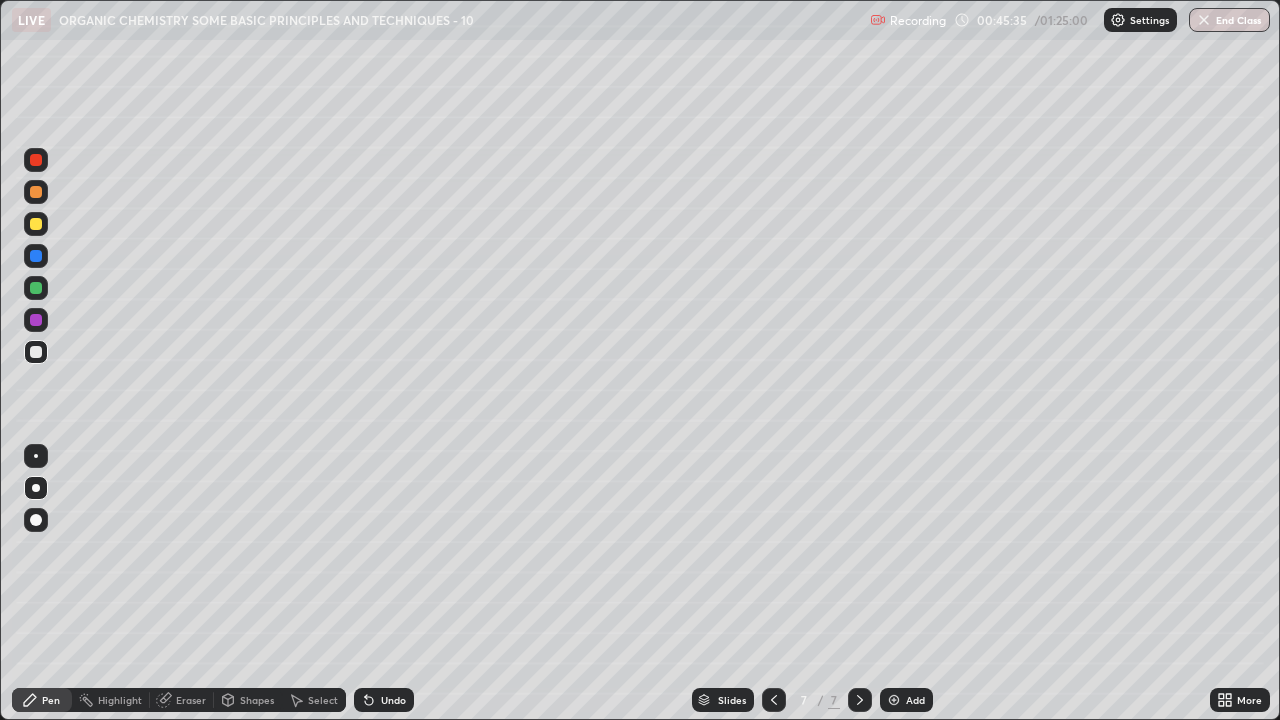 click on "Undo" at bounding box center [393, 700] 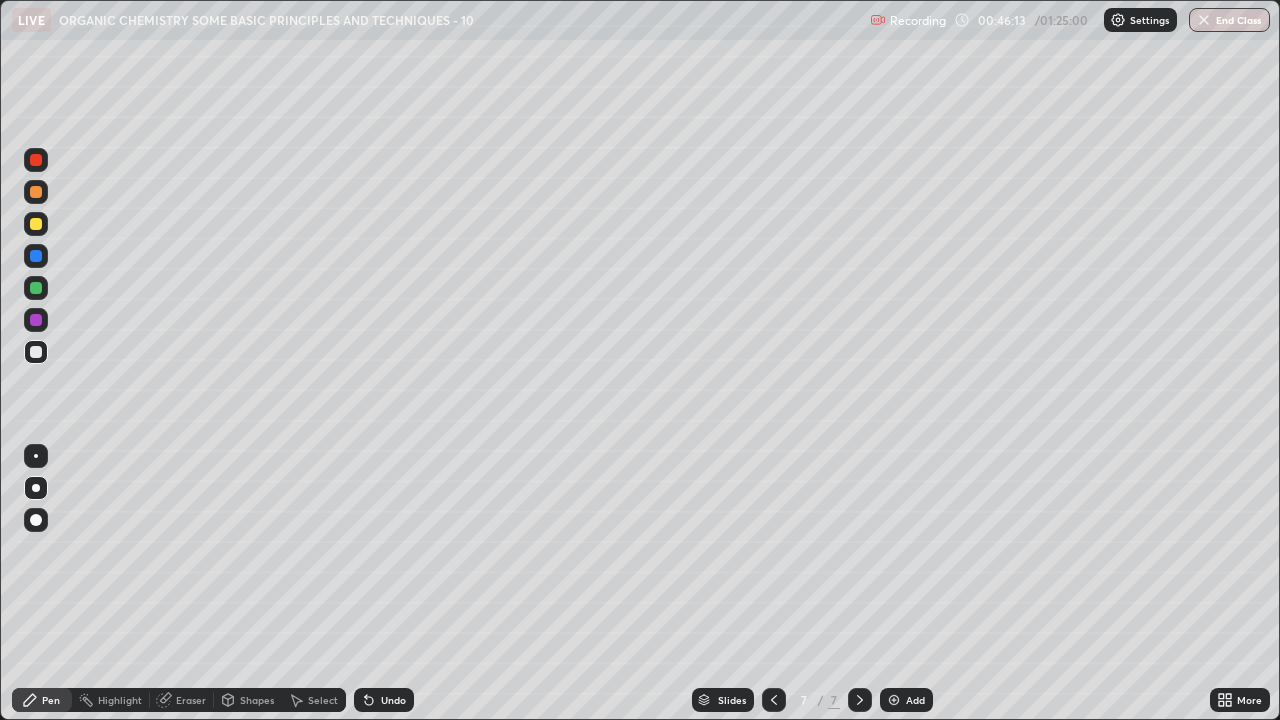 click at bounding box center [36, 224] 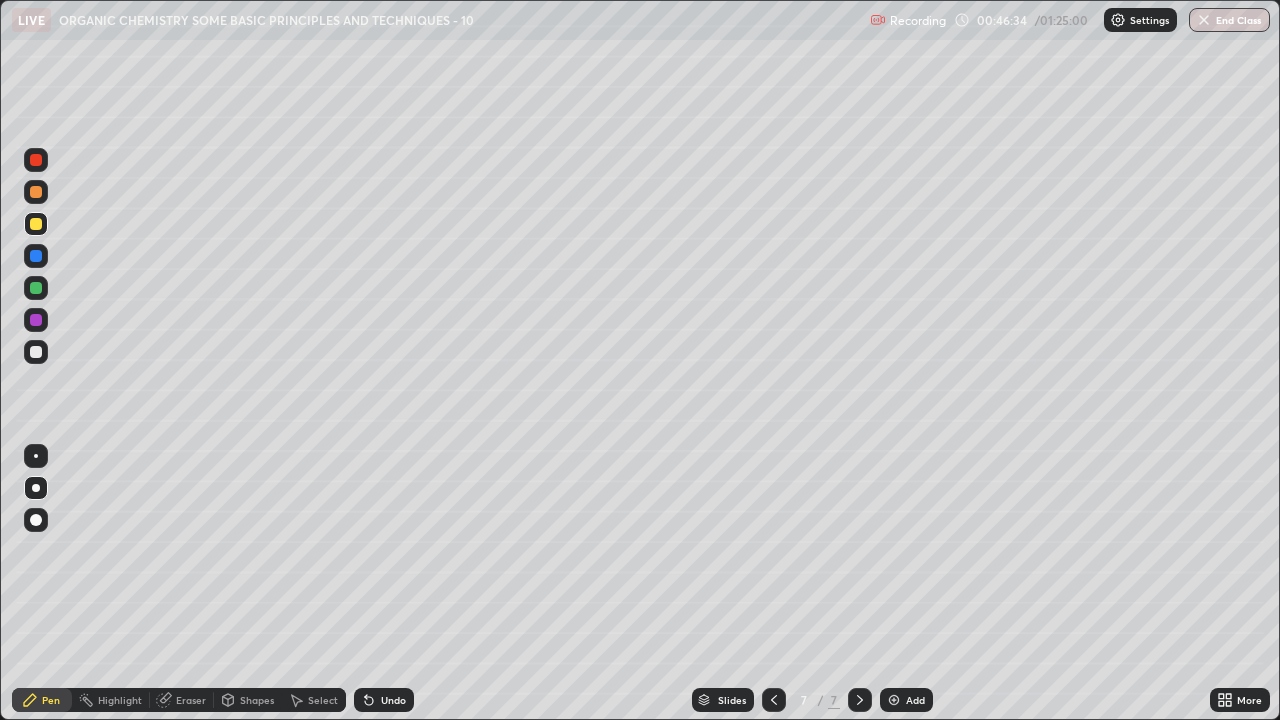 click at bounding box center [36, 520] 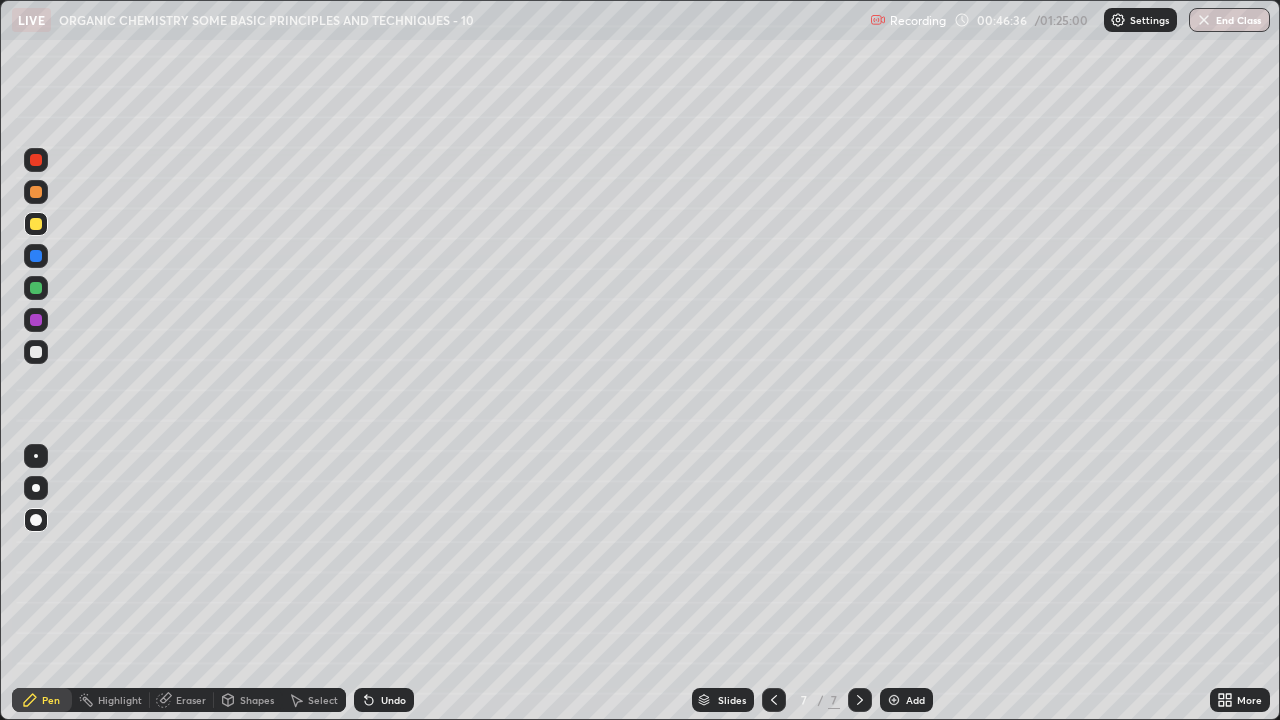 click at bounding box center [36, 488] 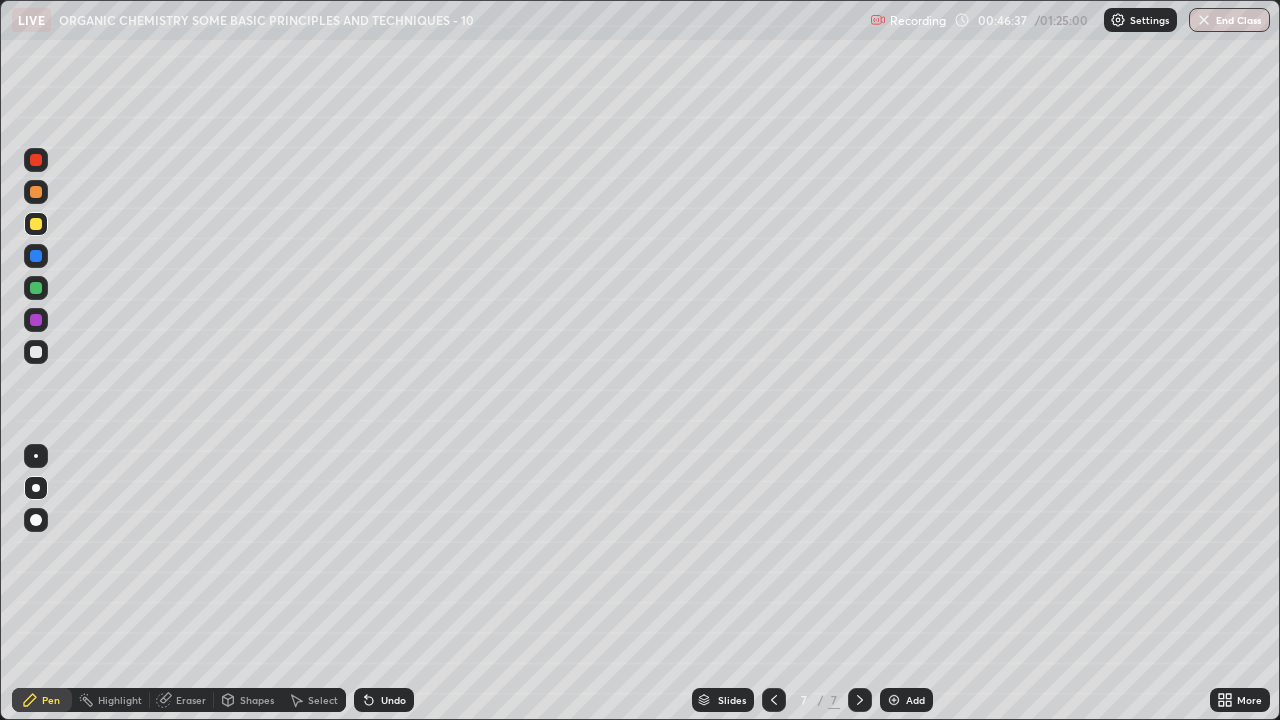 click at bounding box center [36, 288] 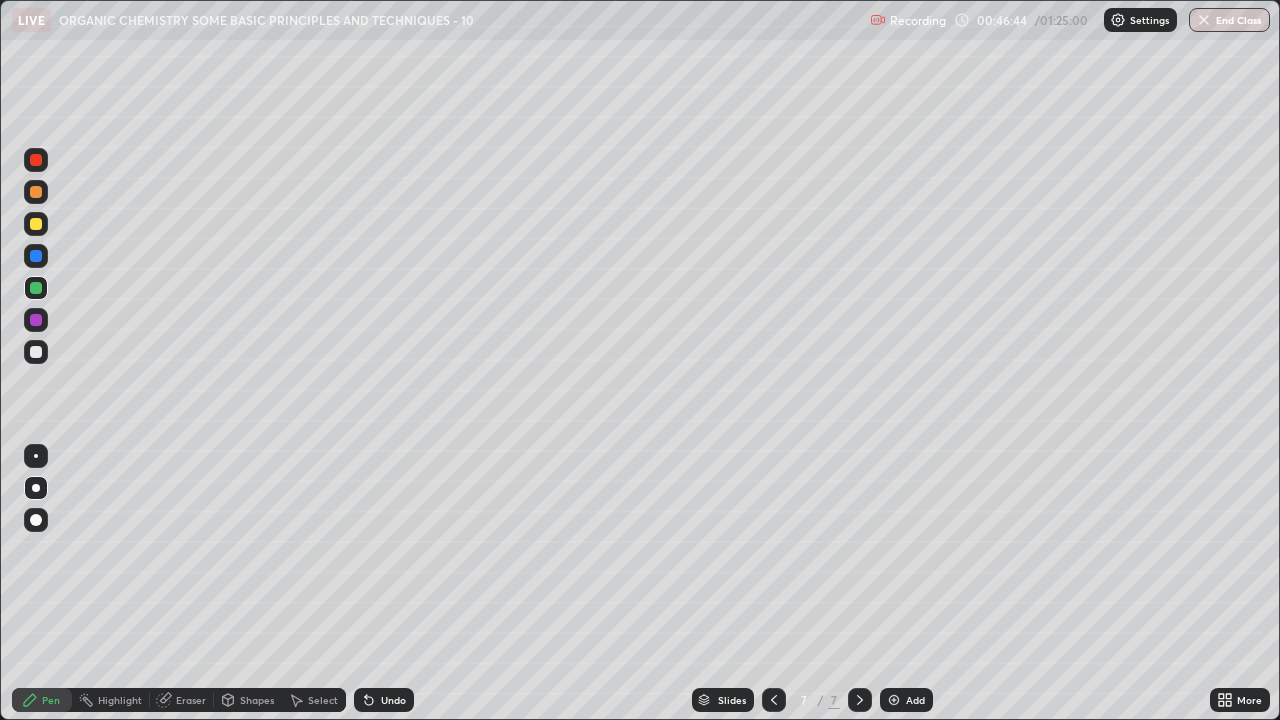 click 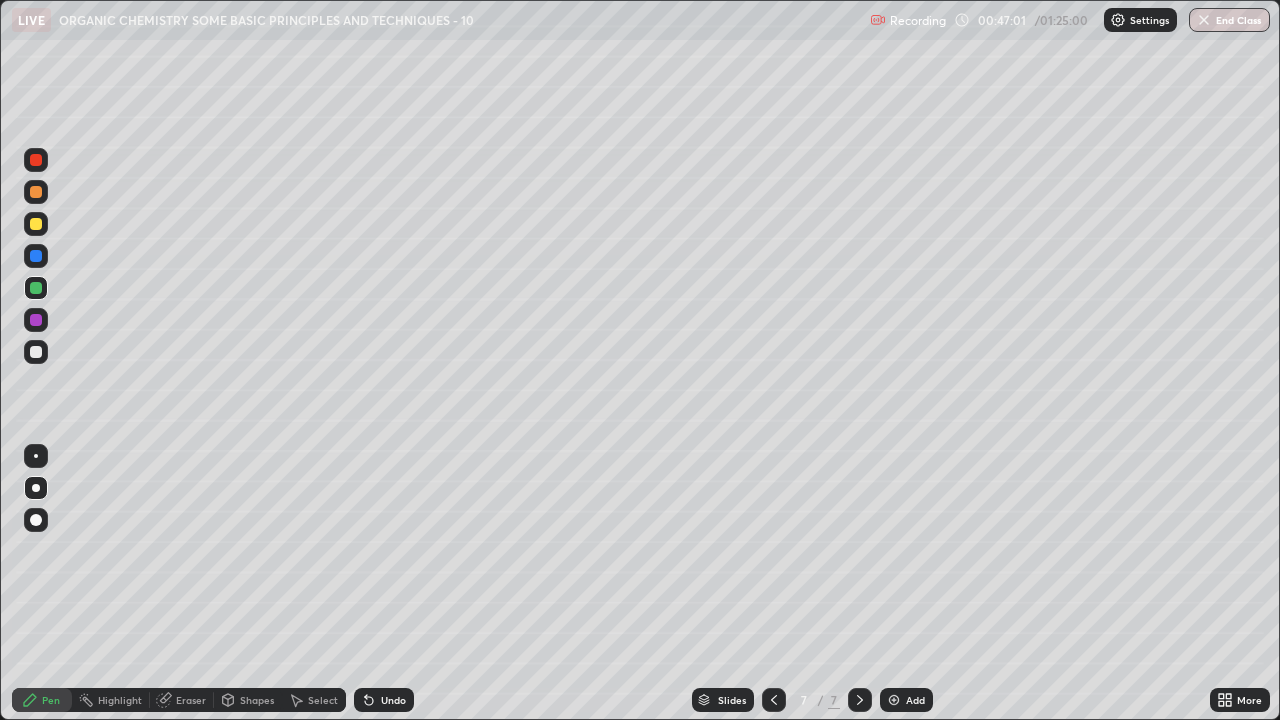 click on "Select" at bounding box center (314, 700) 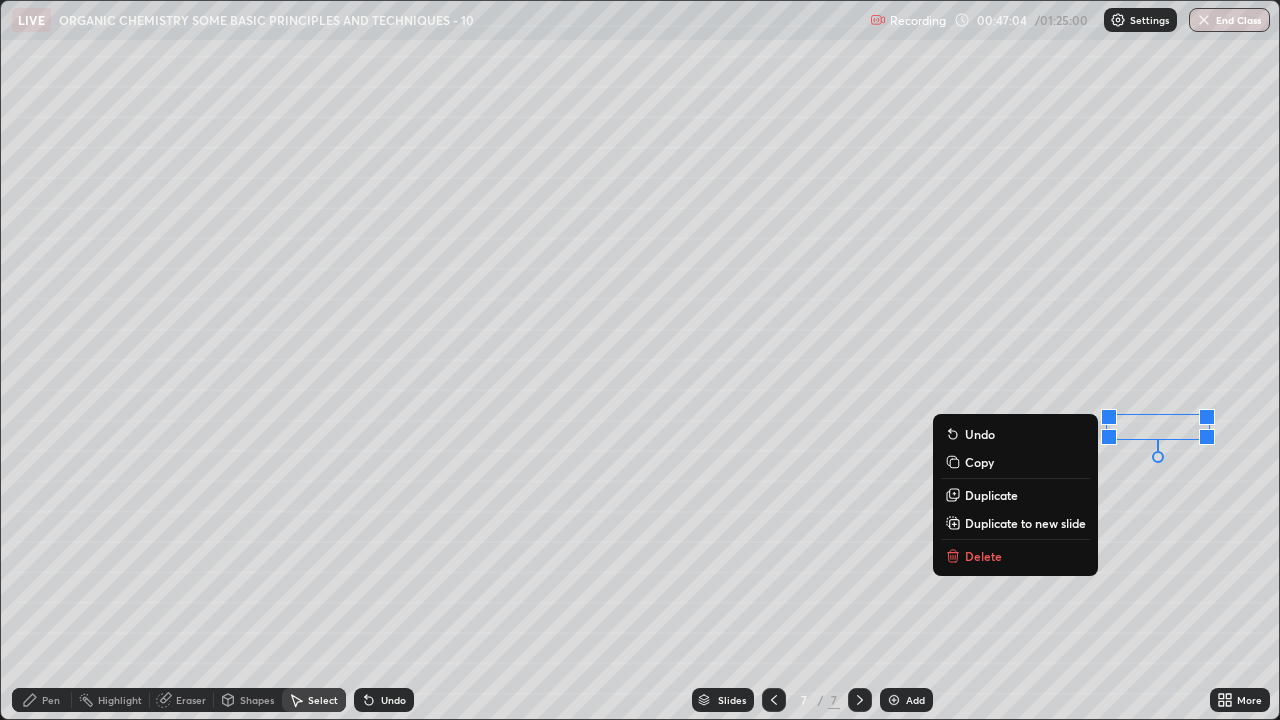 click on "Pen" at bounding box center [51, 700] 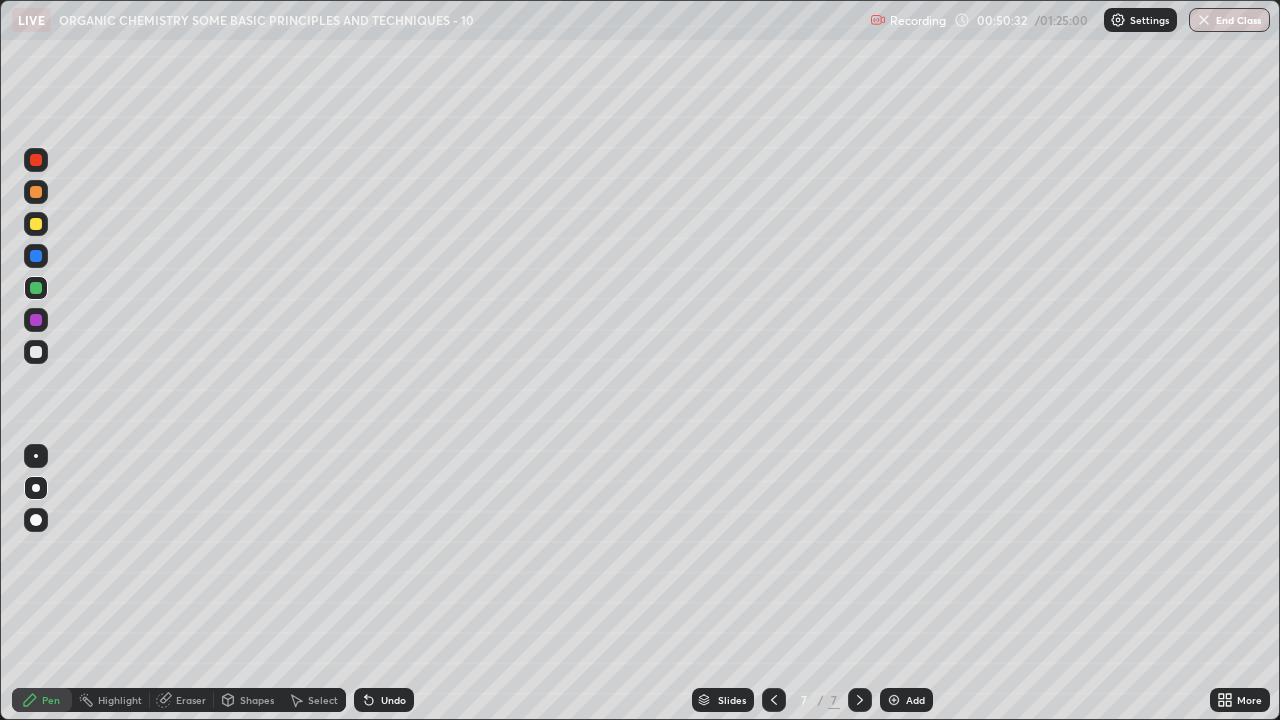 click at bounding box center [36, 224] 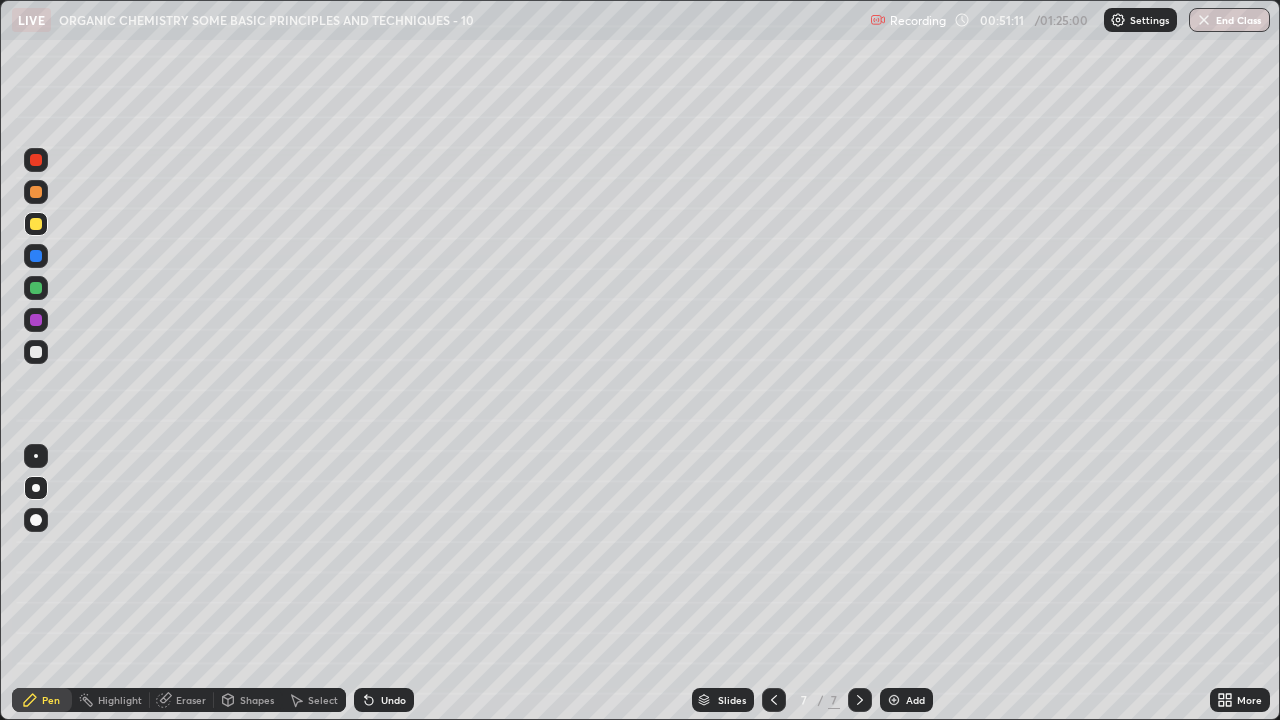 click on "Undo" at bounding box center (393, 700) 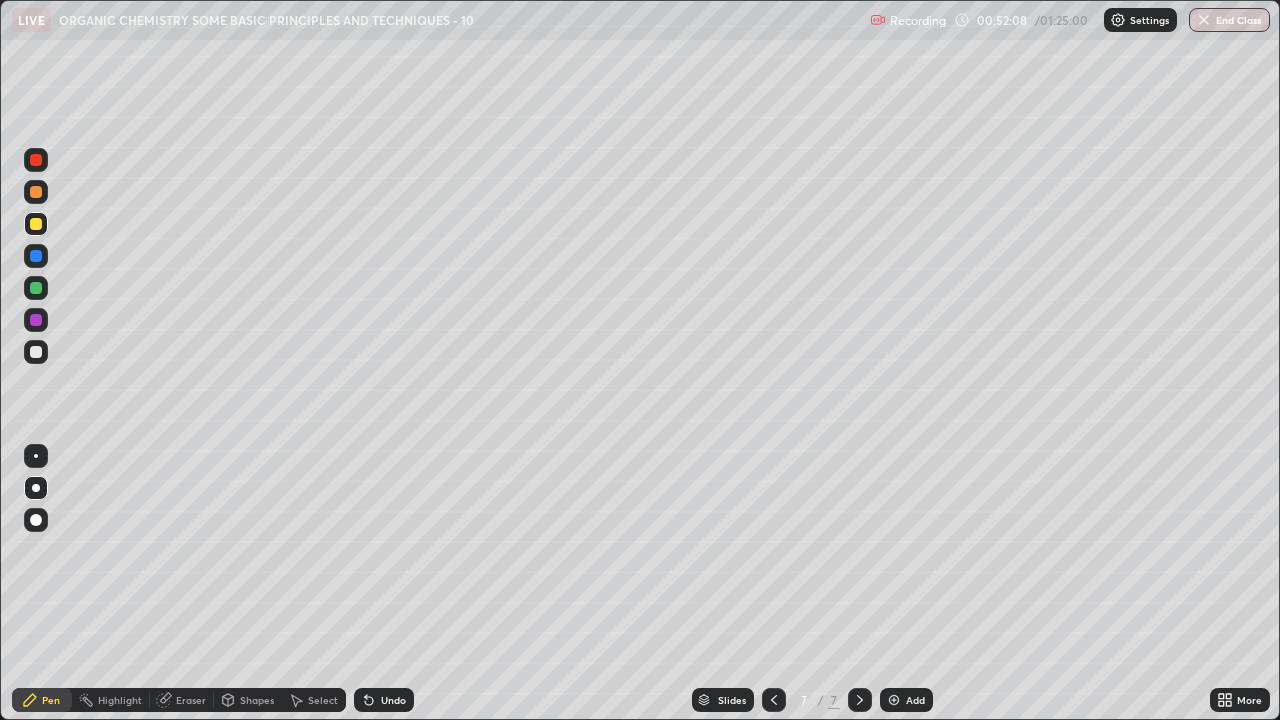 click at bounding box center [36, 288] 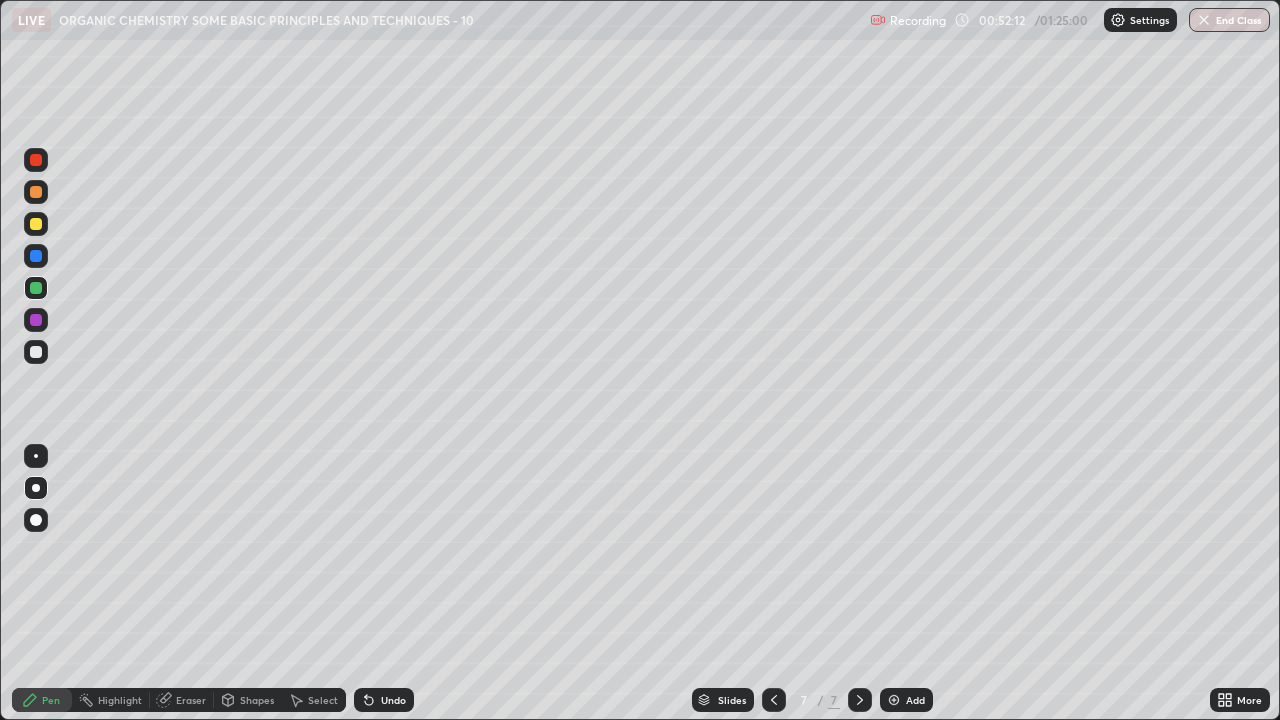 click at bounding box center [36, 352] 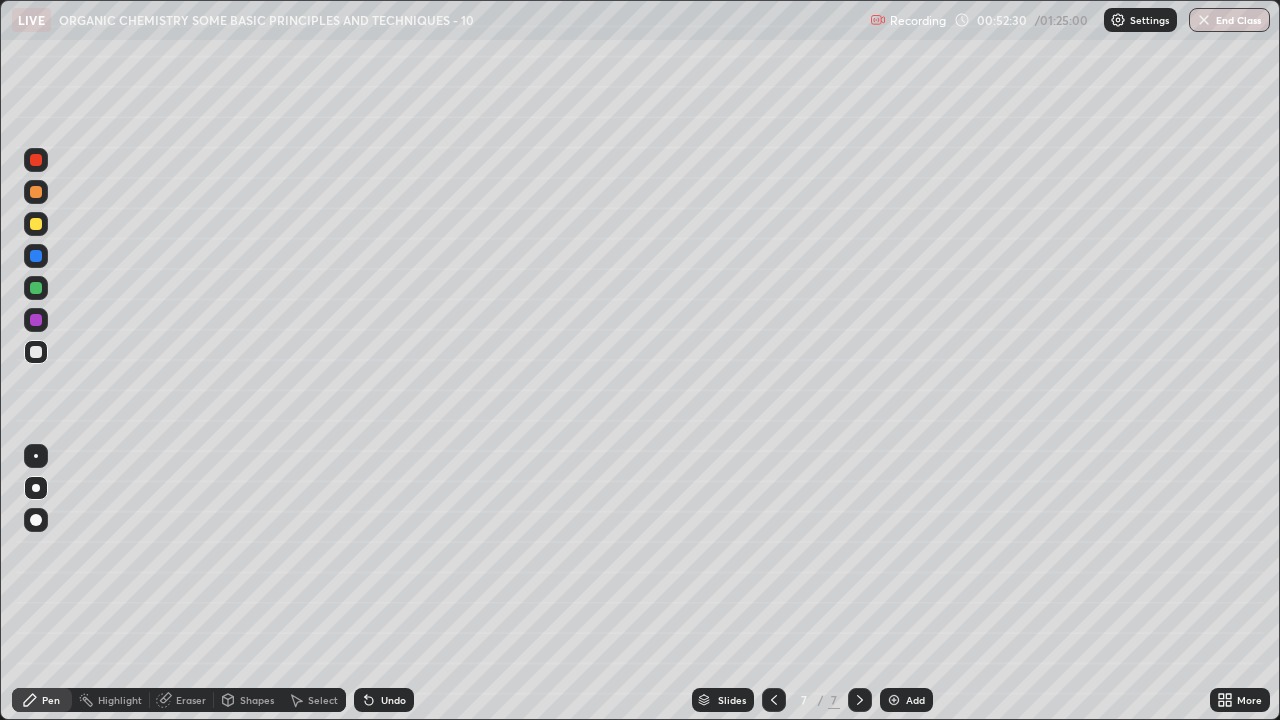 click at bounding box center (36, 288) 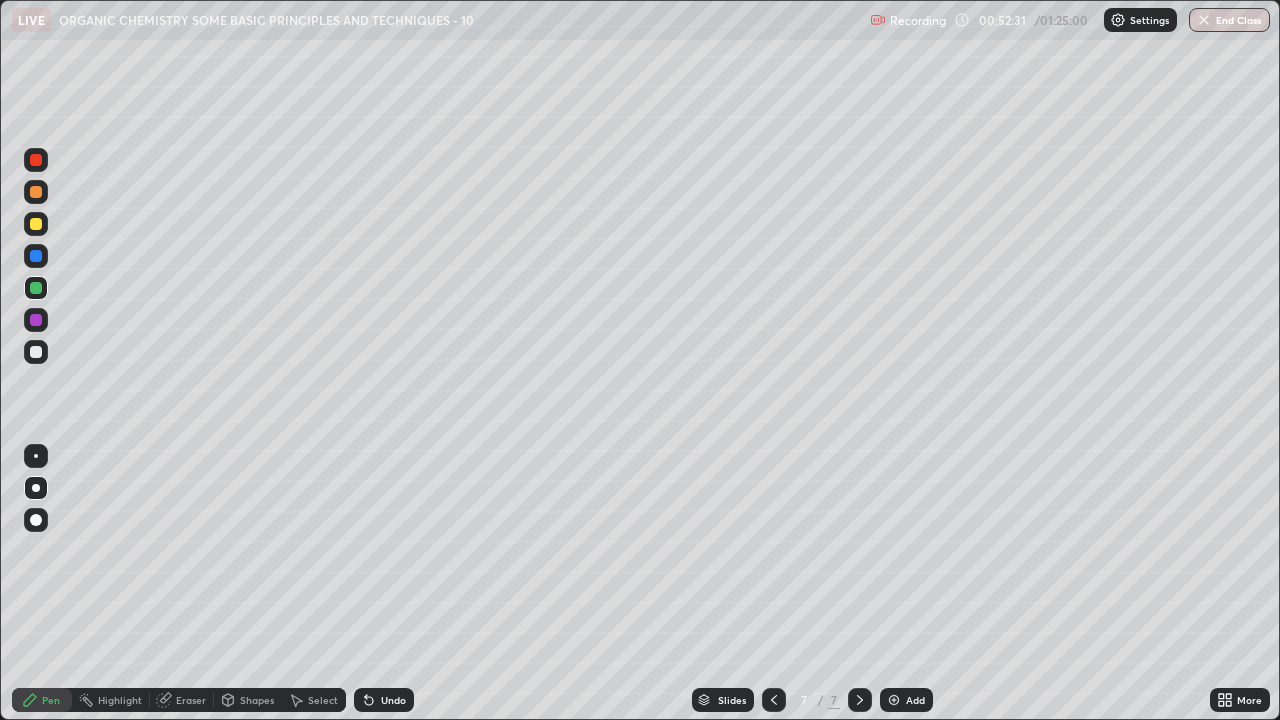 click at bounding box center (36, 352) 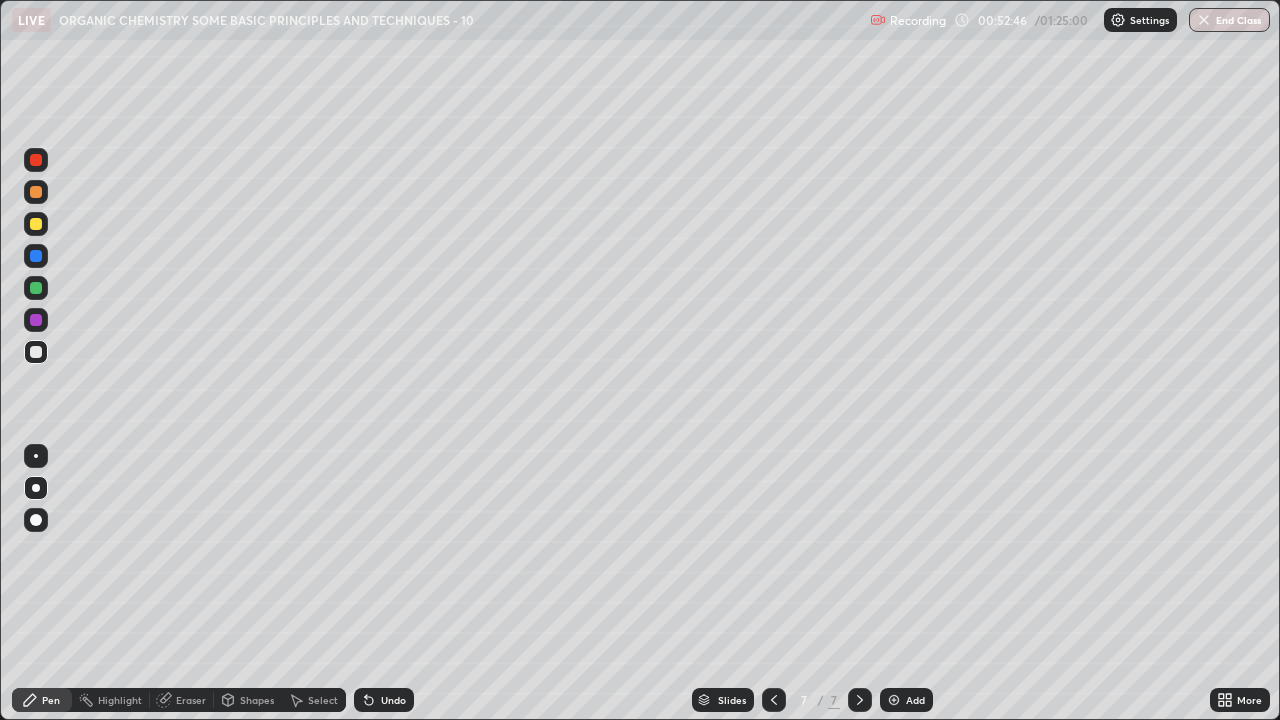 click at bounding box center (36, 224) 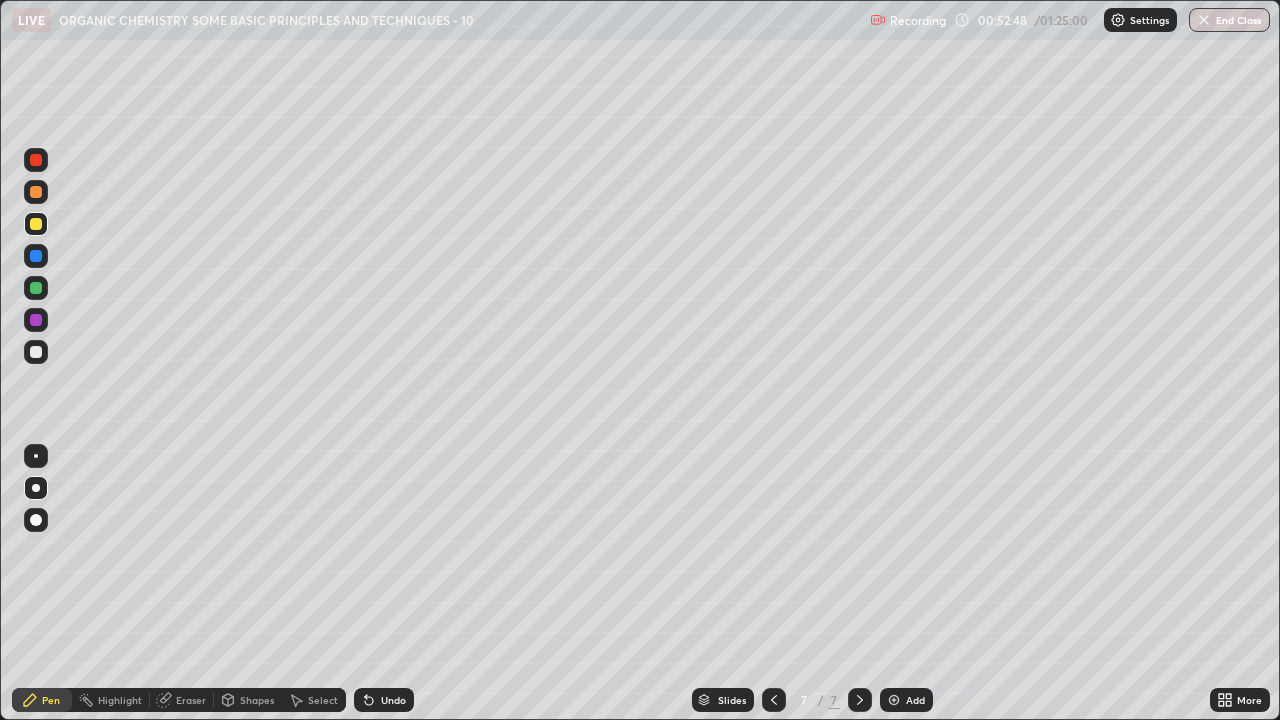 click at bounding box center (36, 288) 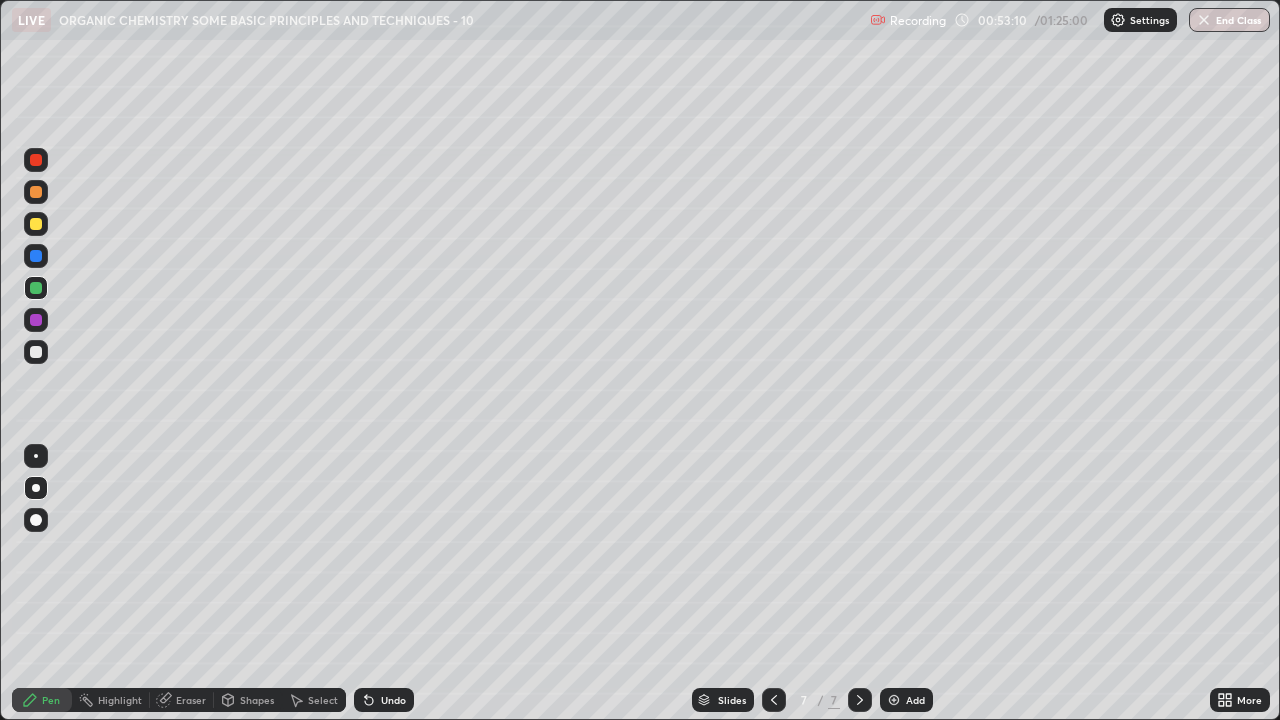 click on "Undo" at bounding box center (384, 700) 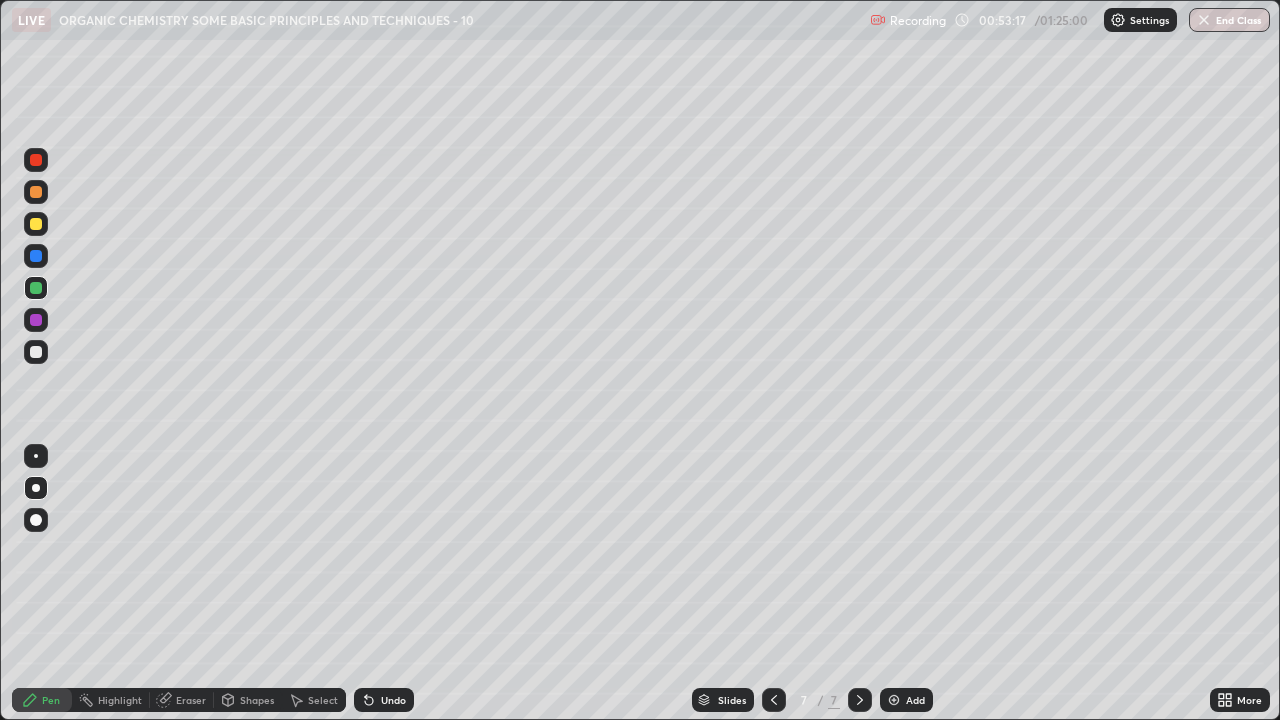 click on "Undo" at bounding box center (384, 700) 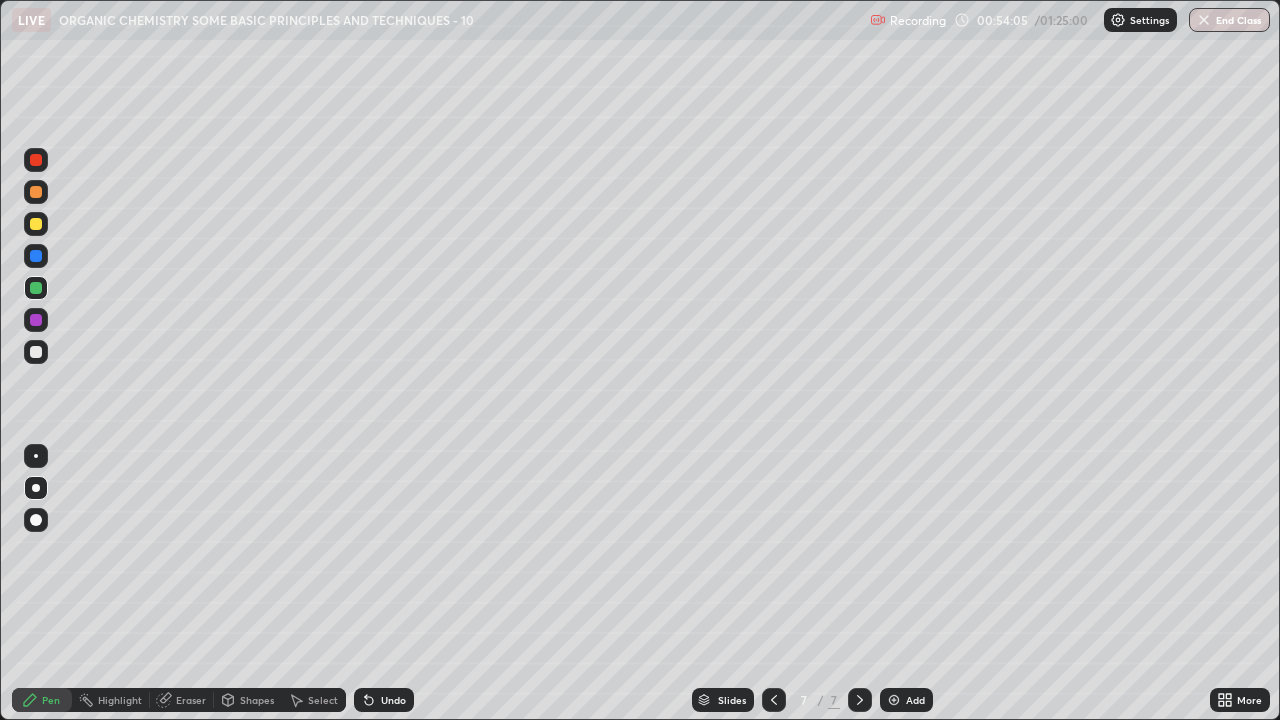 click on "Undo" at bounding box center (393, 700) 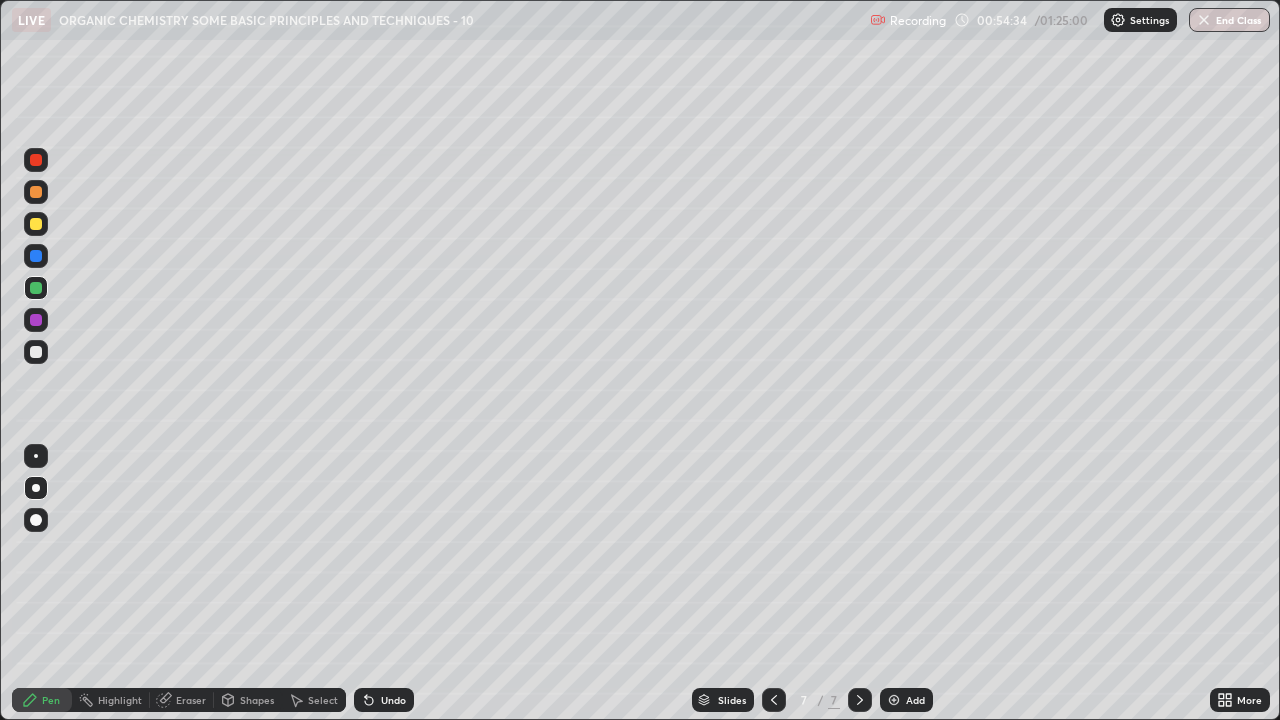 click on "Undo" at bounding box center [384, 700] 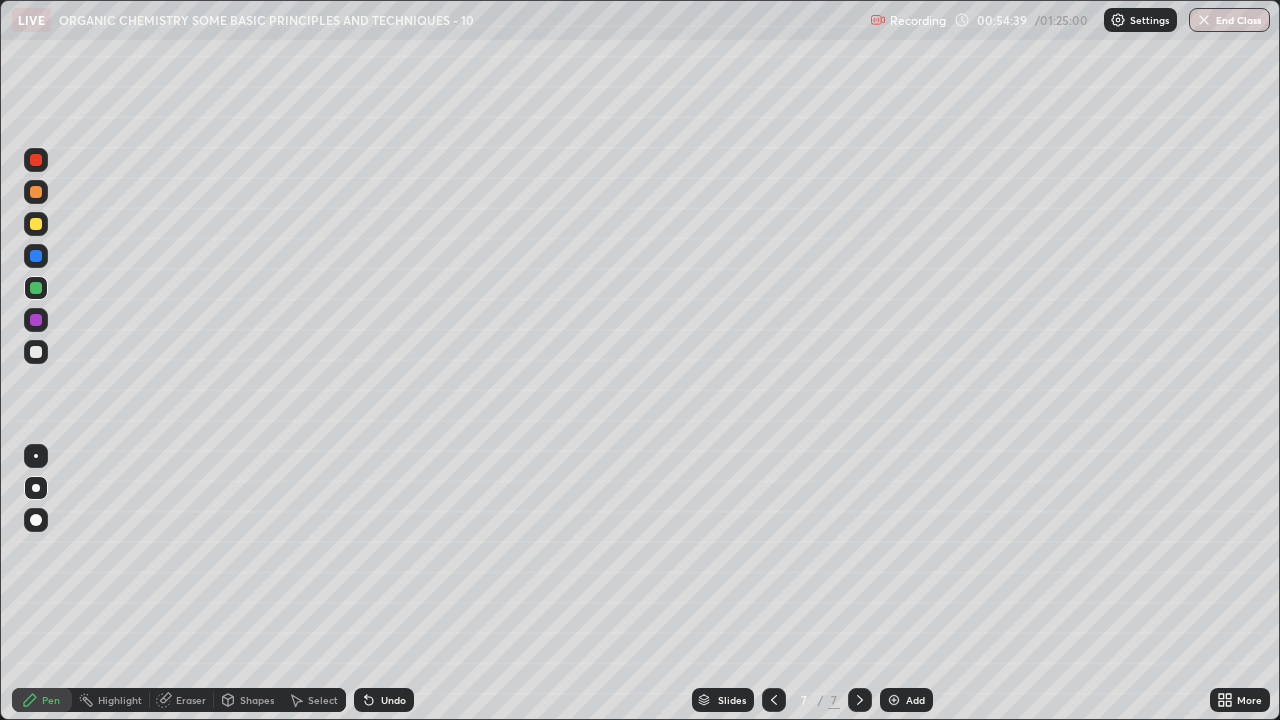 click on "Undo" at bounding box center [393, 700] 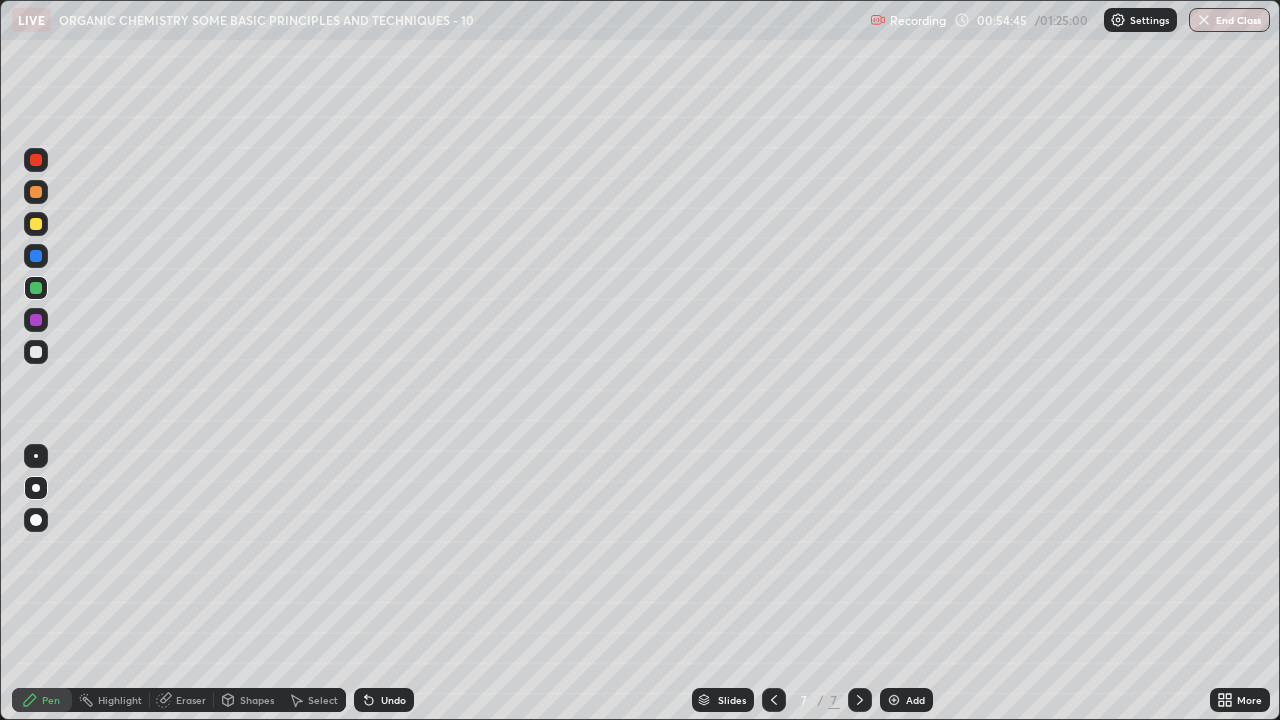 click on "Undo" at bounding box center (393, 700) 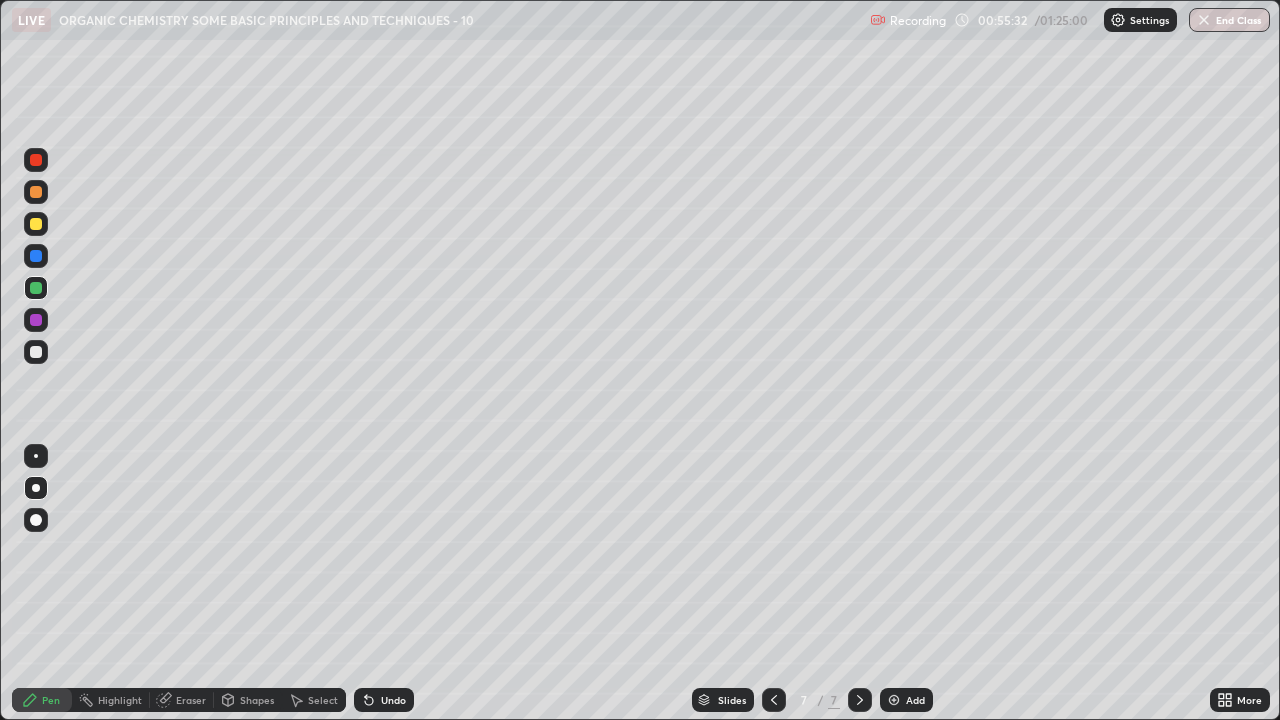 click at bounding box center [36, 352] 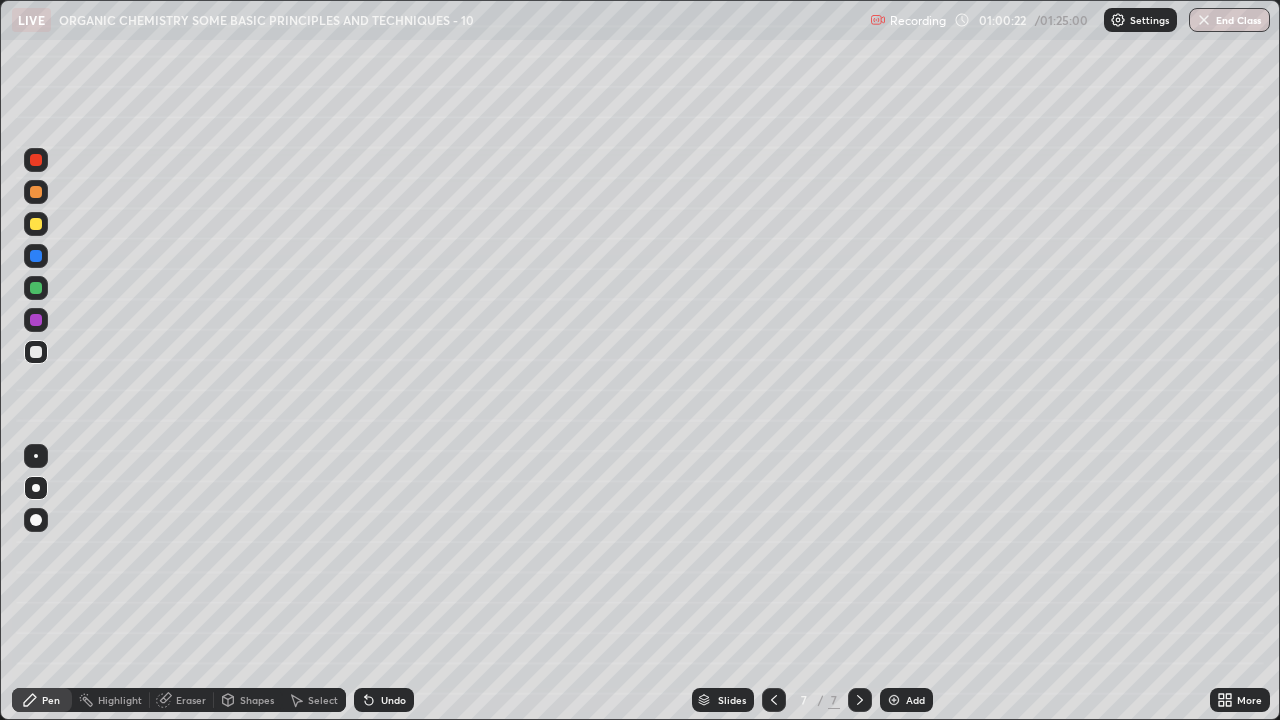 click on "Add" at bounding box center (906, 700) 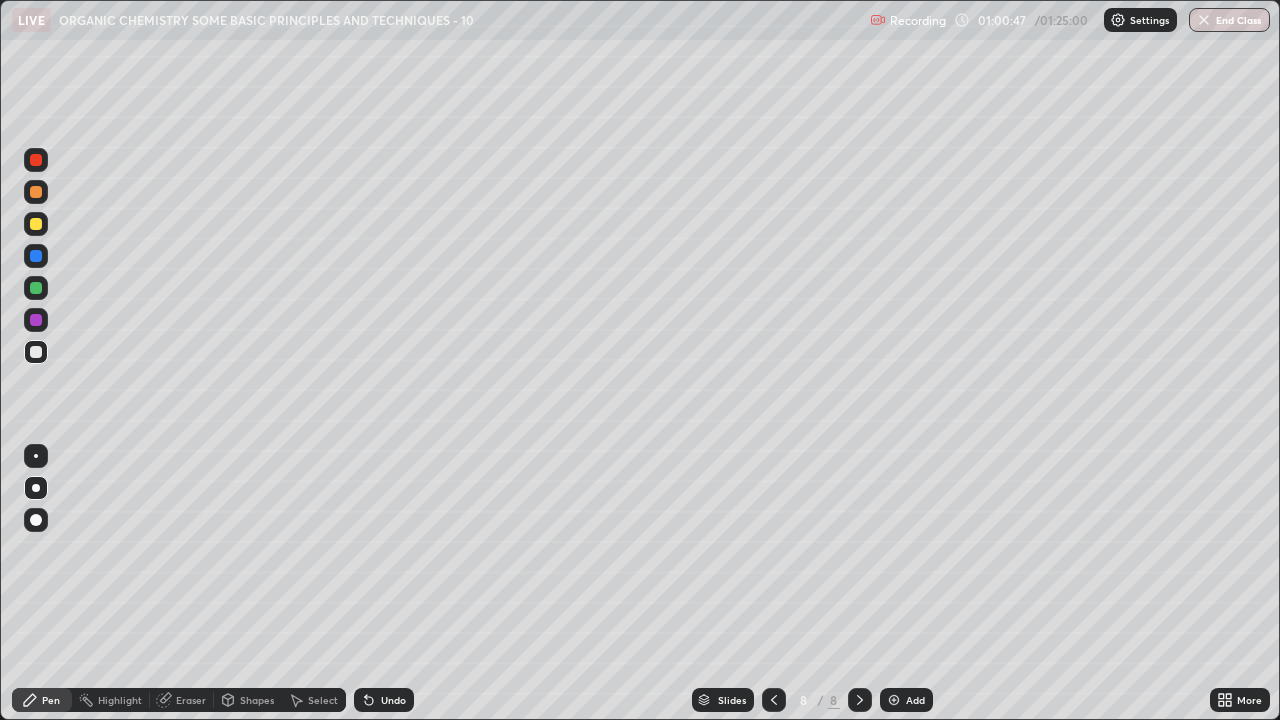 click 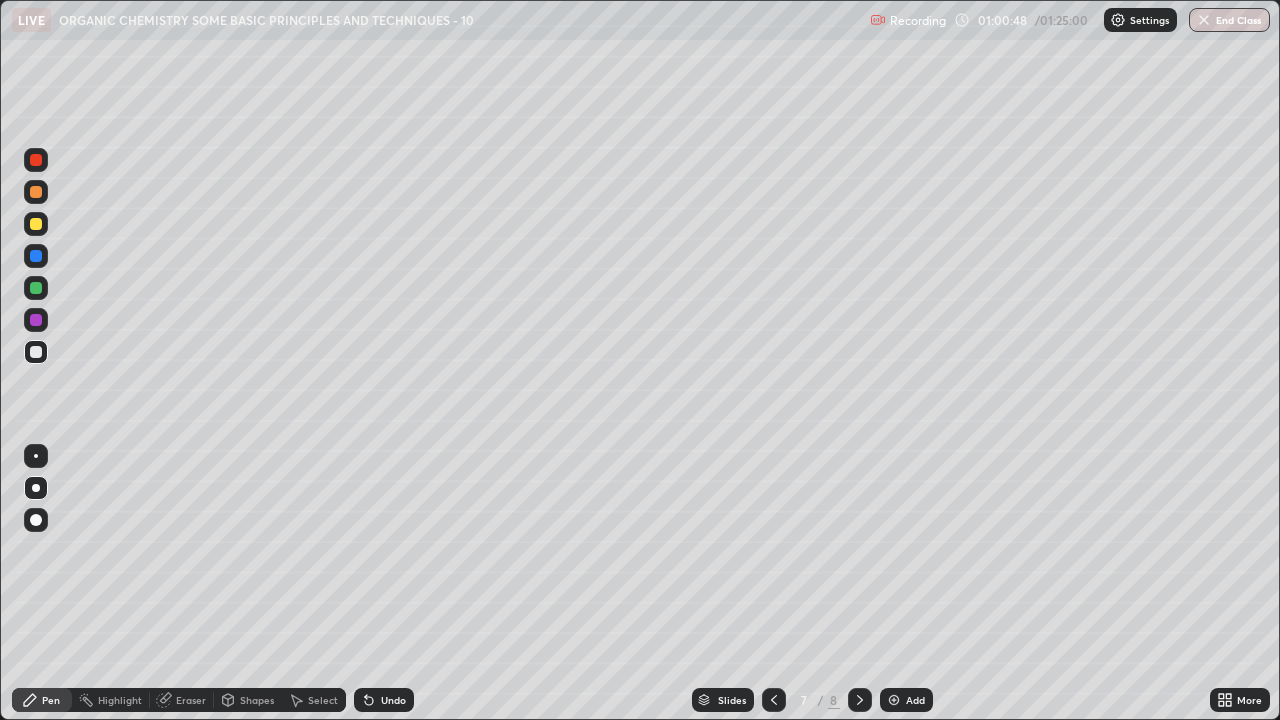 click 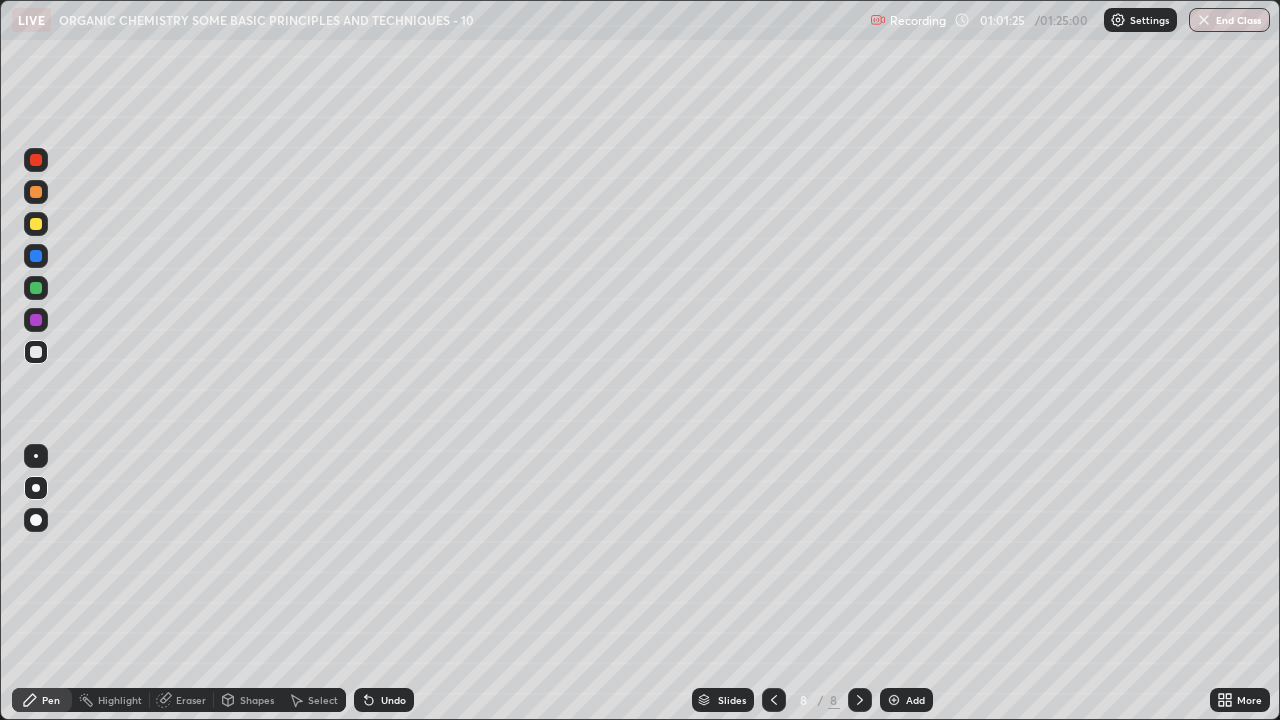 click on "Undo" at bounding box center (393, 700) 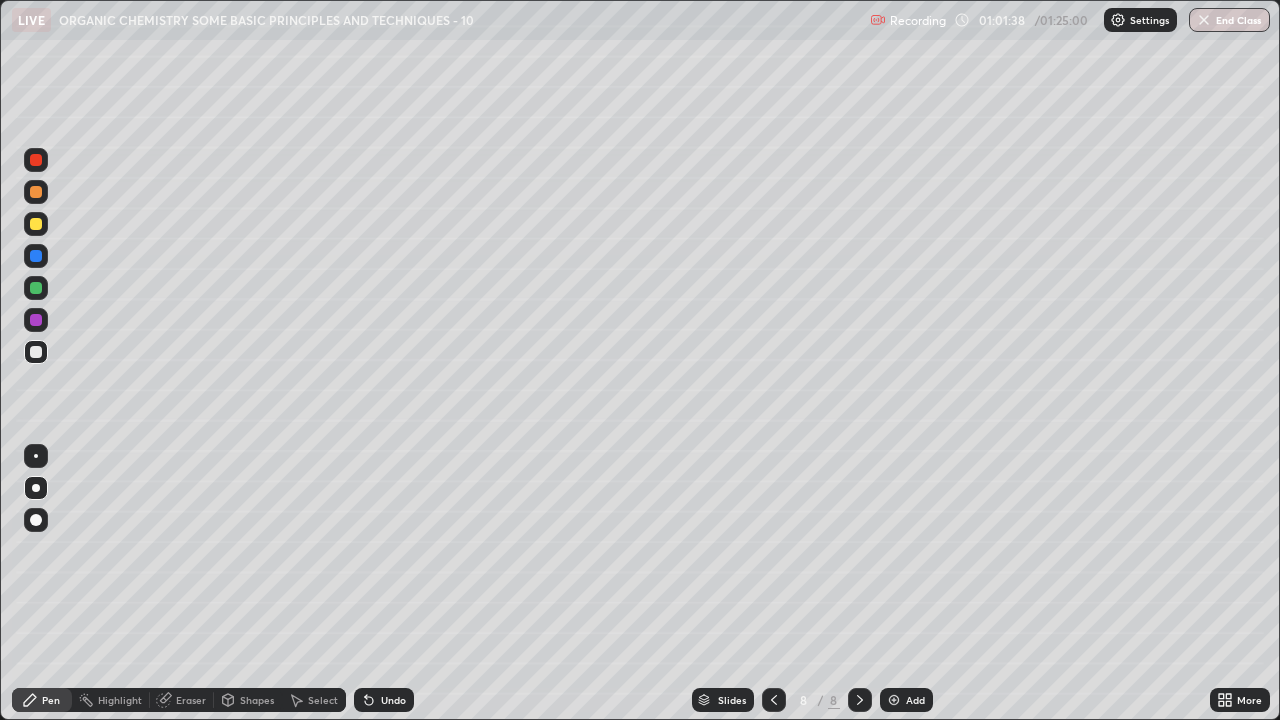click on "Undo" at bounding box center [384, 700] 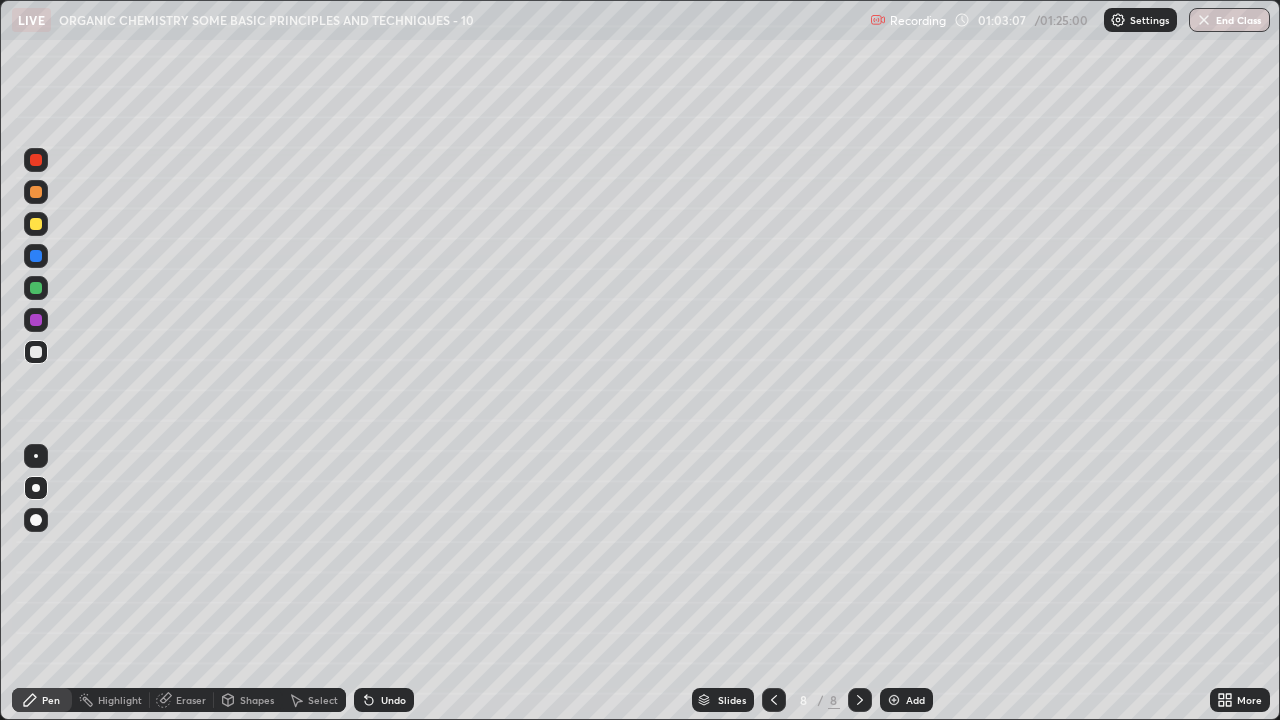 click at bounding box center (36, 224) 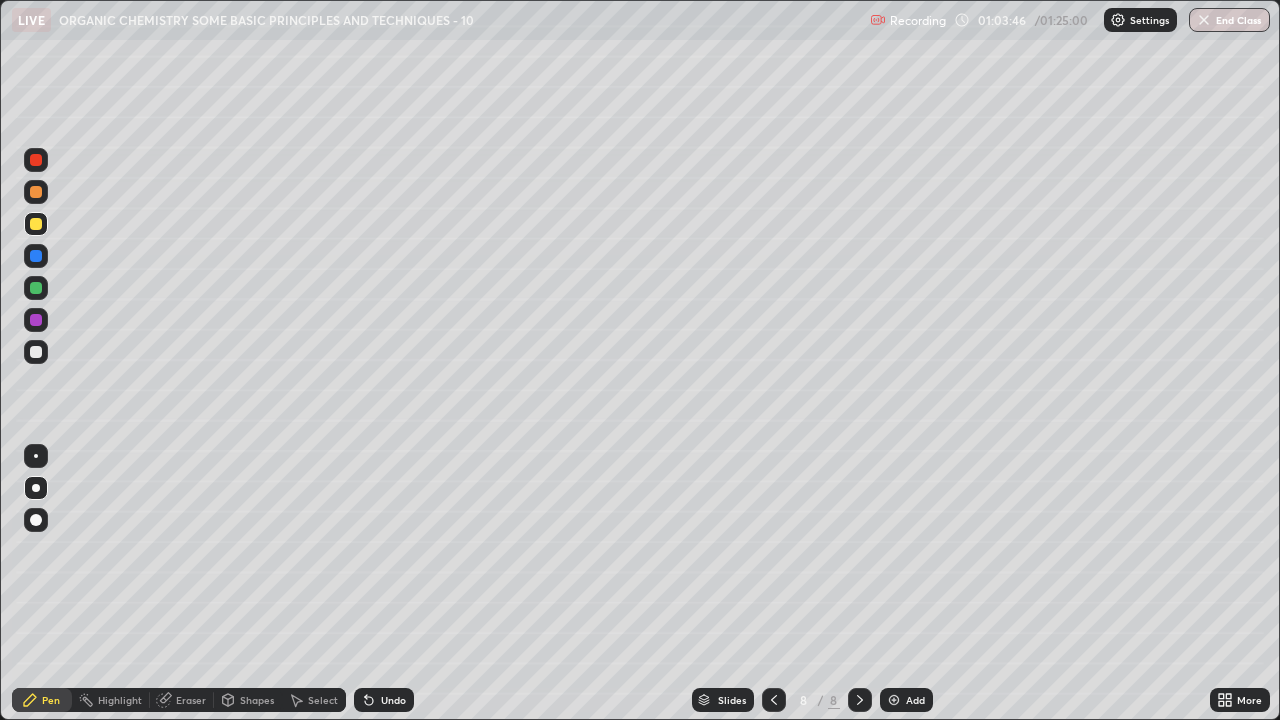 click on "Undo" at bounding box center (393, 700) 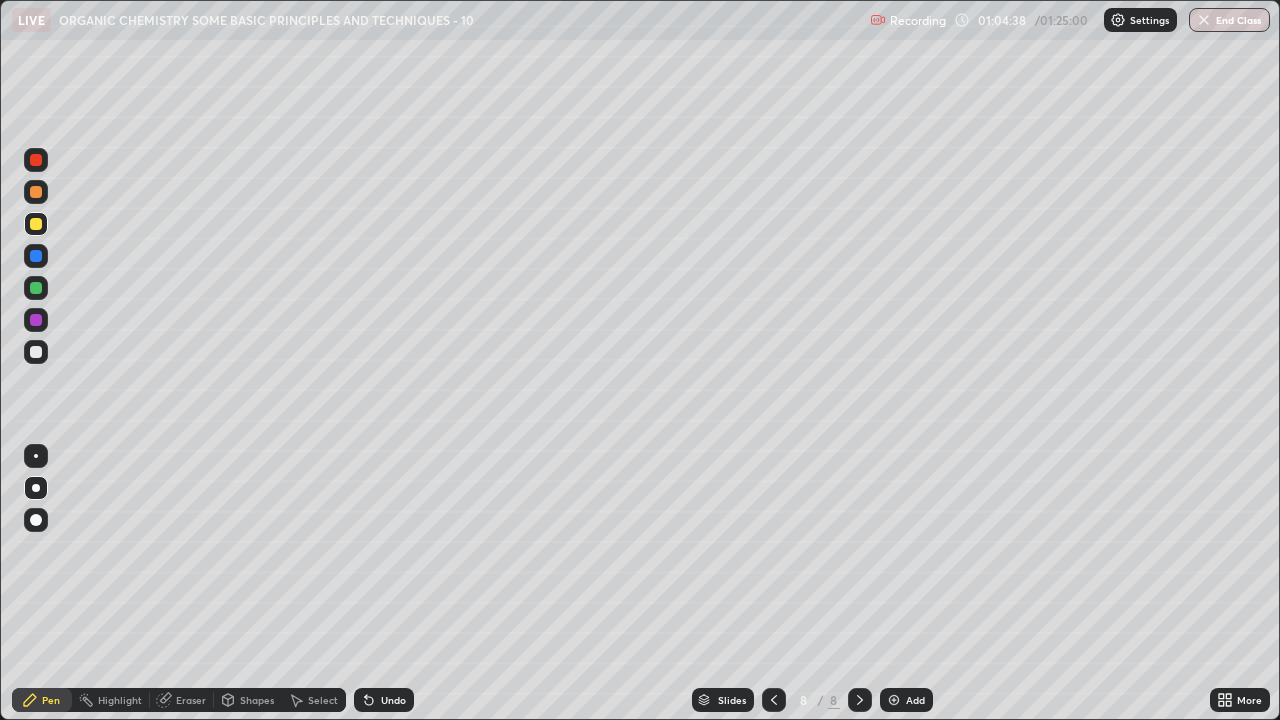 click on "Undo" at bounding box center [393, 700] 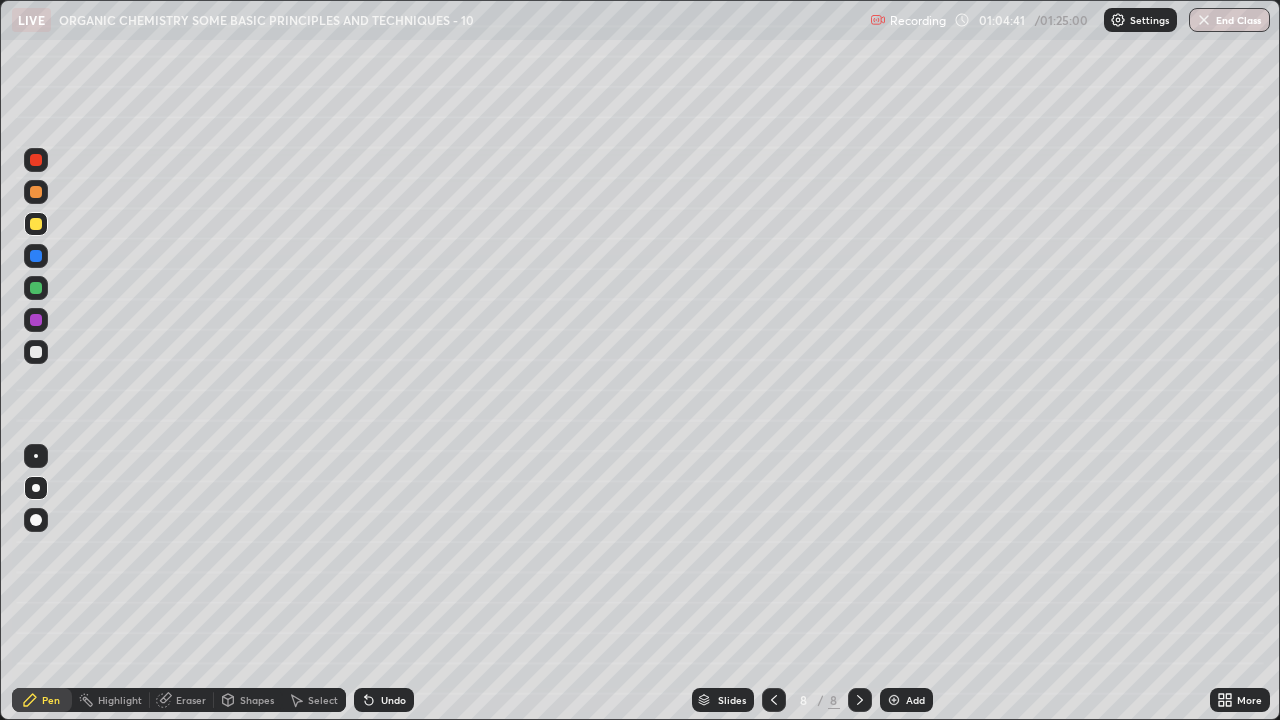 click on "Eraser" at bounding box center [191, 700] 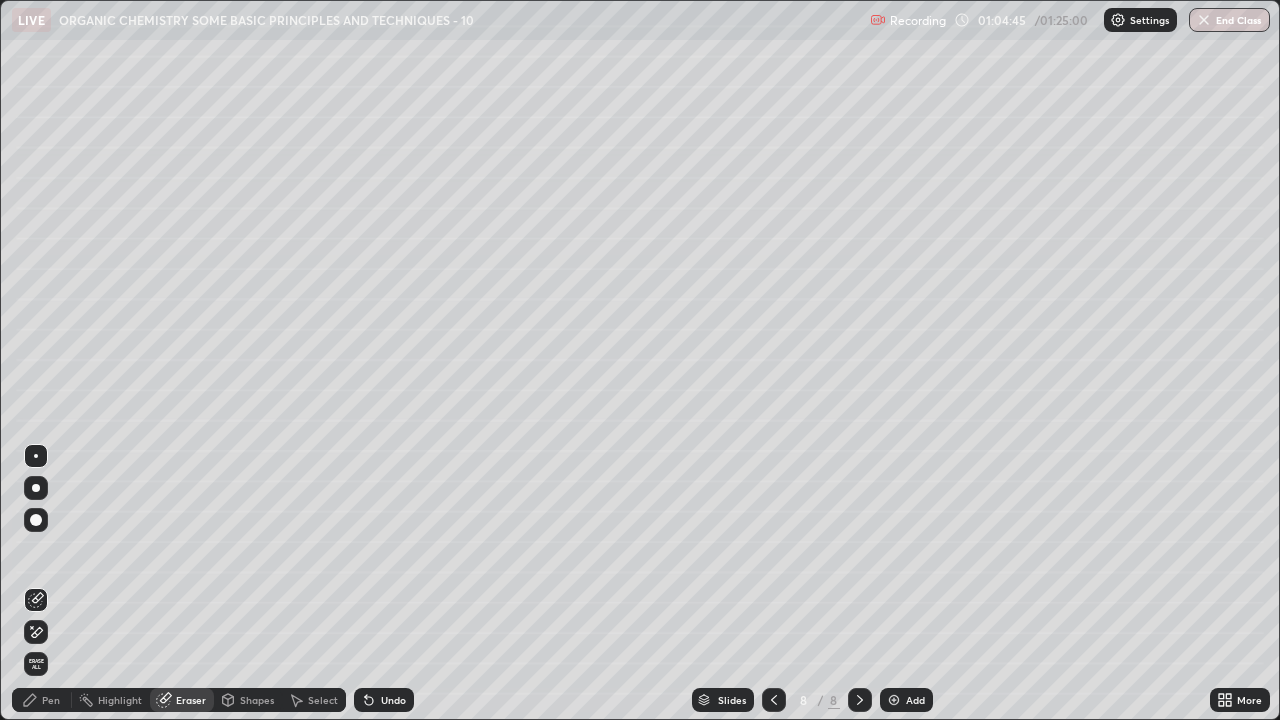 click on "Pen" at bounding box center [51, 700] 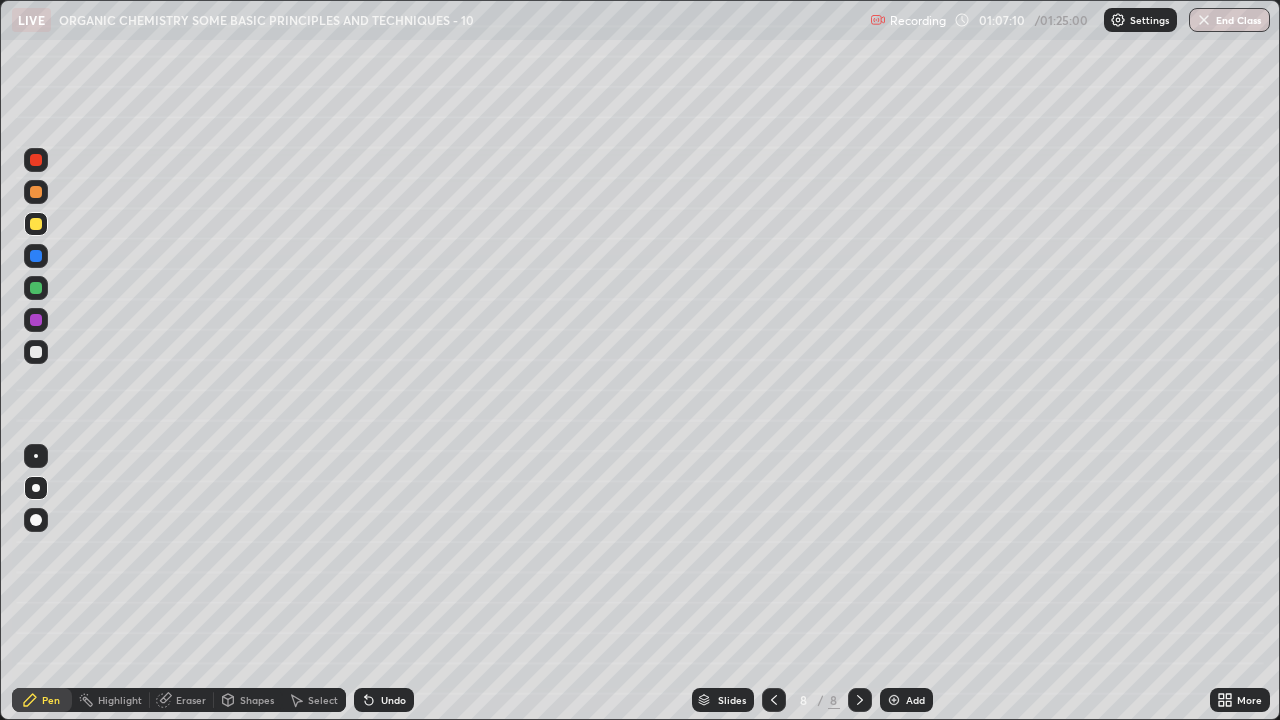 click at bounding box center (36, 352) 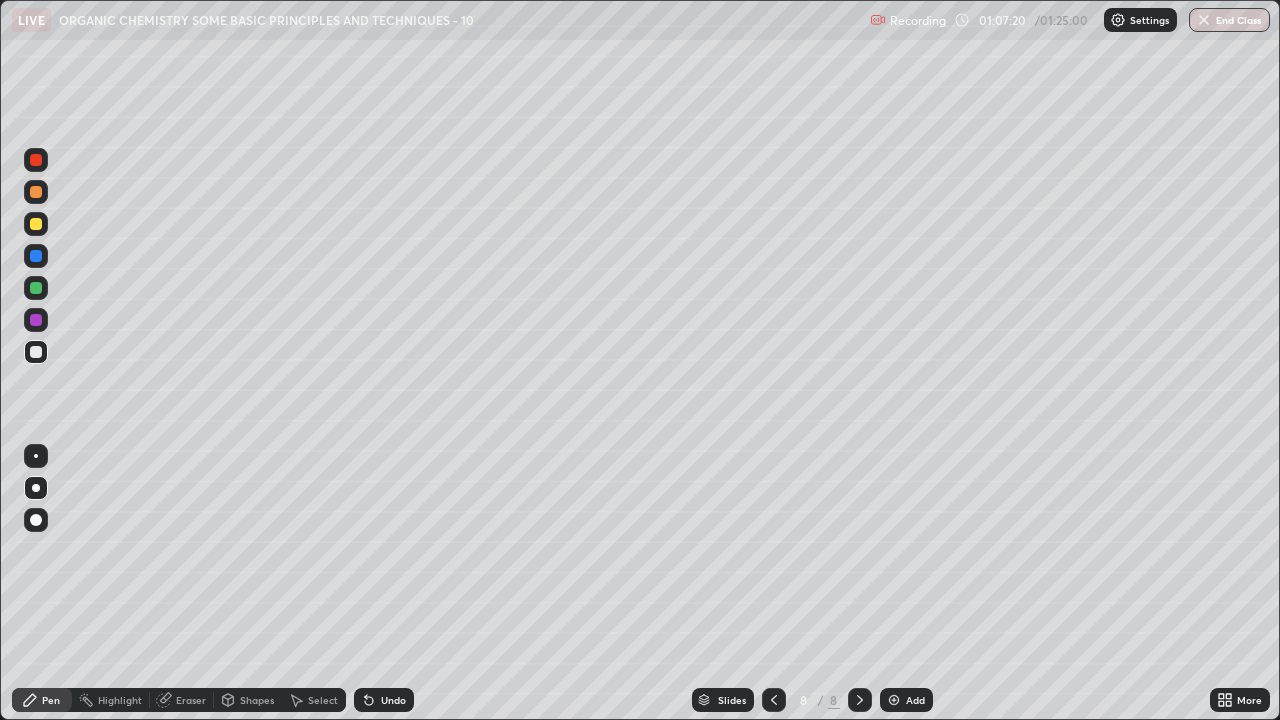 click on "Undo" at bounding box center (393, 700) 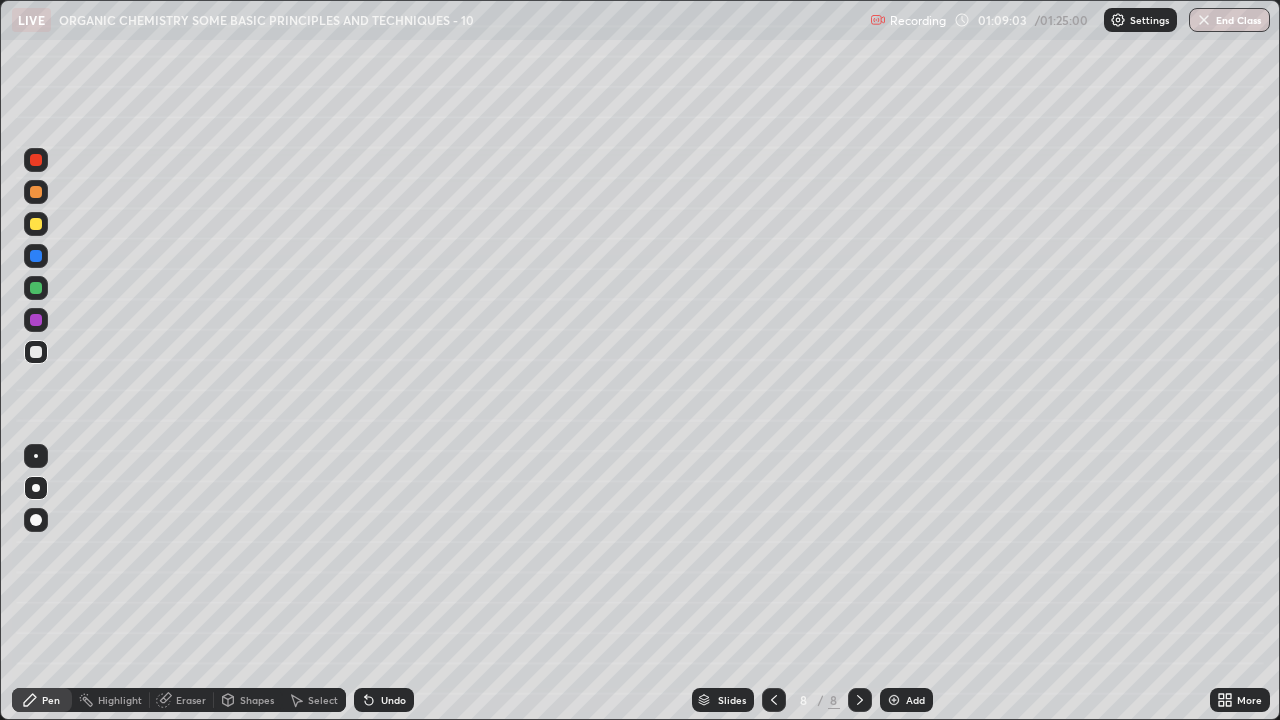 click at bounding box center [36, 224] 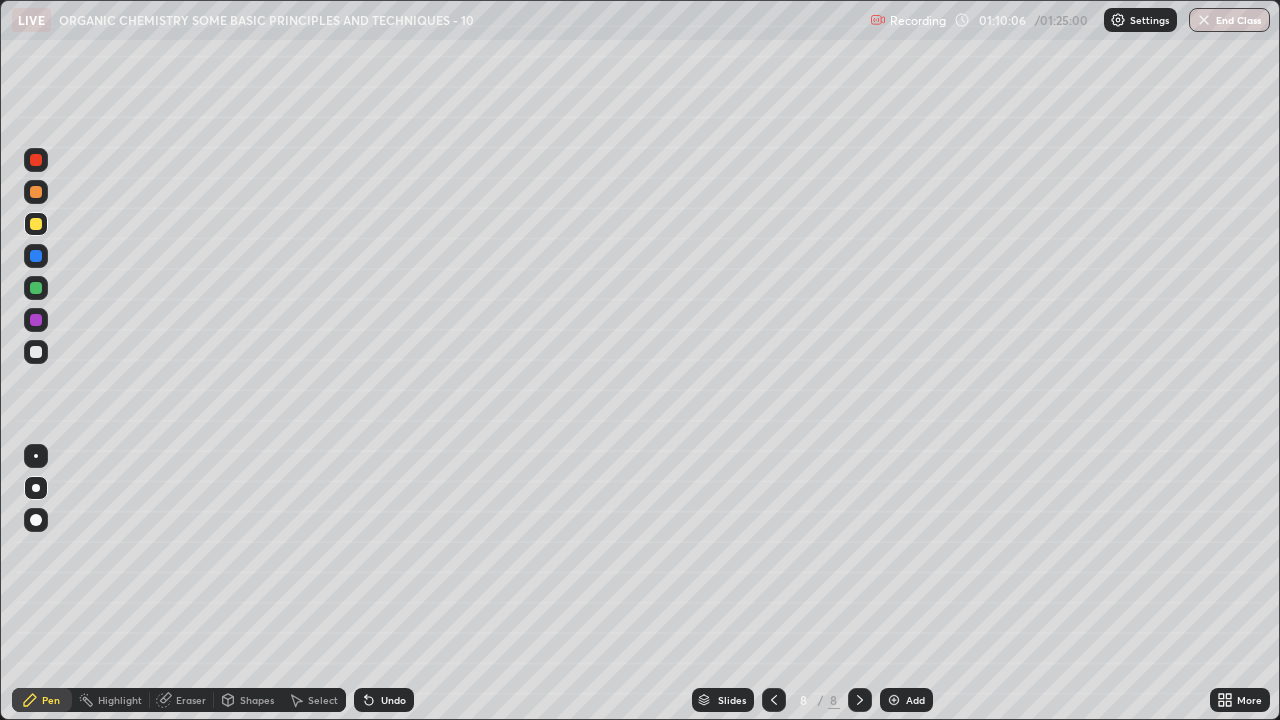 click at bounding box center [894, 700] 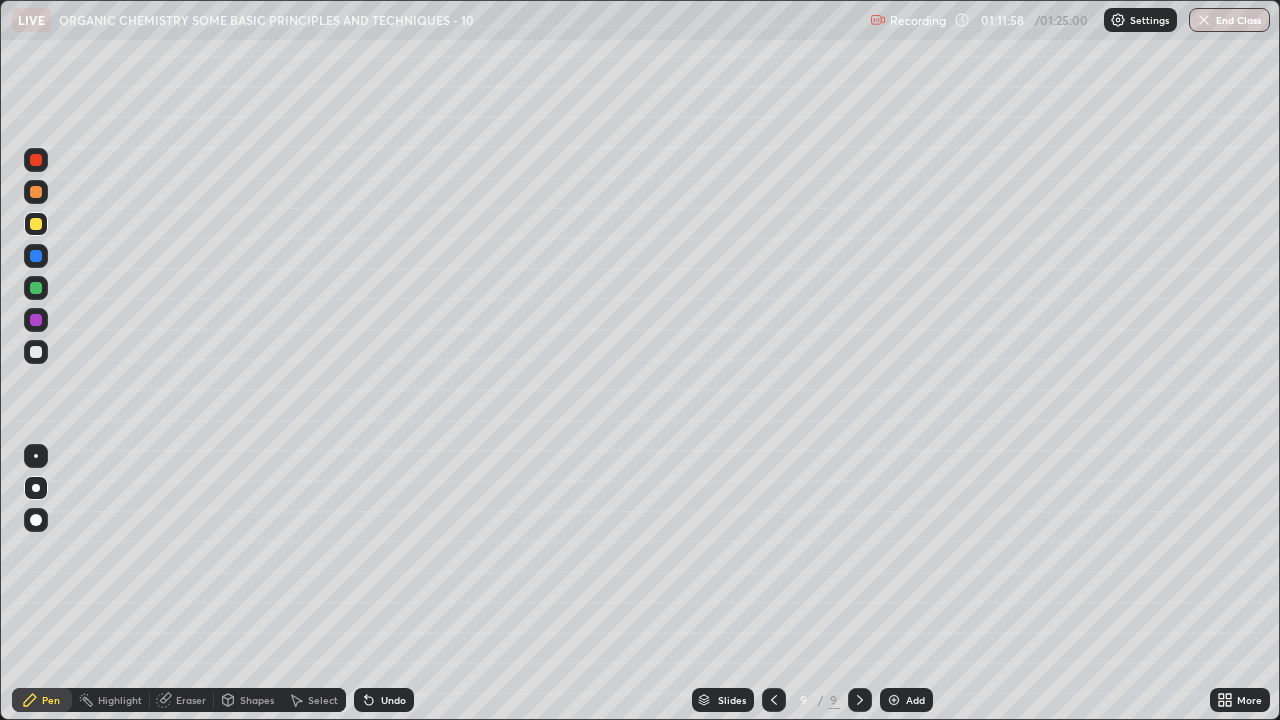 click on "Eraser" at bounding box center [191, 700] 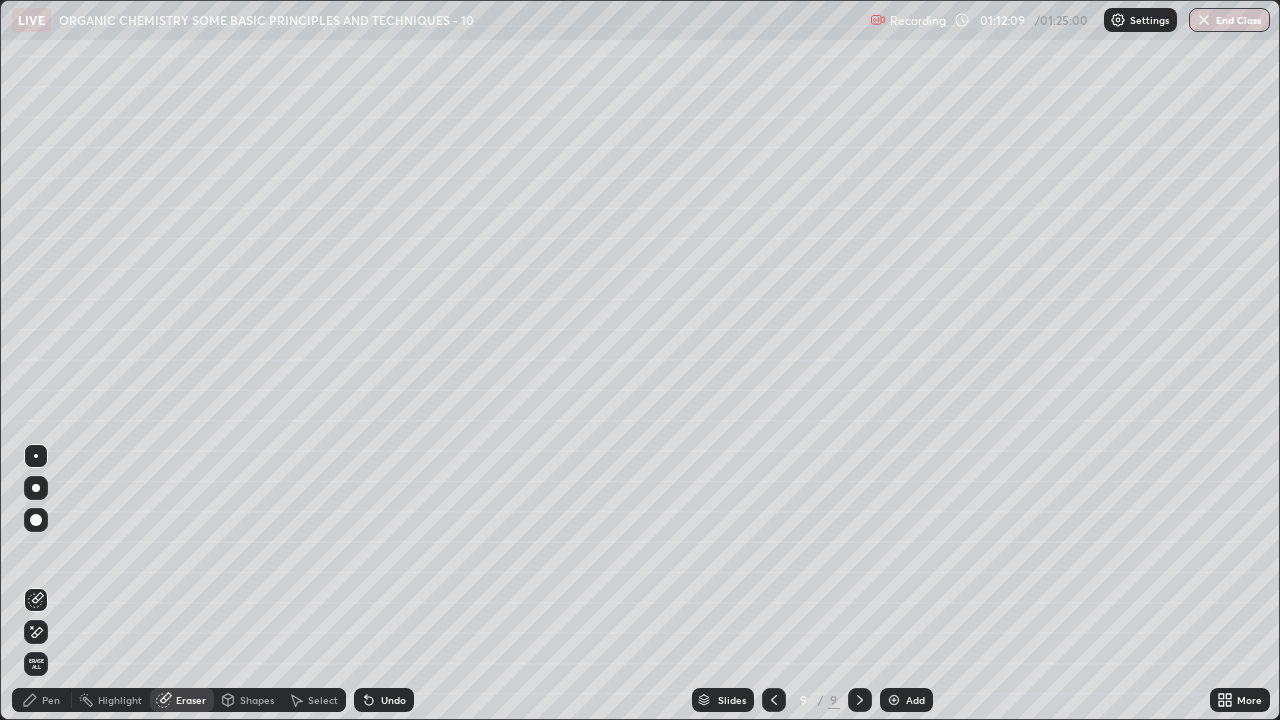click 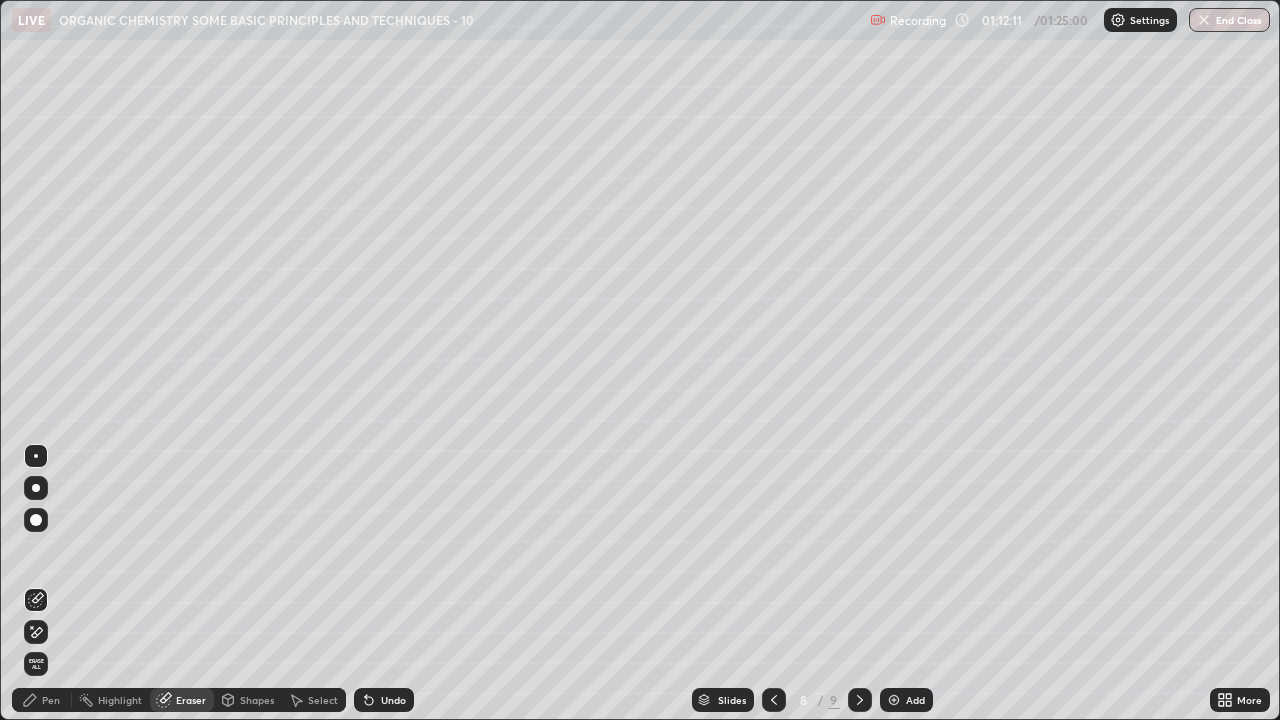 click 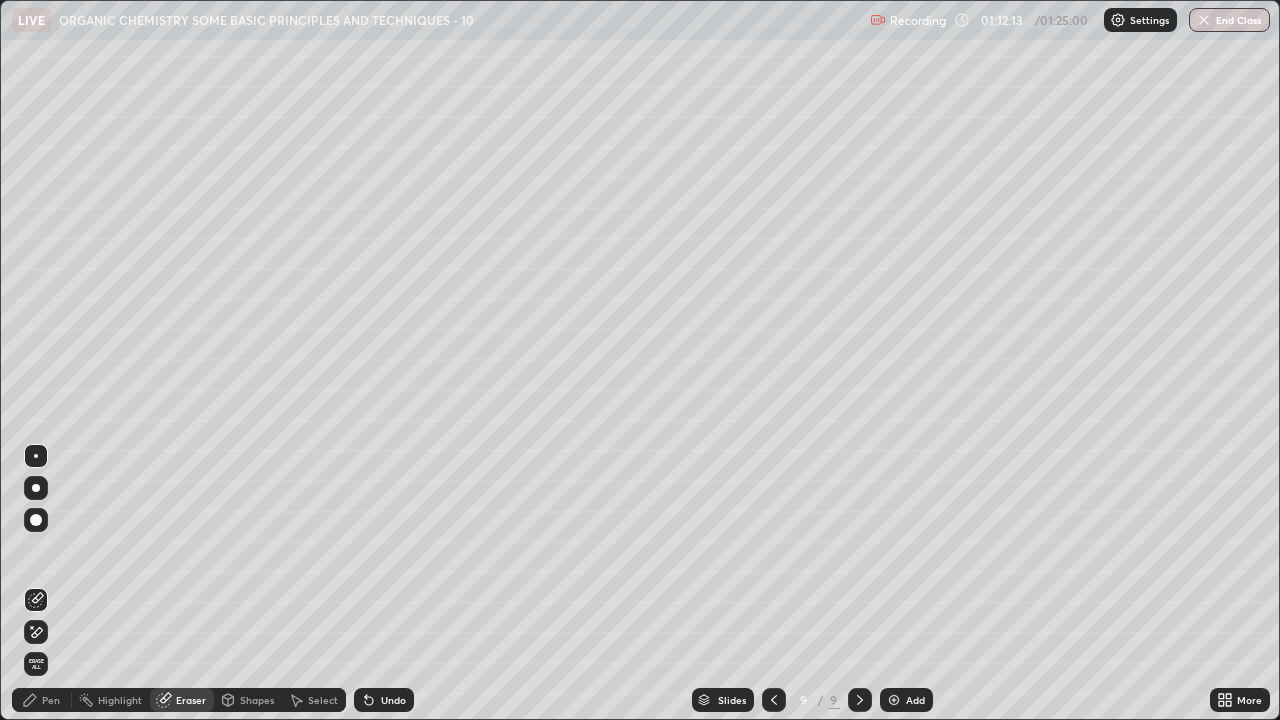 click on "Pen" at bounding box center (51, 700) 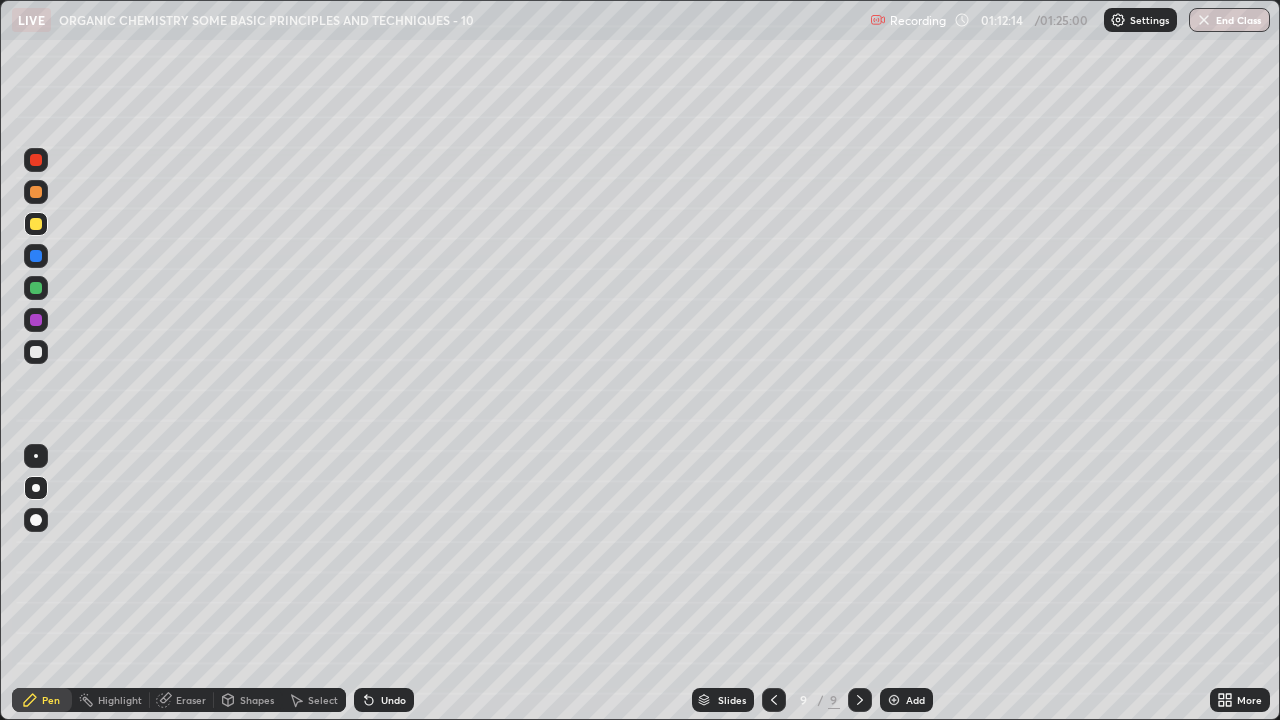 click at bounding box center [36, 352] 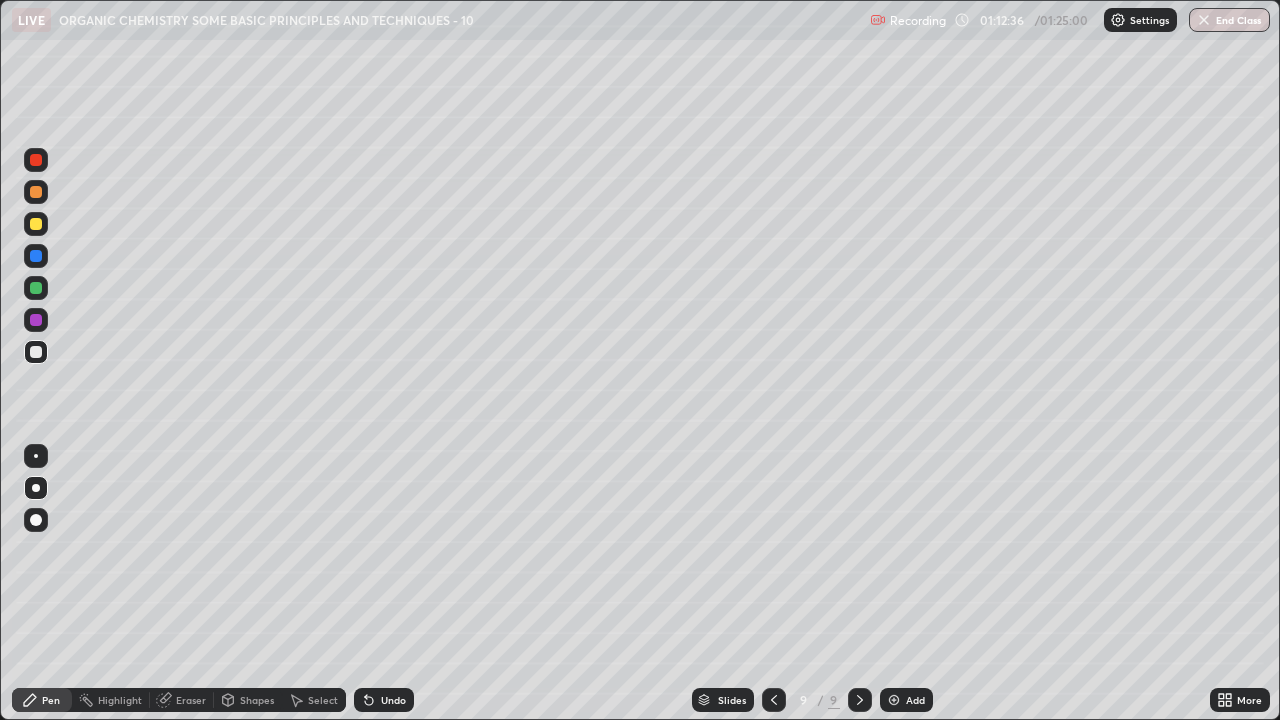 click on "Undo" at bounding box center (393, 700) 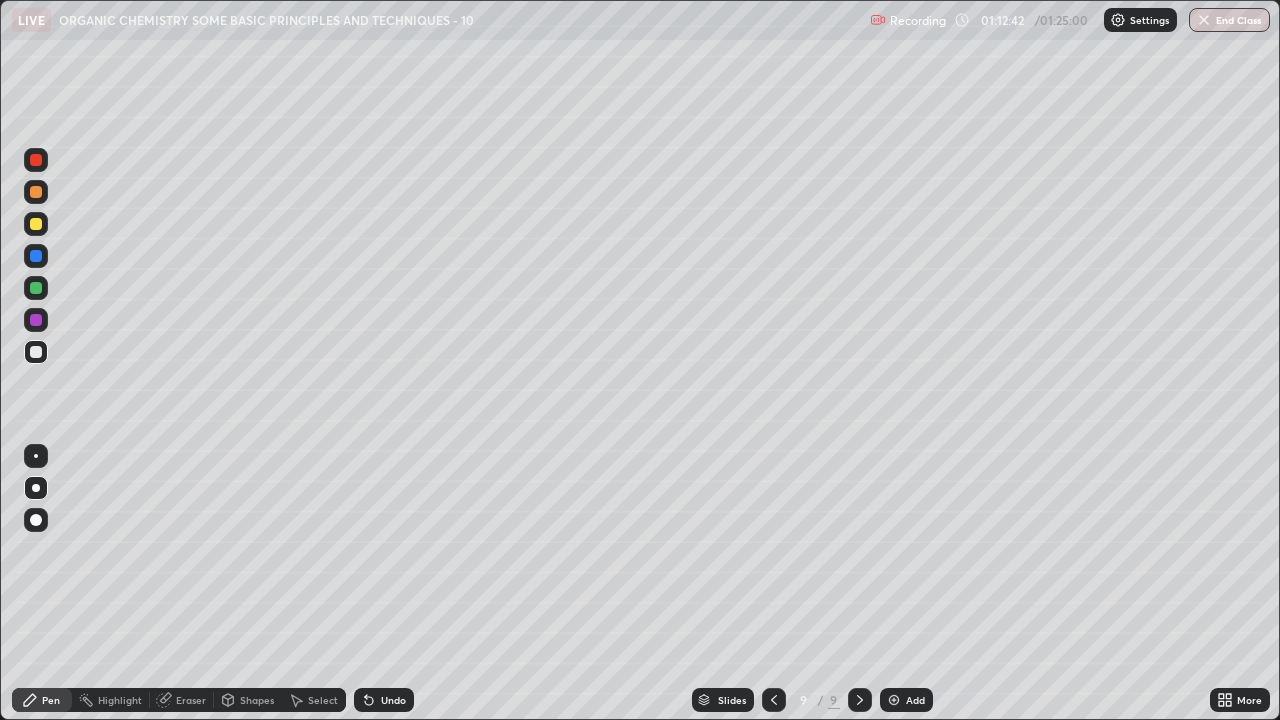 click on "Eraser" at bounding box center [191, 700] 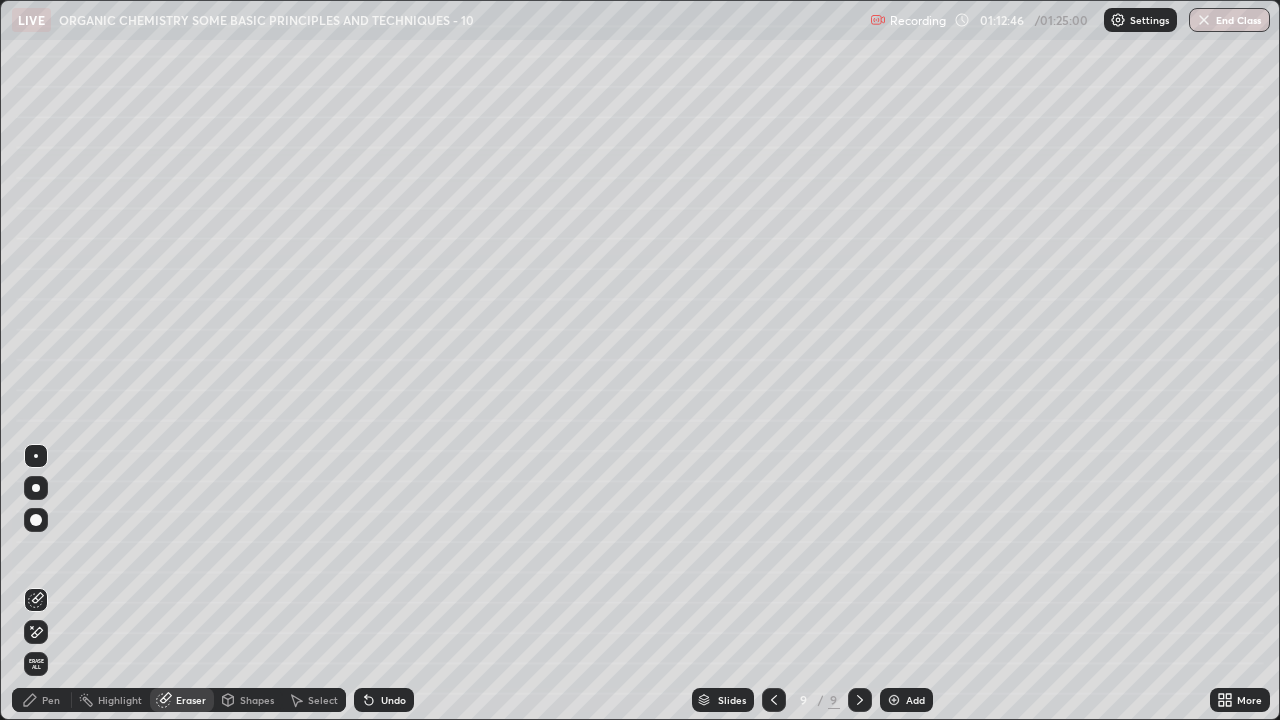 click on "Pen" at bounding box center [51, 700] 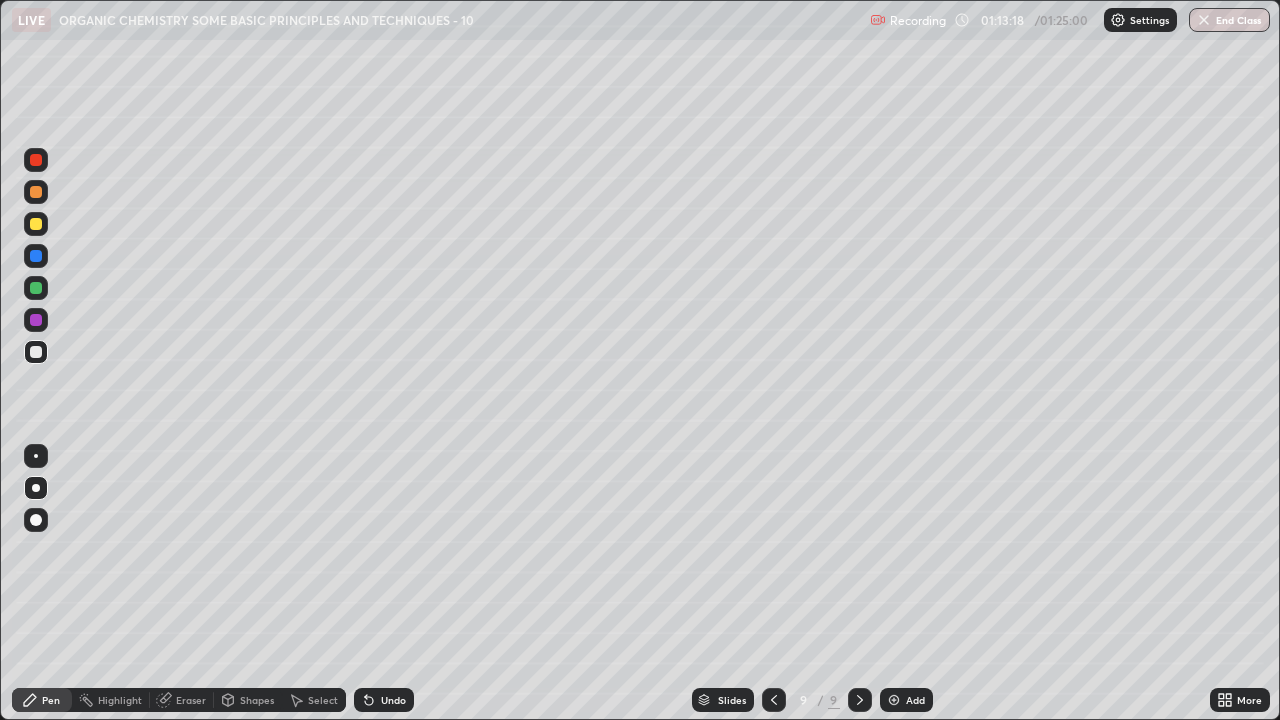 click at bounding box center [36, 224] 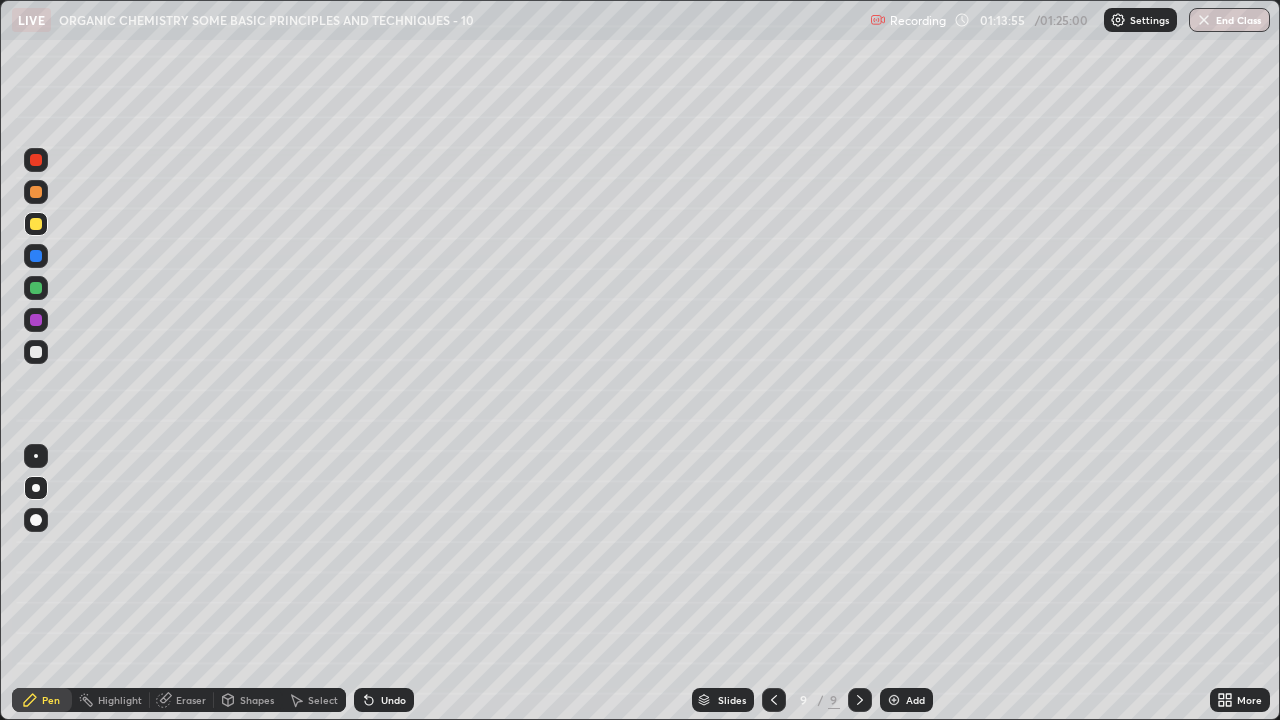 click at bounding box center (36, 352) 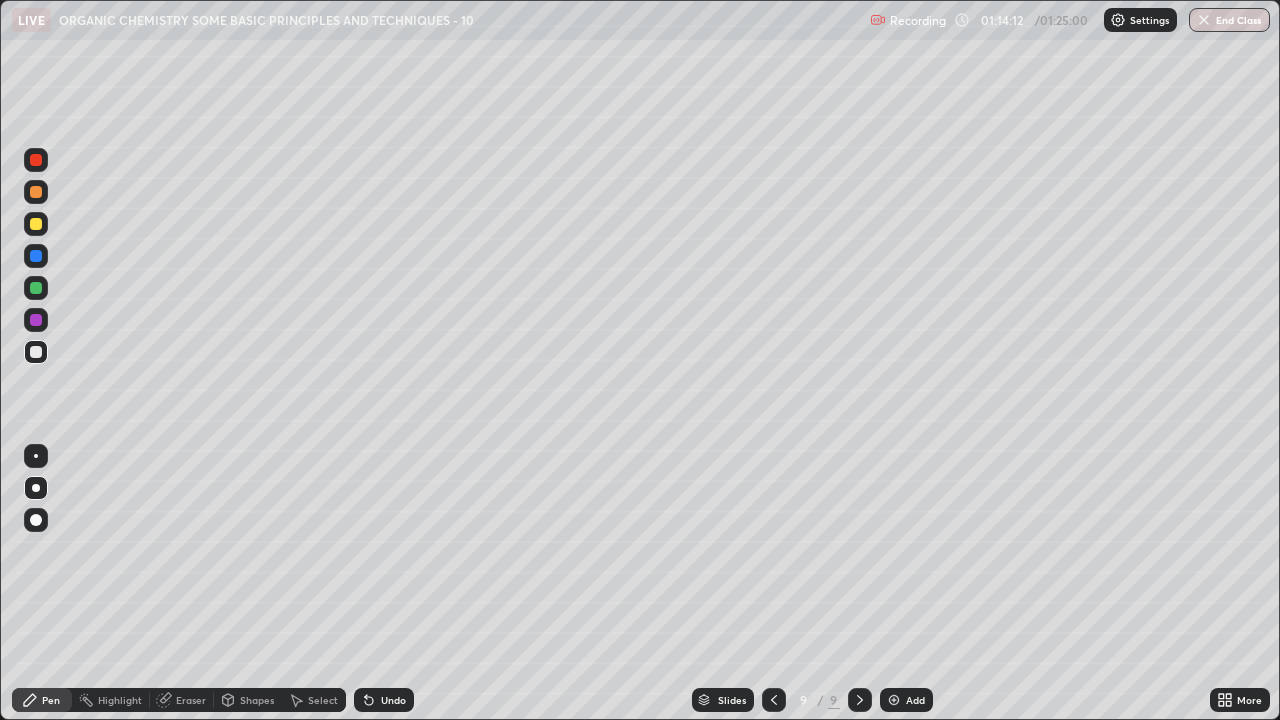 click at bounding box center (36, 224) 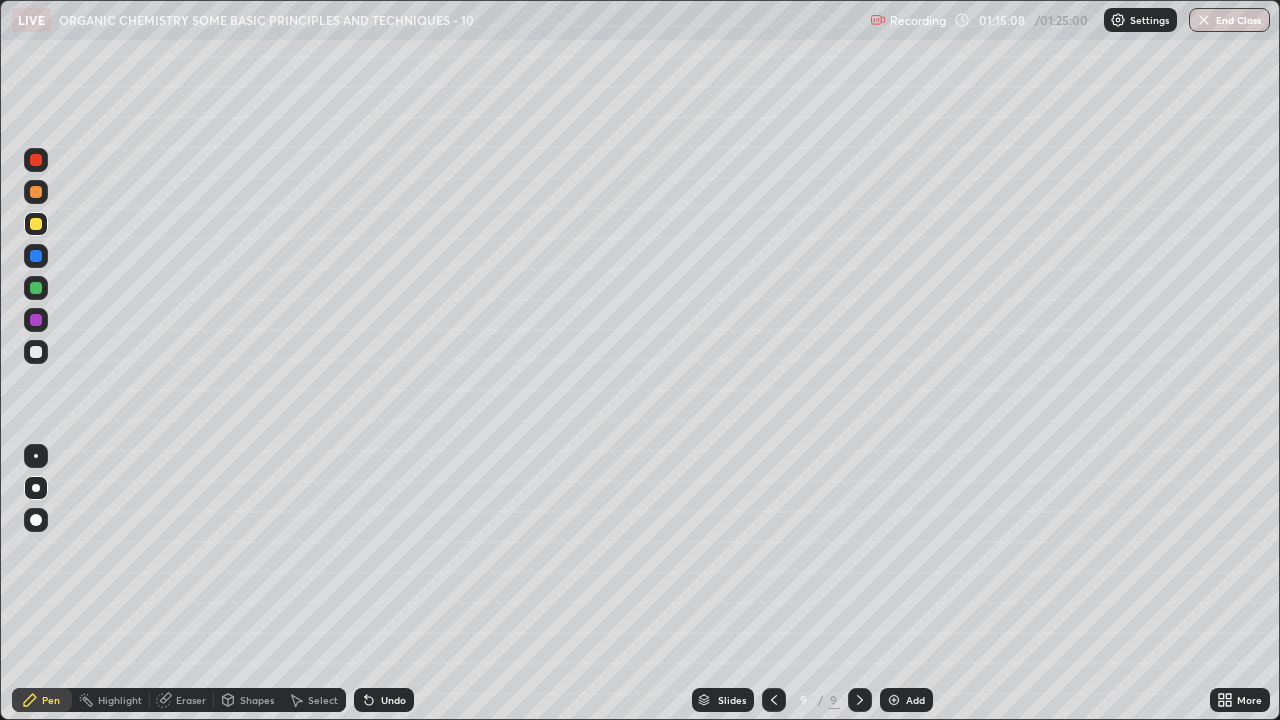 click on "Eraser" at bounding box center [191, 700] 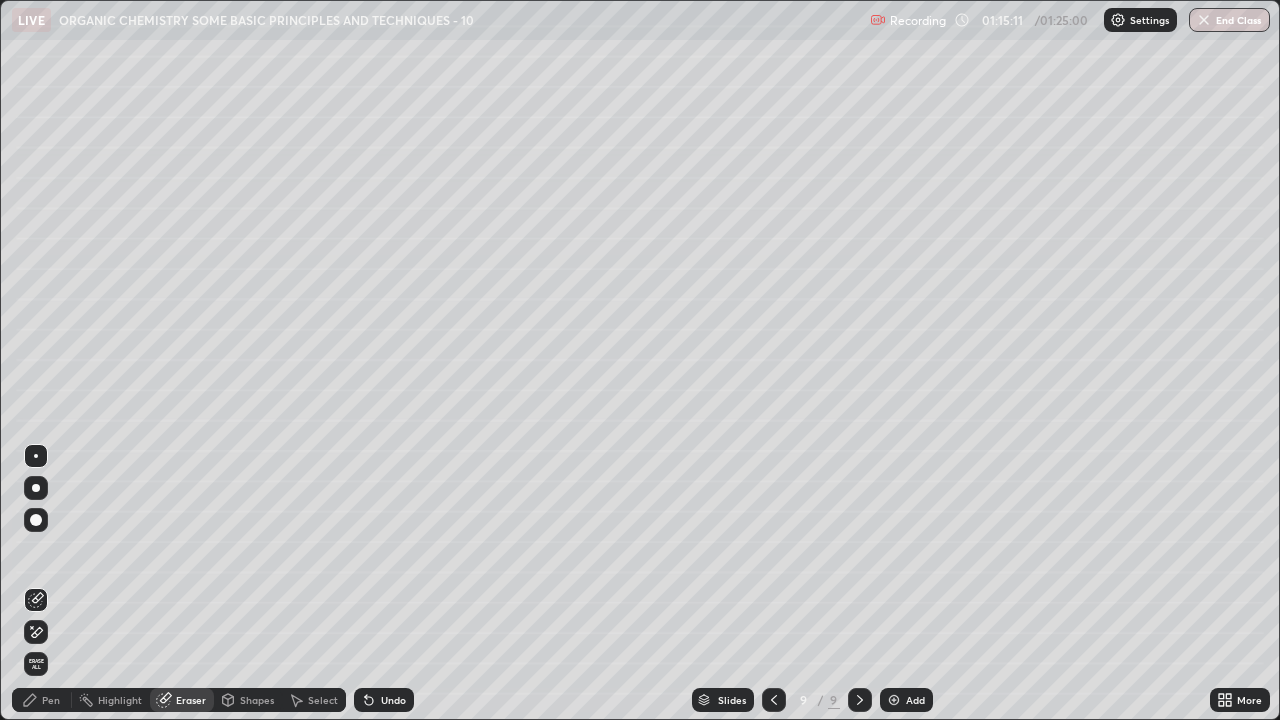 click on "Pen" at bounding box center (51, 700) 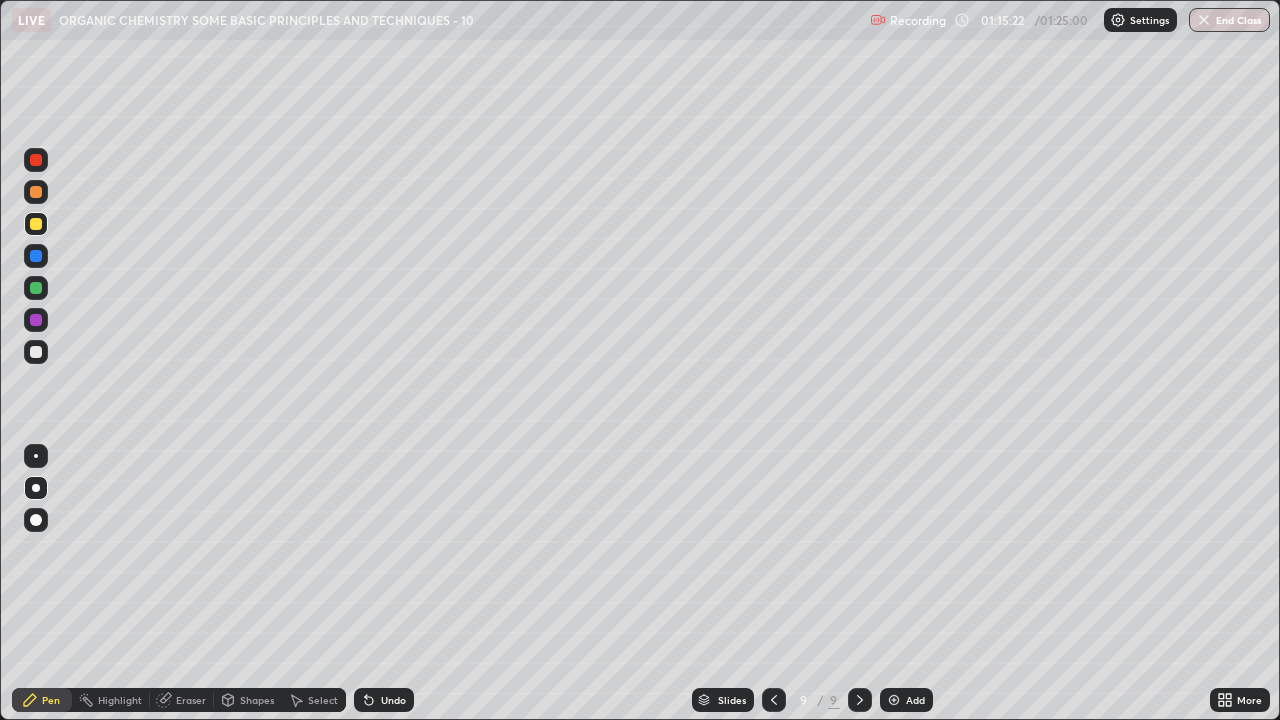 click at bounding box center (36, 160) 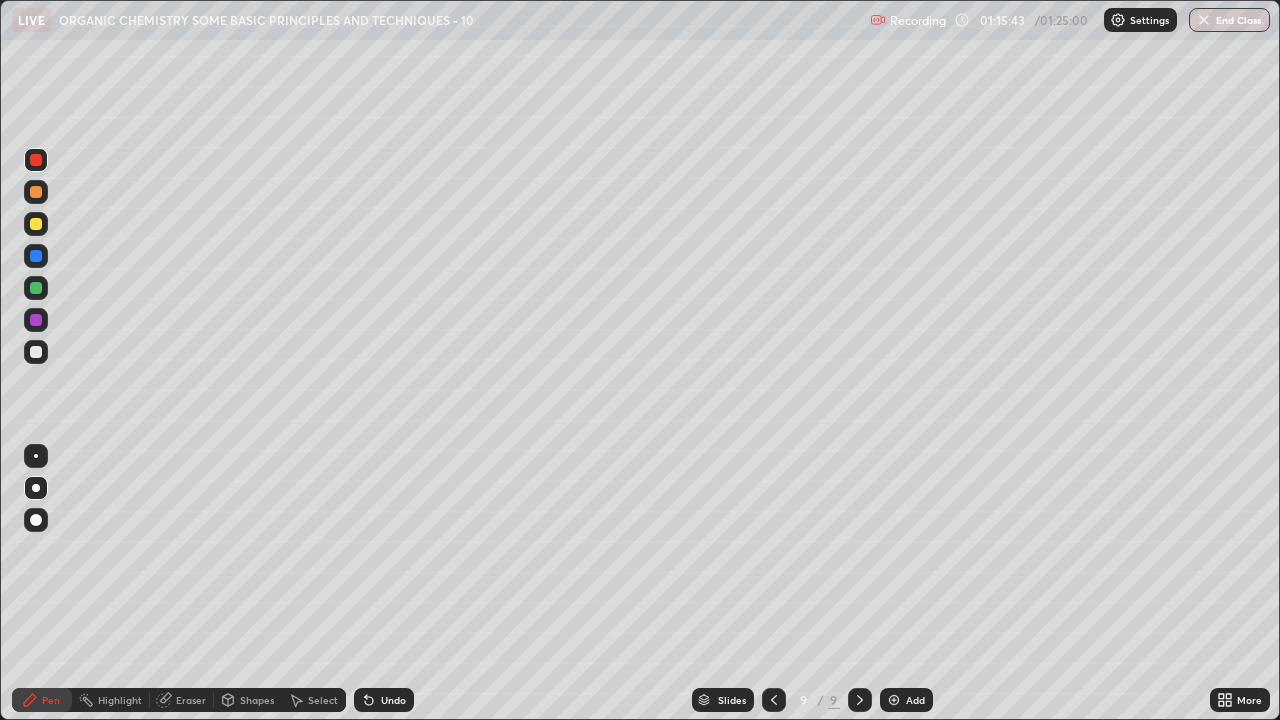 click at bounding box center [36, 352] 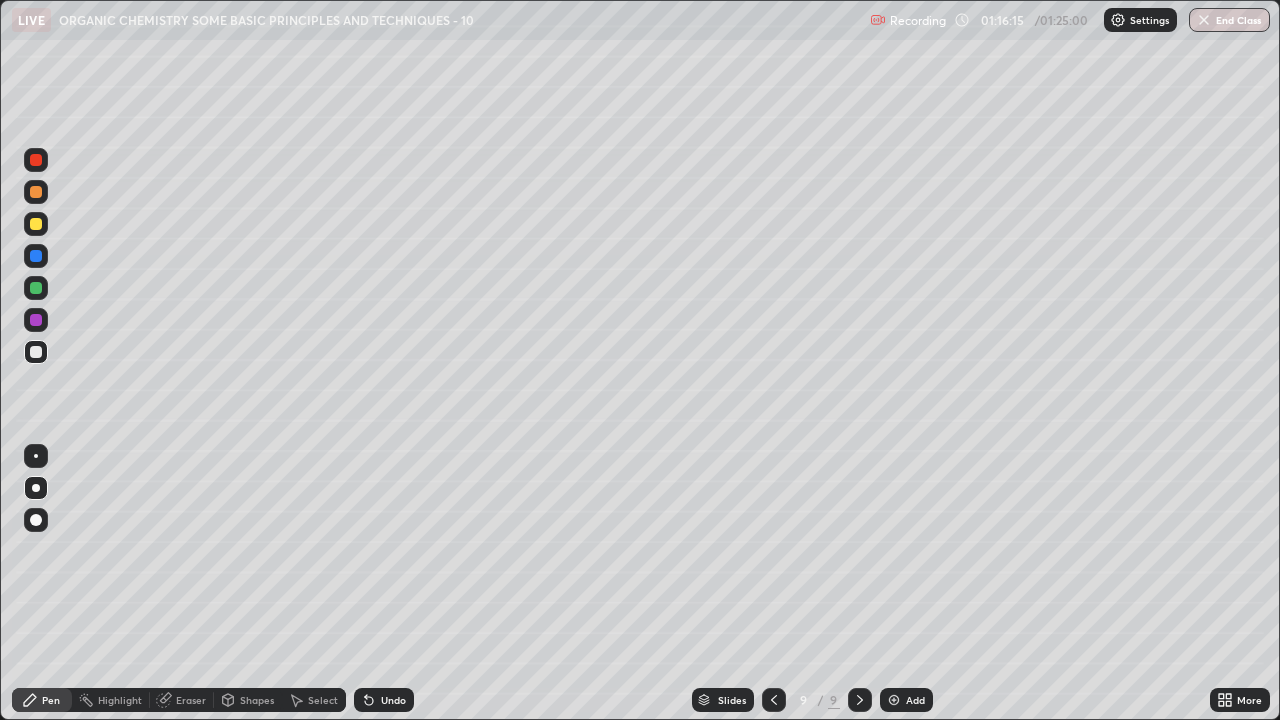 click at bounding box center (36, 224) 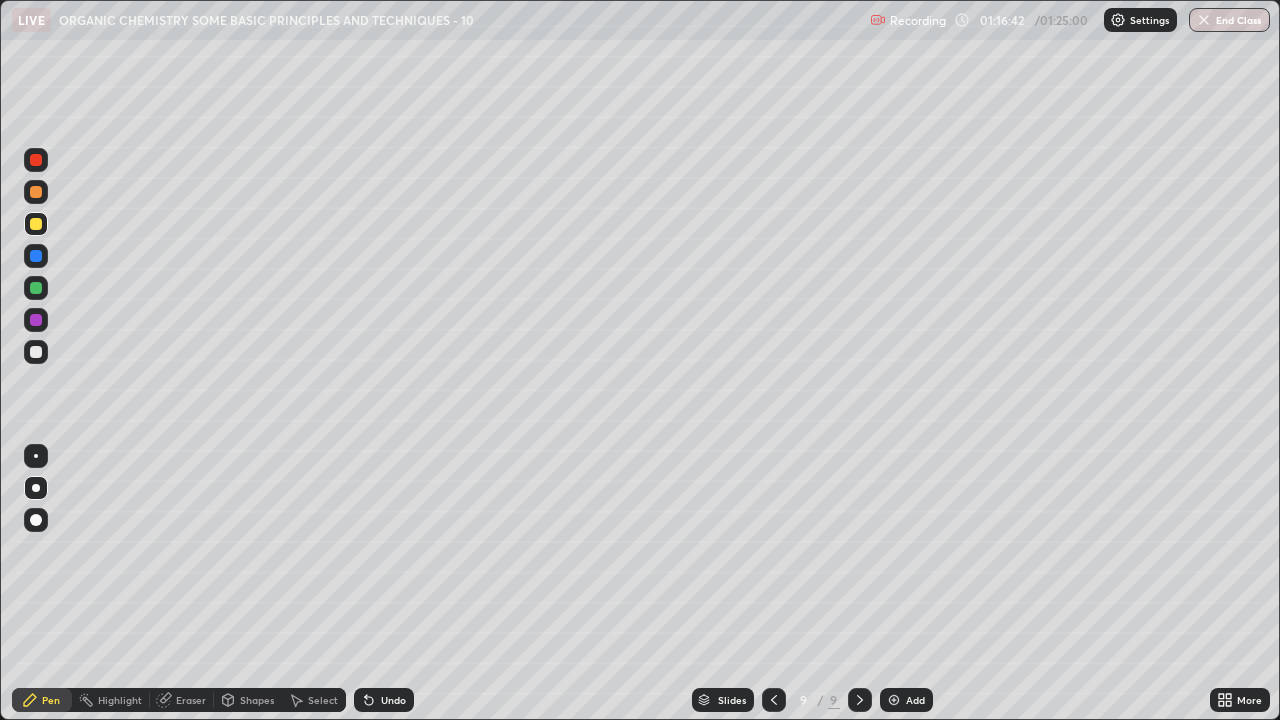 click on "Undo" at bounding box center (393, 700) 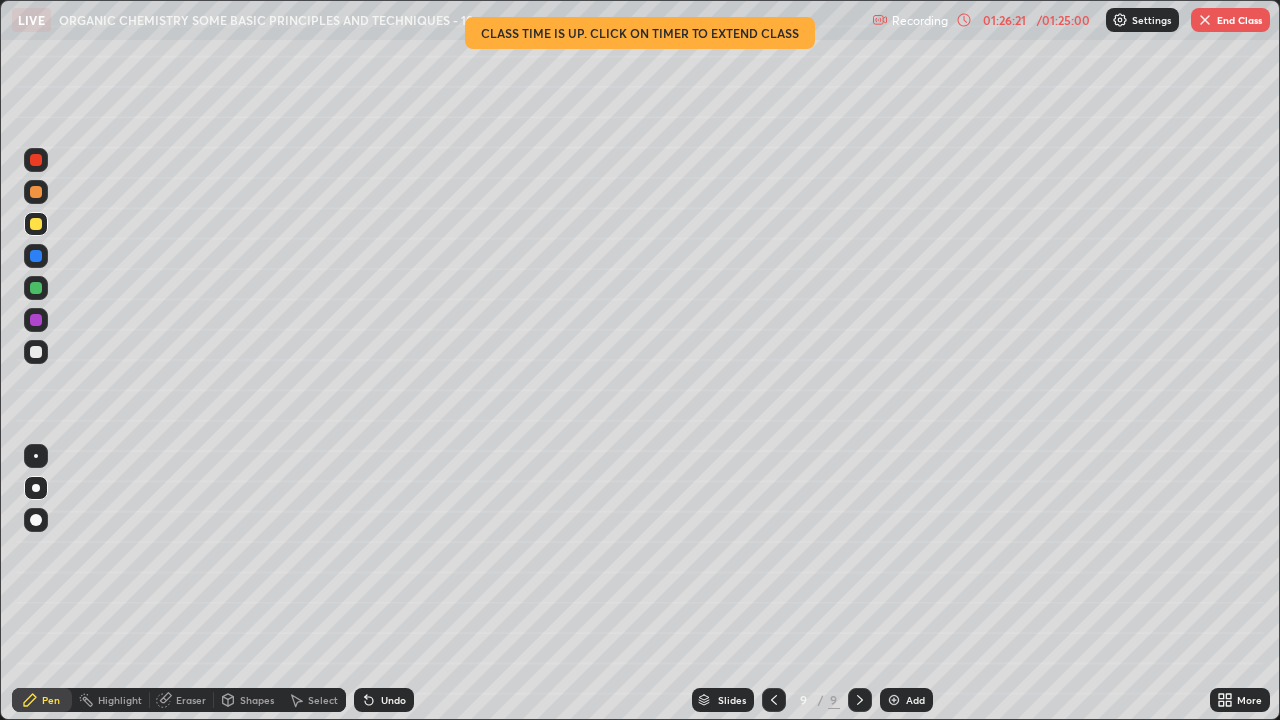 click on "End Class" at bounding box center (1230, 20) 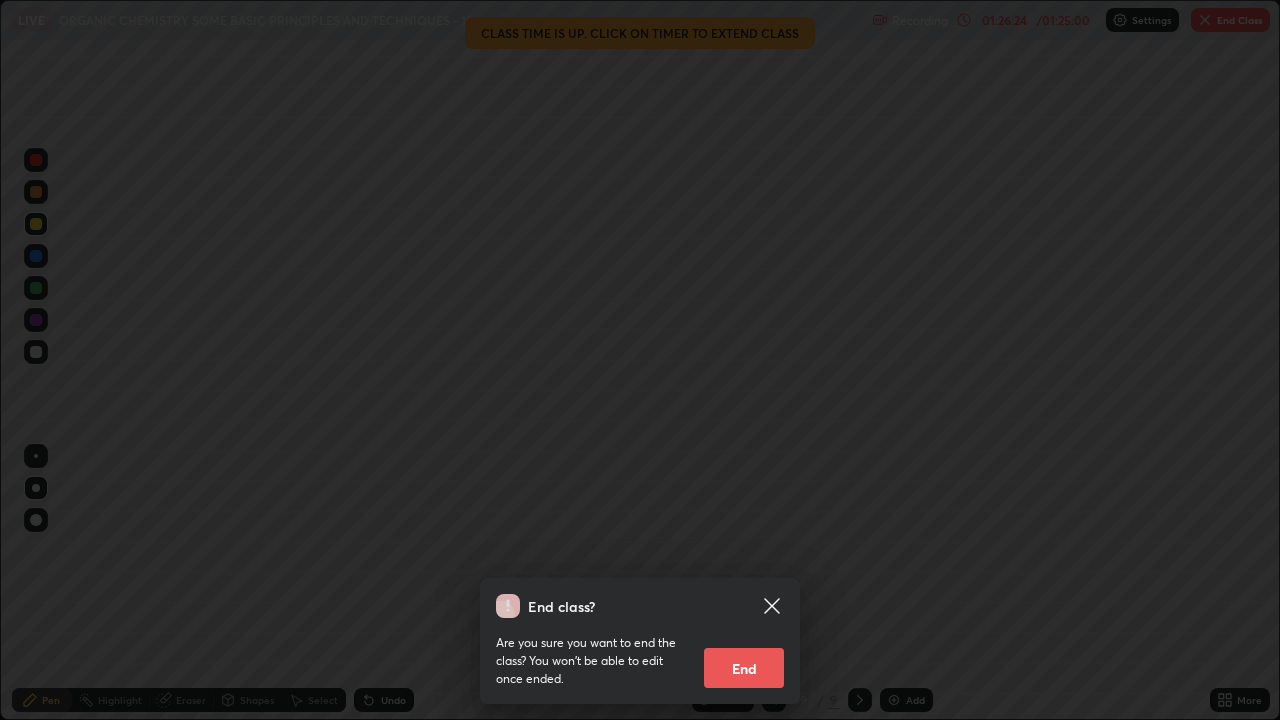 click on "End class?" at bounding box center [628, 606] 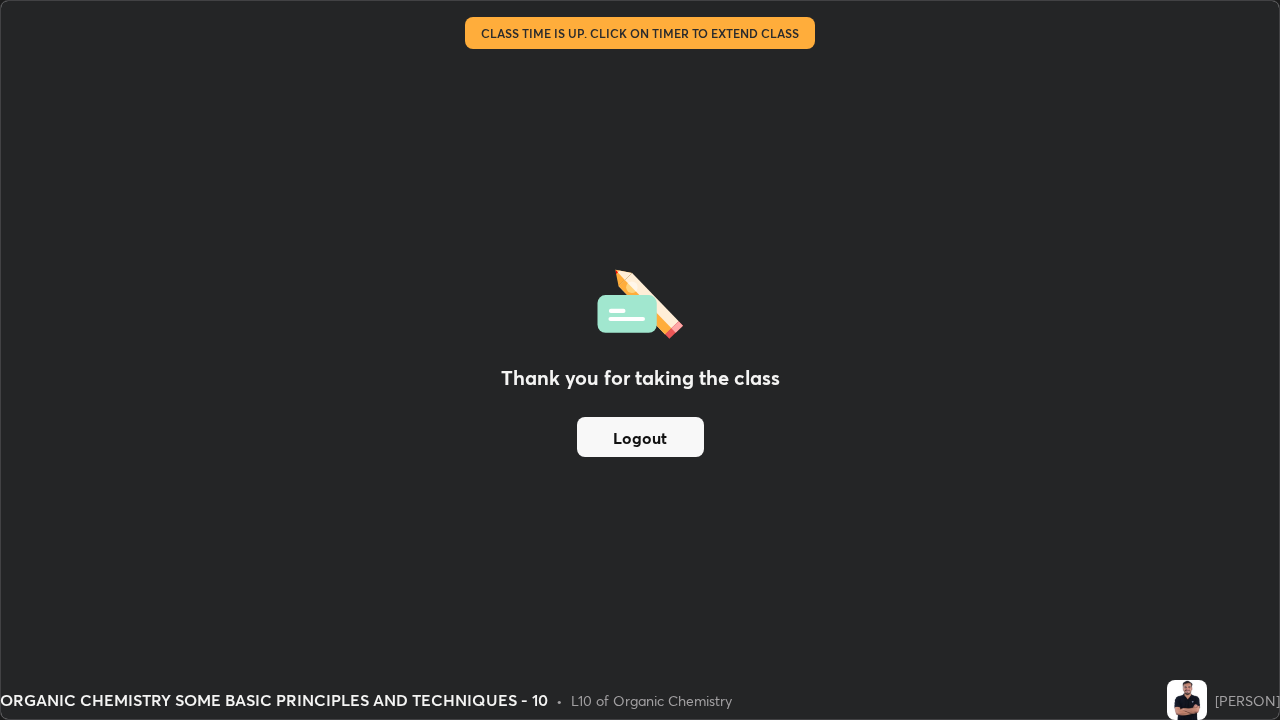 click on "Logout" at bounding box center [640, 437] 